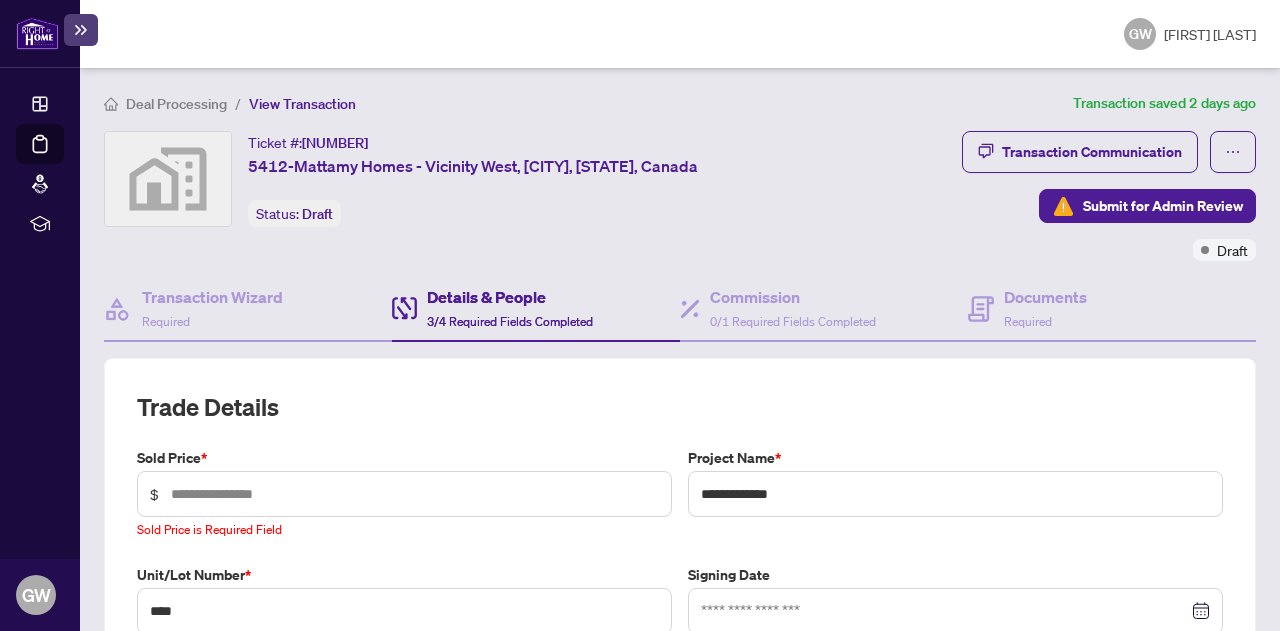 scroll, scrollTop: 0, scrollLeft: 0, axis: both 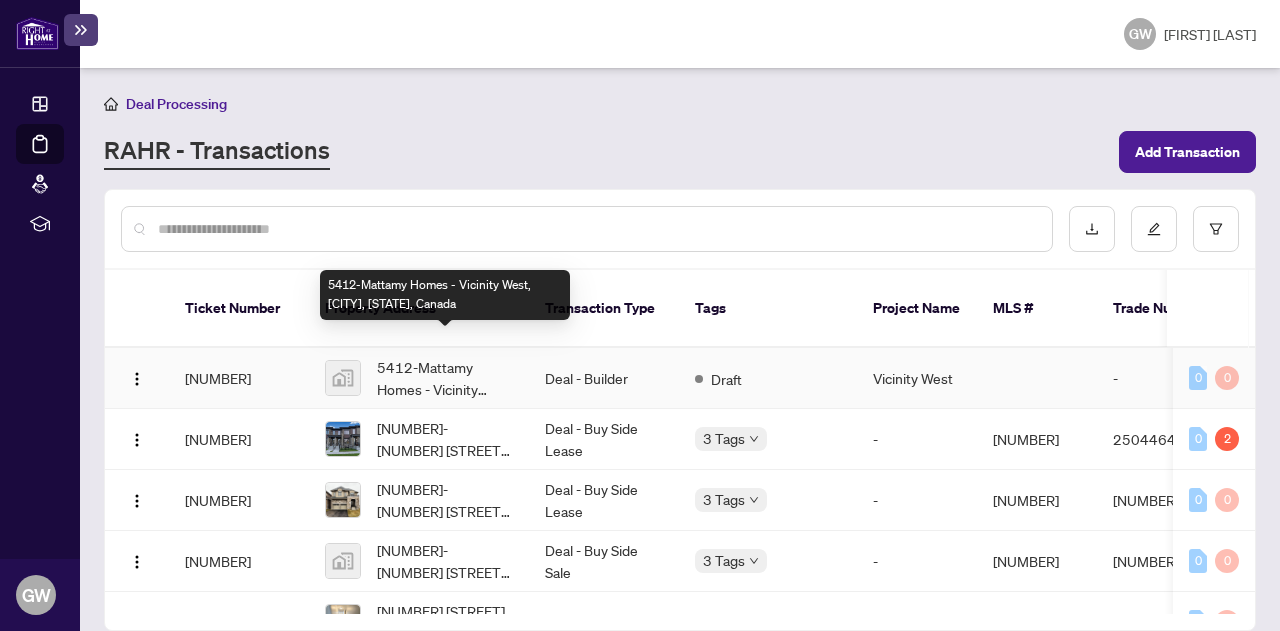 click on "5412-Mattamy Homes - Vicinity West, [CITY], [STATE], Canada" at bounding box center (445, 378) 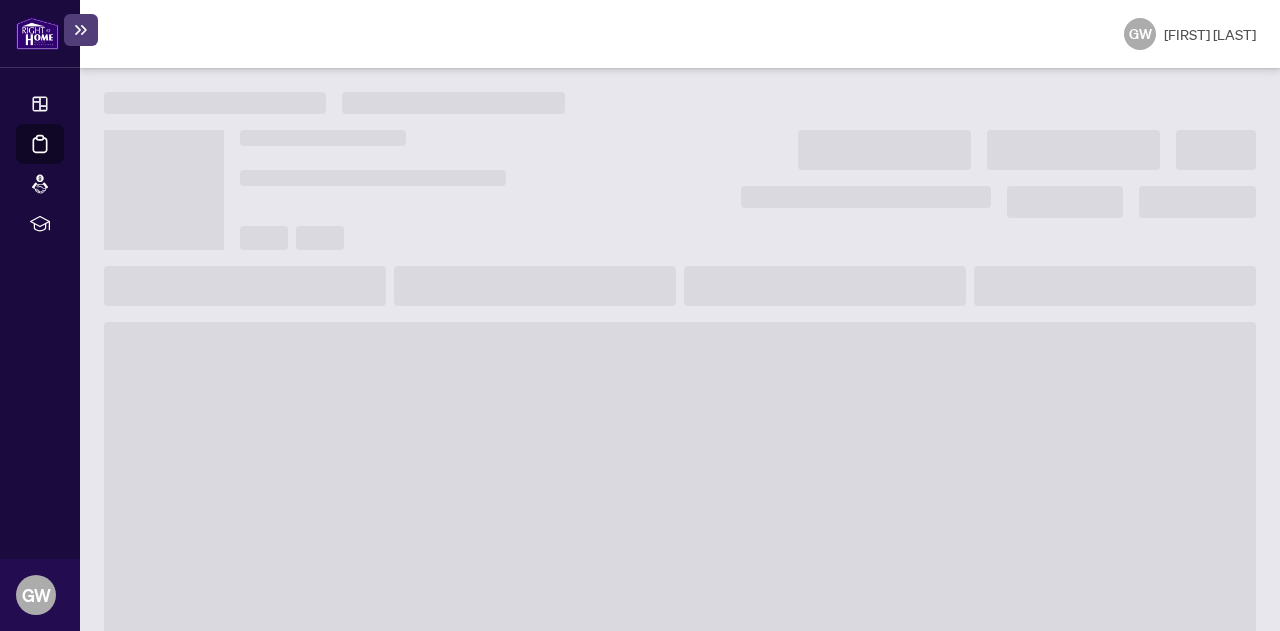 click at bounding box center [680, 482] 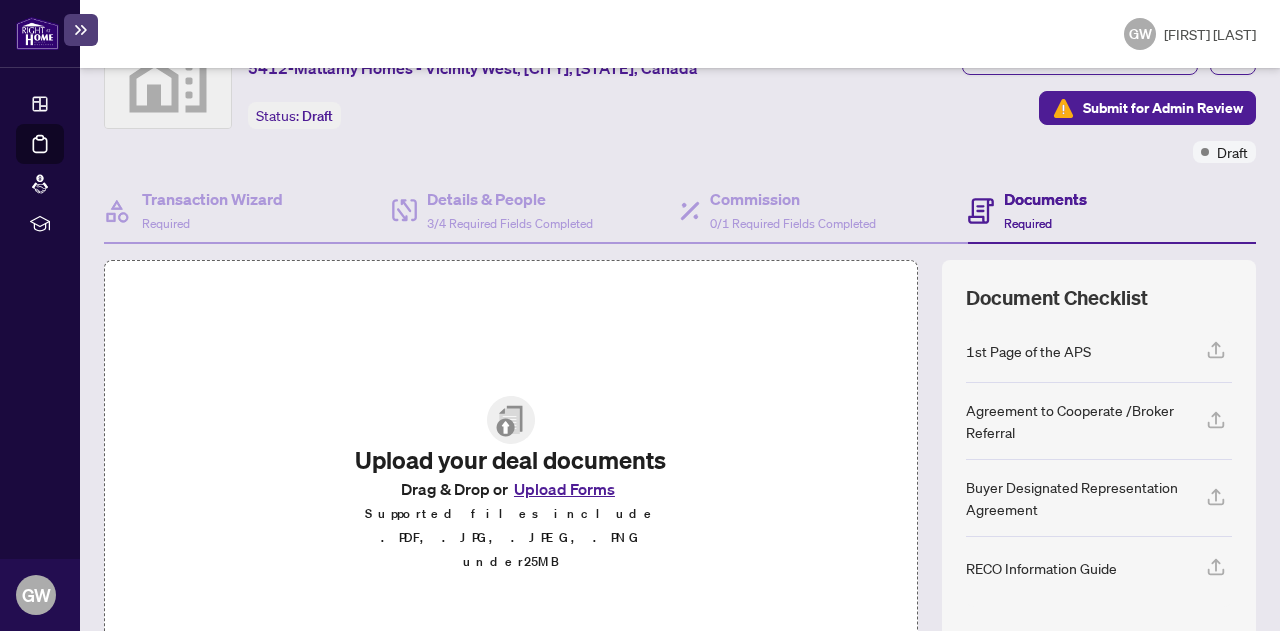 scroll, scrollTop: 102, scrollLeft: 0, axis: vertical 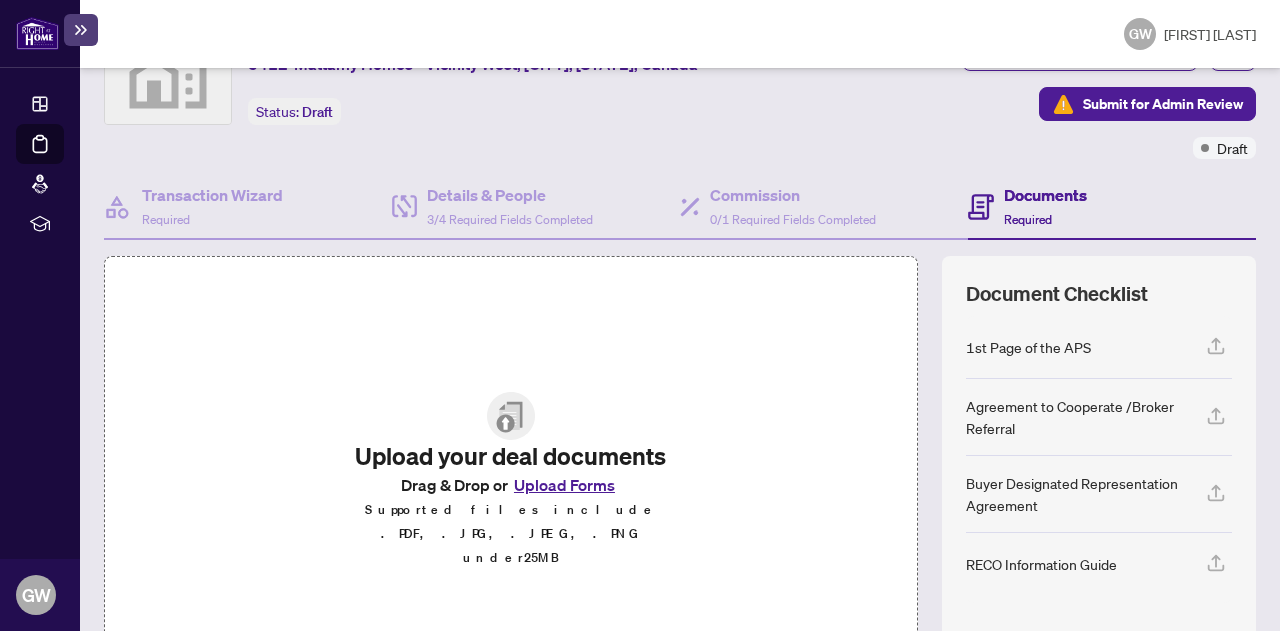 click 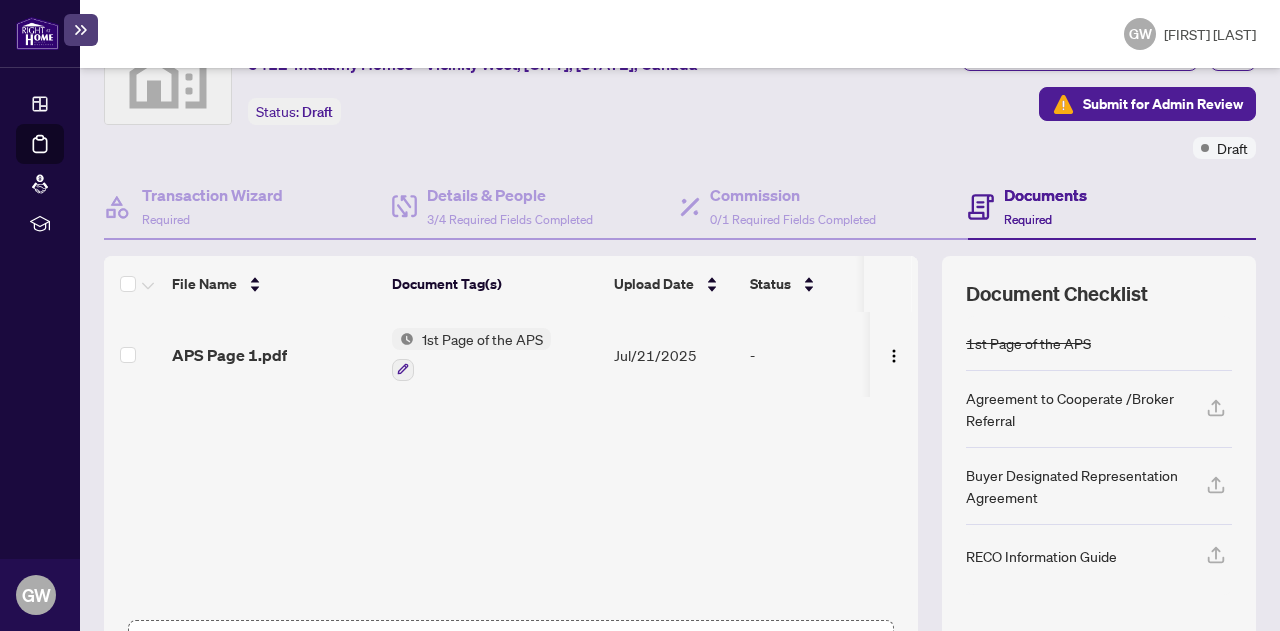 click 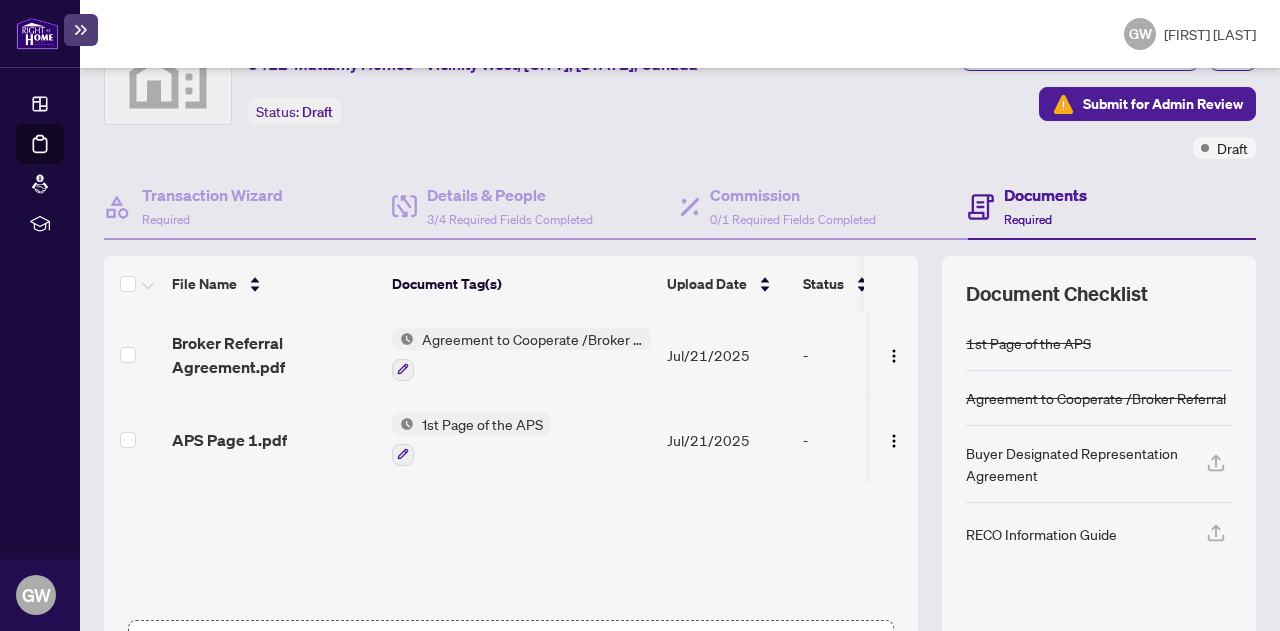click on "Buyer Designated Representation Agreement" at bounding box center [1075, 464] 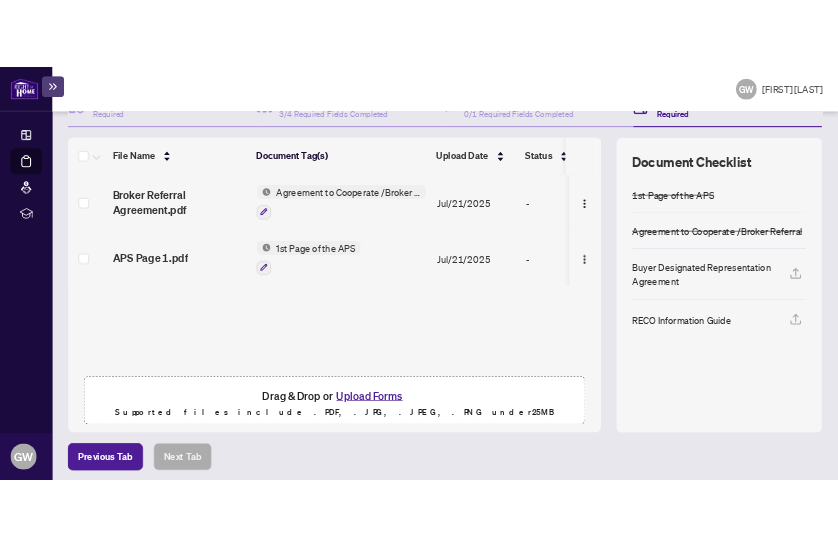 scroll, scrollTop: 255, scrollLeft: 0, axis: vertical 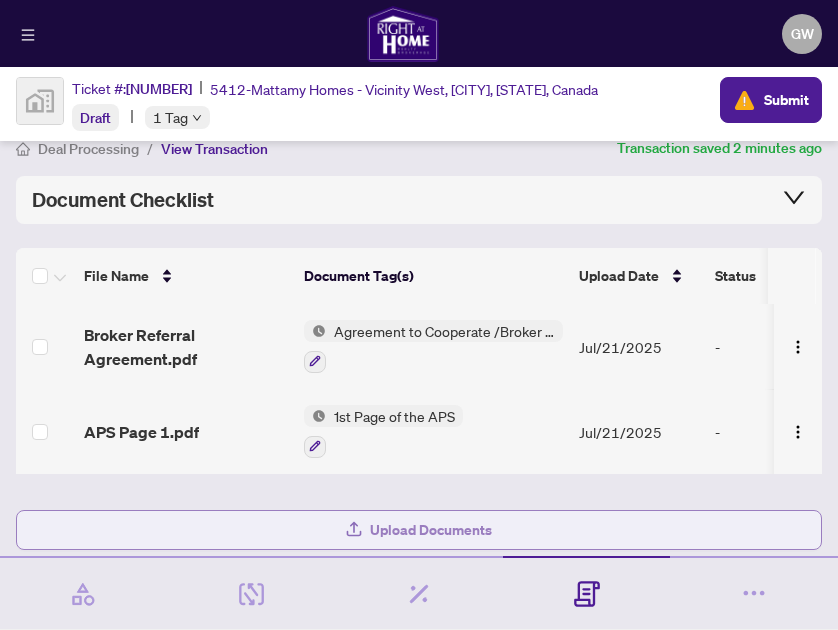 click on "Upload Documents" at bounding box center (431, 530) 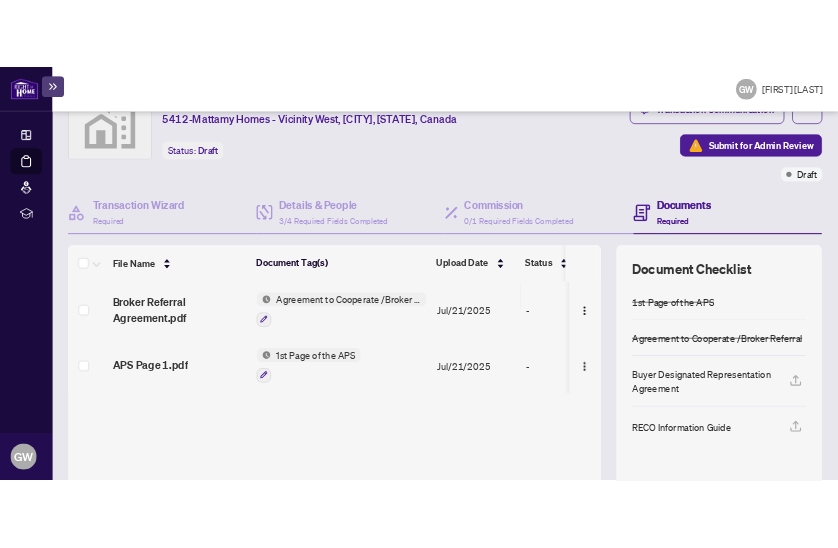 scroll, scrollTop: 255, scrollLeft: 0, axis: vertical 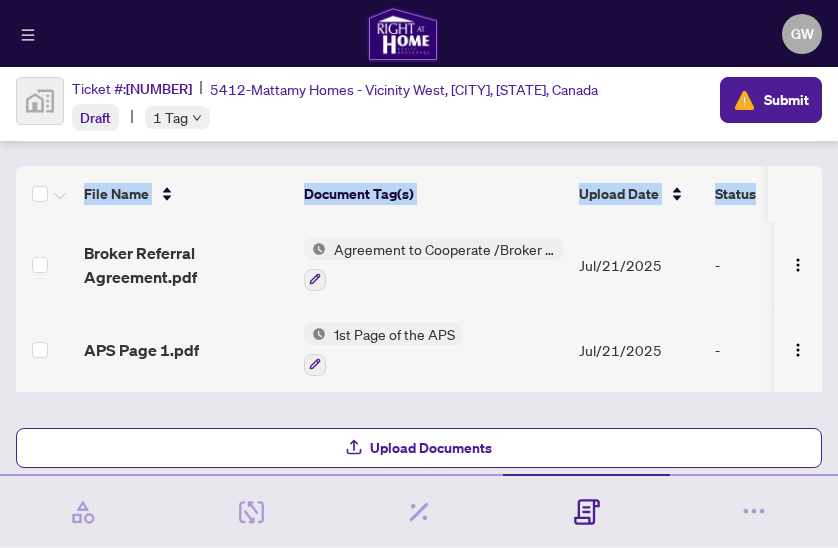 drag, startPoint x: 502, startPoint y: 547, endPoint x: 528, endPoint y: 597, distance: 56.35601 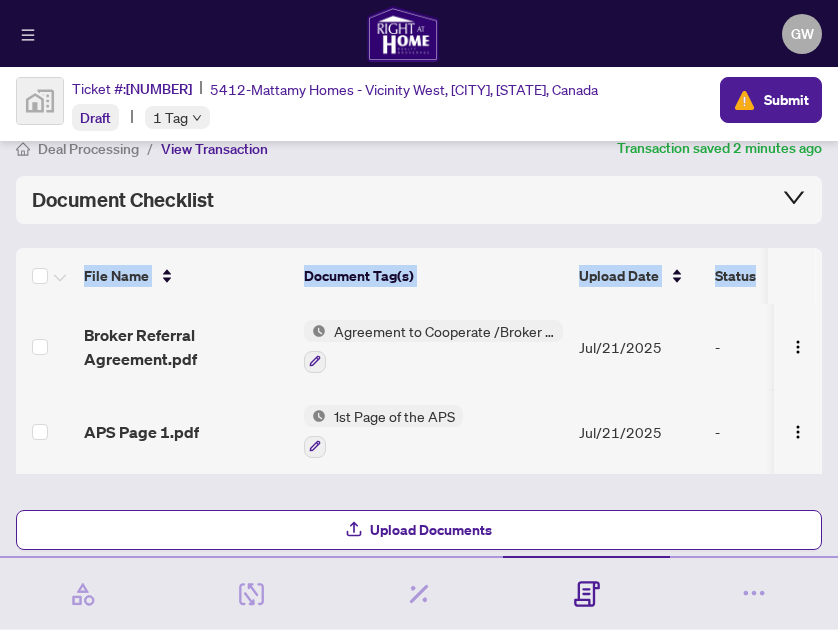 scroll, scrollTop: 28, scrollLeft: 0, axis: vertical 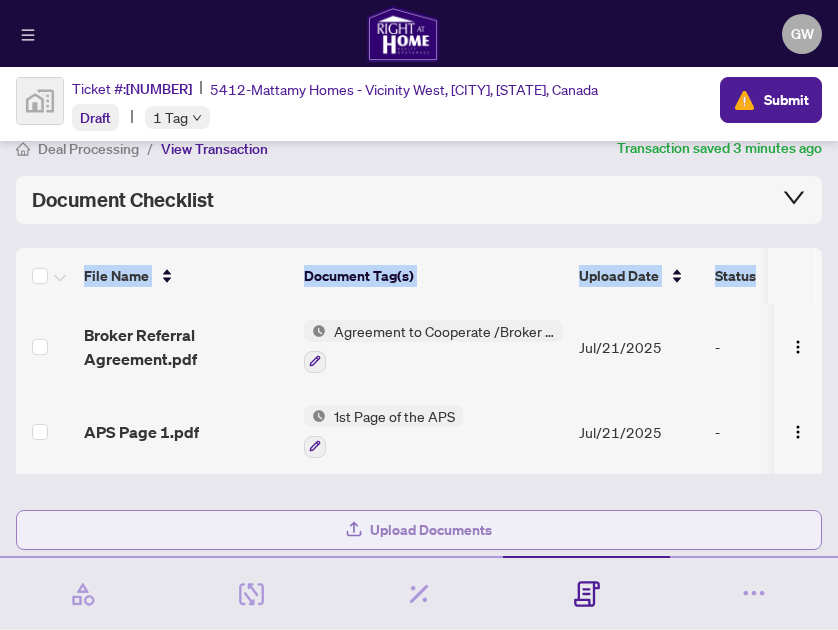 click on "Upload Documents" at bounding box center (419, 530) 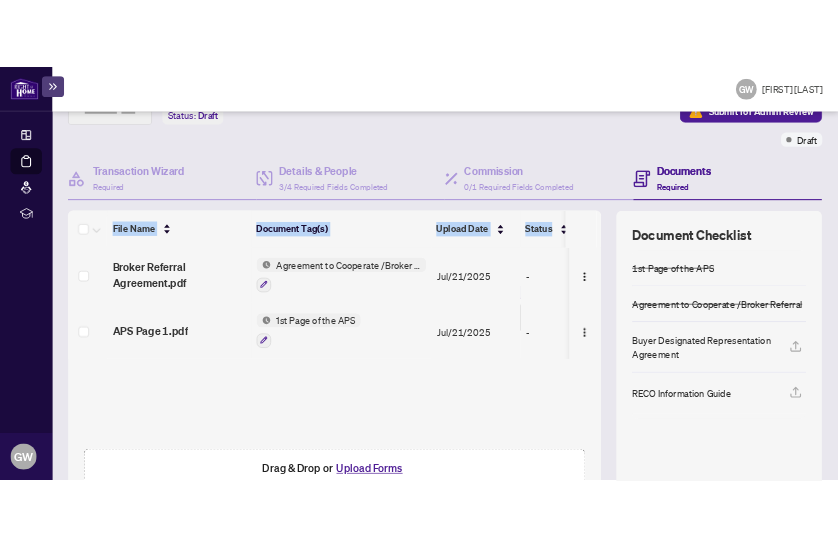 scroll, scrollTop: 255, scrollLeft: 0, axis: vertical 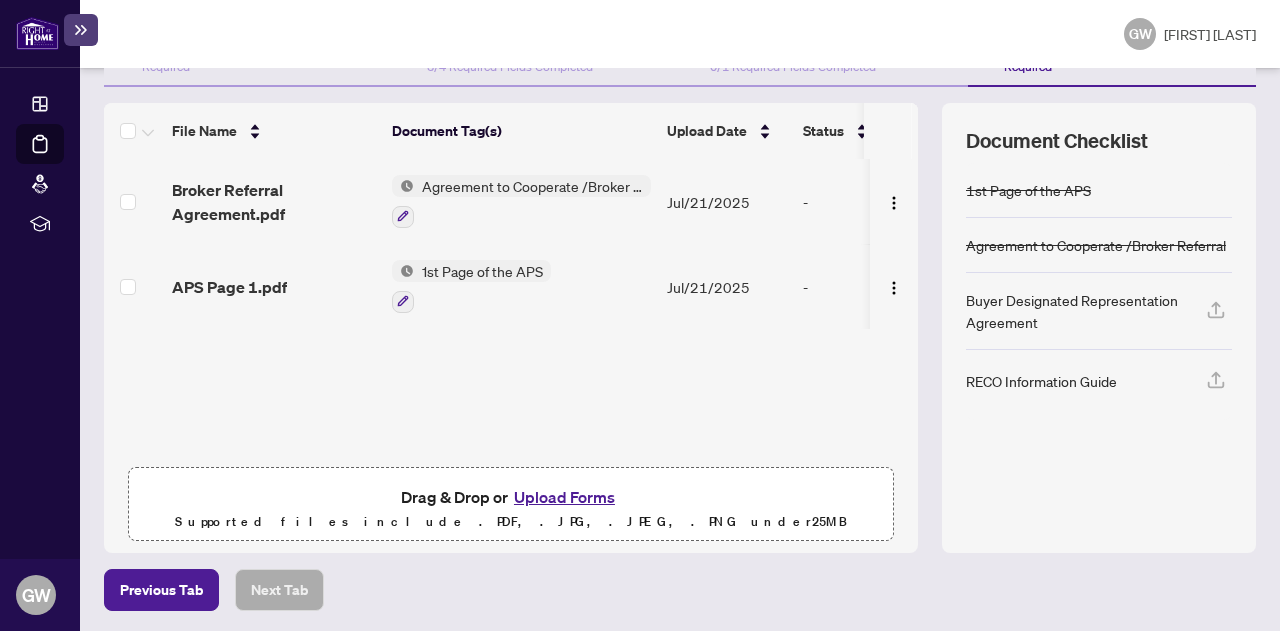 click on "Drag & Drop or Upload Forms Supported files include   .PDF, .JPG, .JPEG, .PNG   under  25 MB" at bounding box center (511, 509) 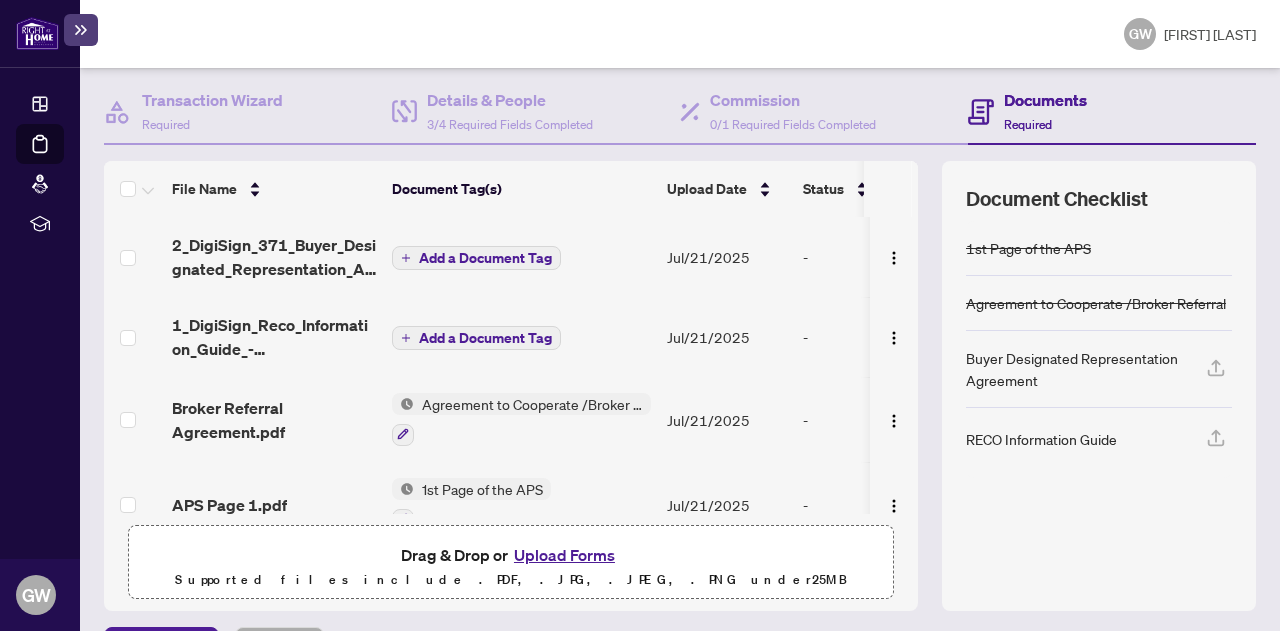 scroll, scrollTop: 196, scrollLeft: 0, axis: vertical 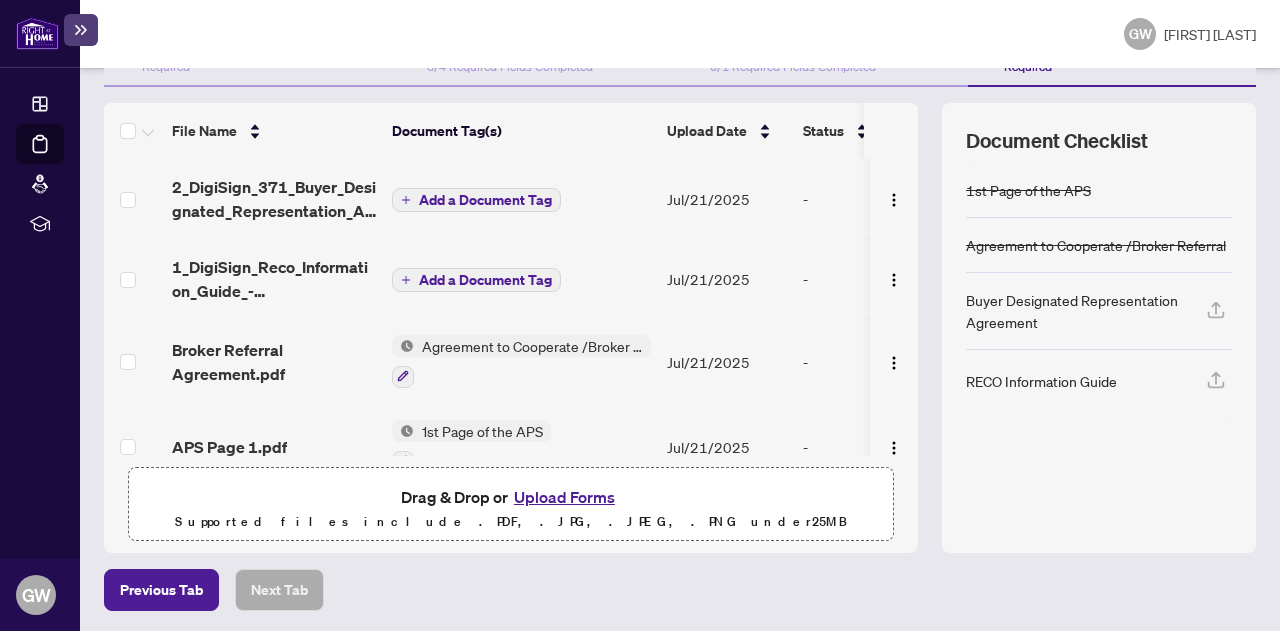 click on "Add a Document Tag" at bounding box center (485, 280) 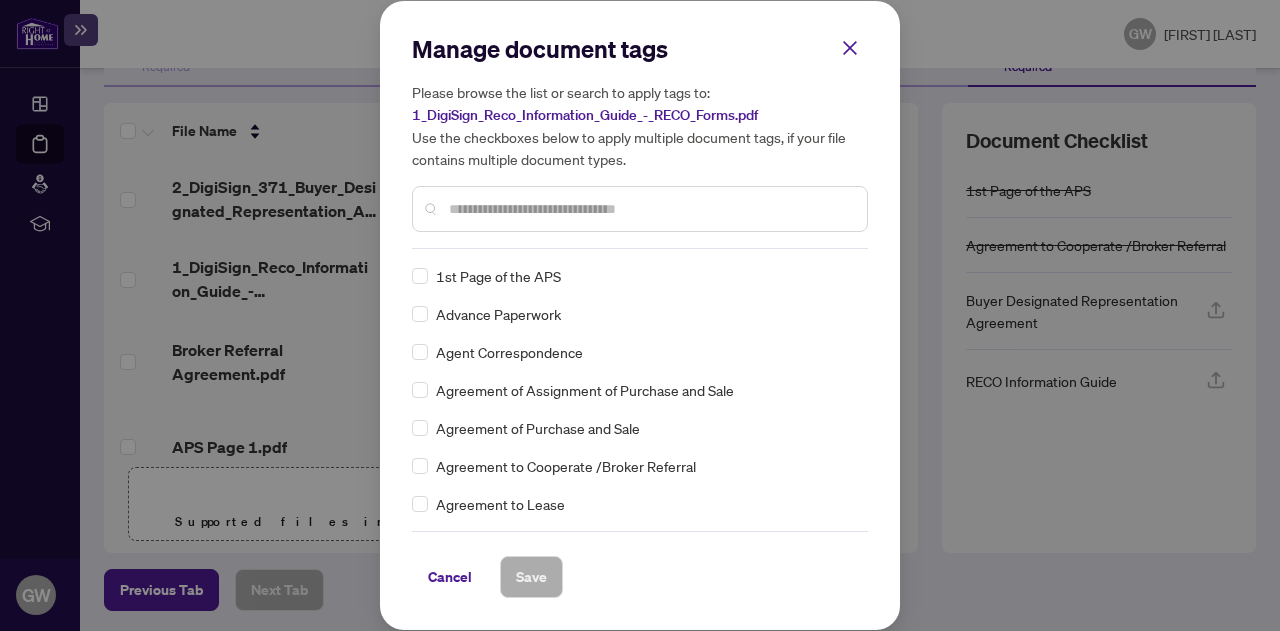 click on "1st Page of the APS" at bounding box center (498, 276) 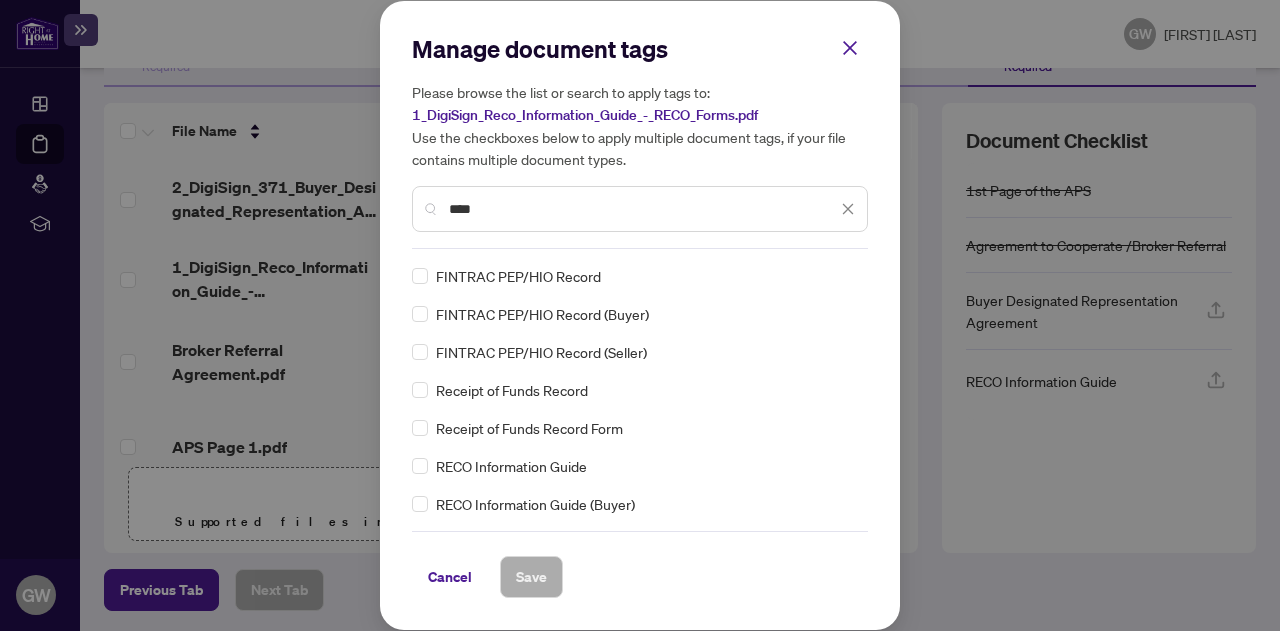 type on "****" 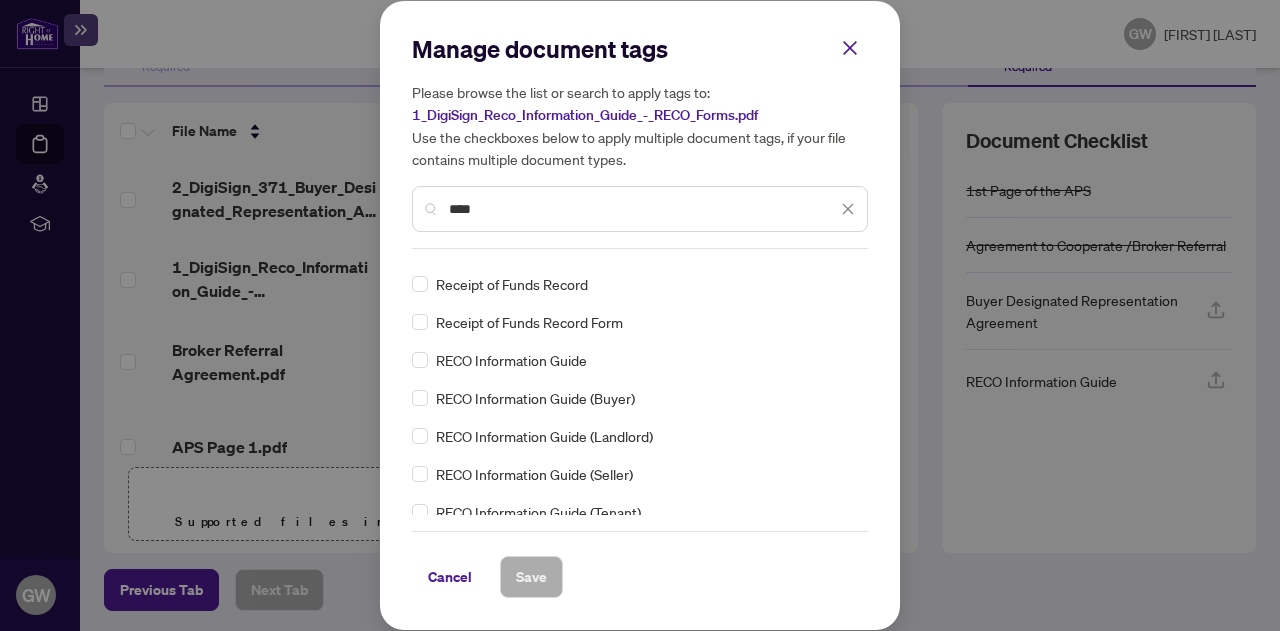 scroll, scrollTop: 102, scrollLeft: 0, axis: vertical 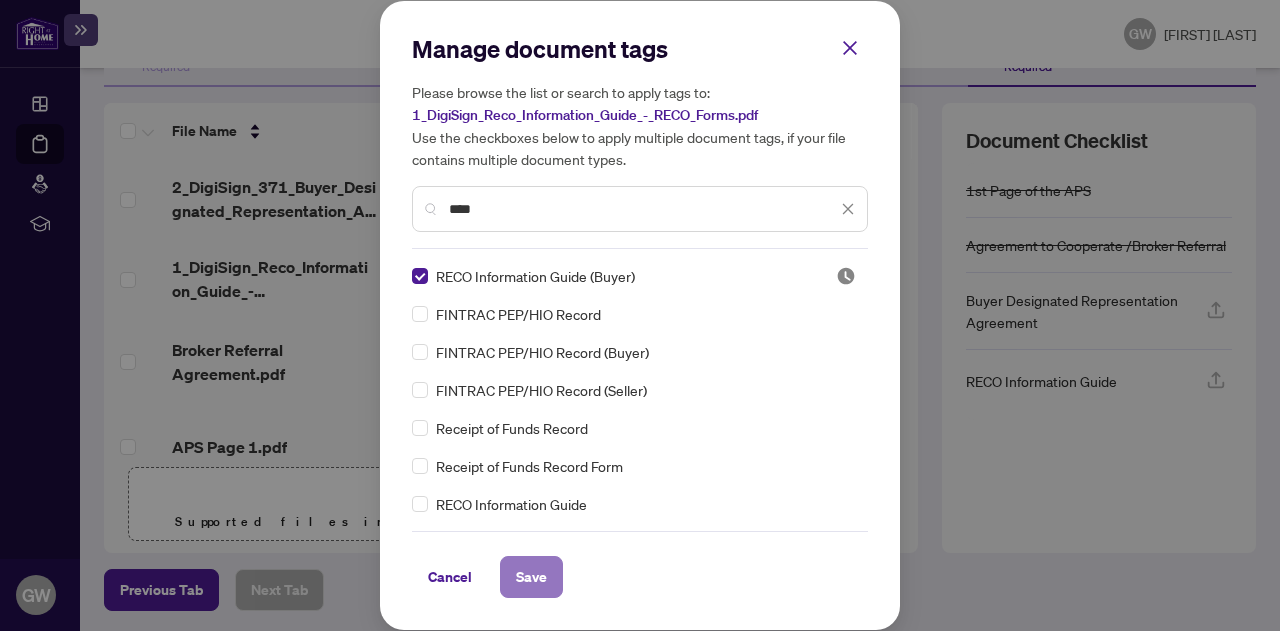 click on "Save" at bounding box center (531, 577) 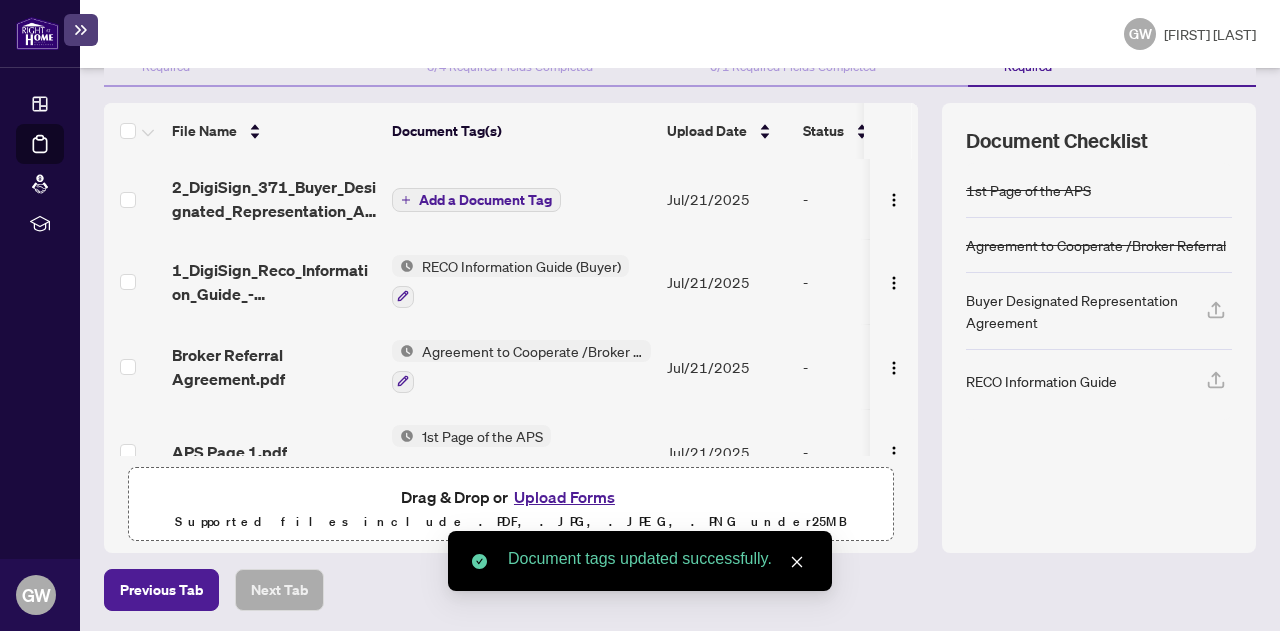 click on "Add a Document Tag" at bounding box center (485, 200) 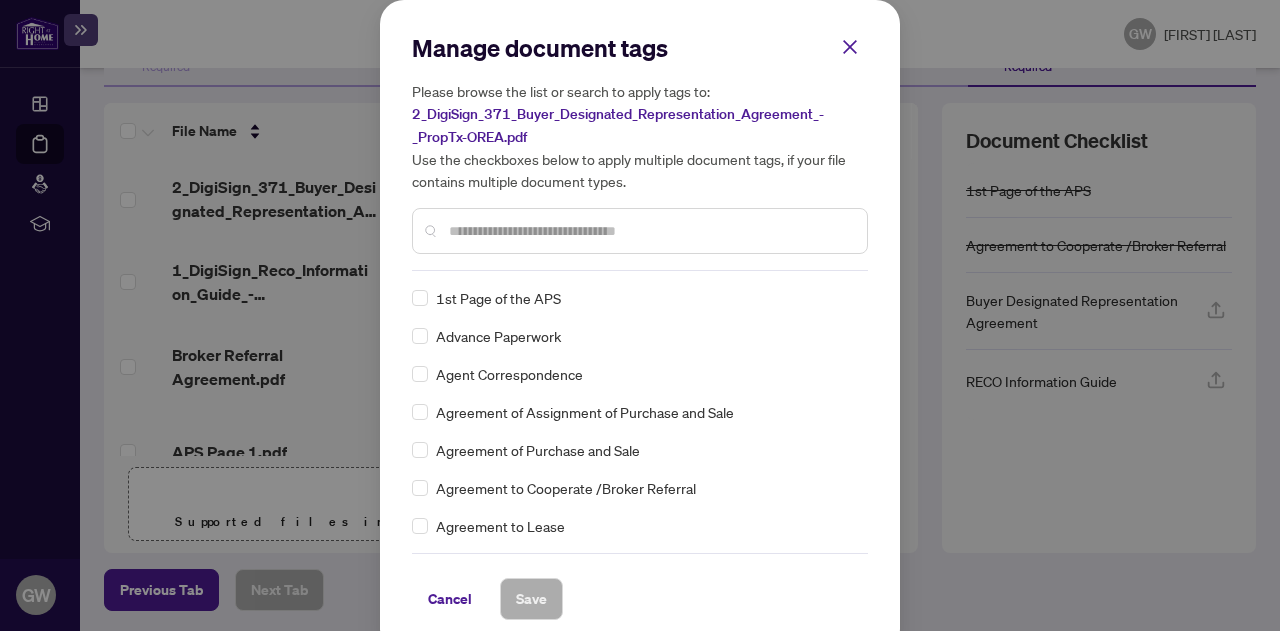 click at bounding box center [650, 231] 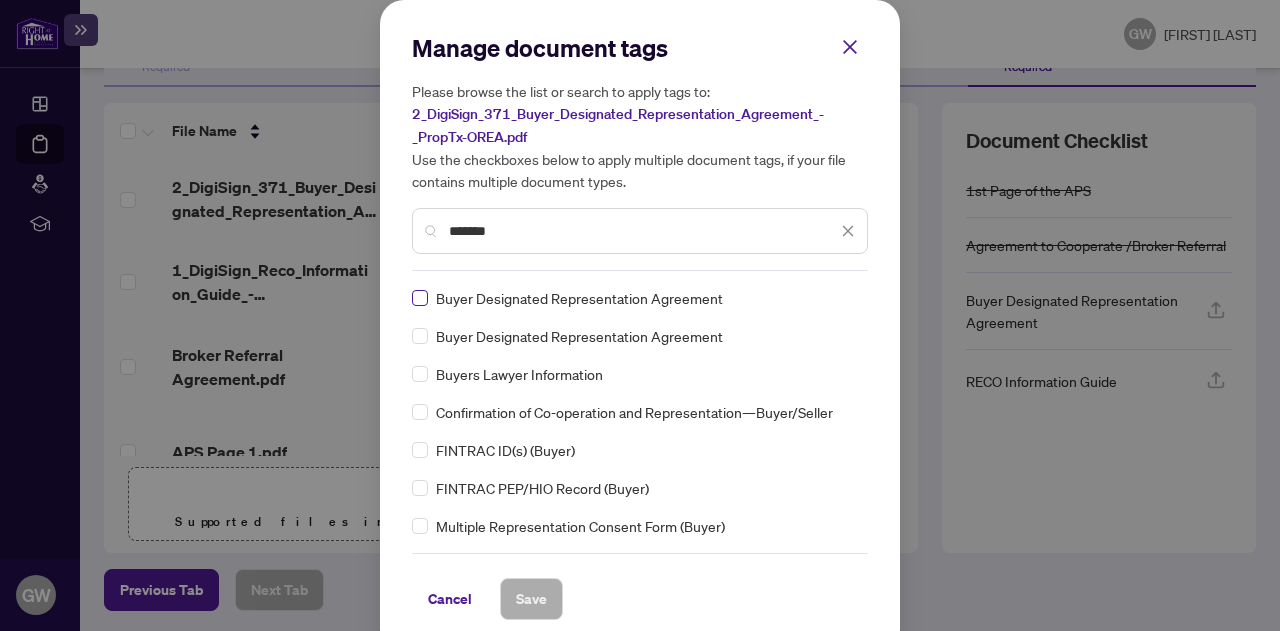type on "*******" 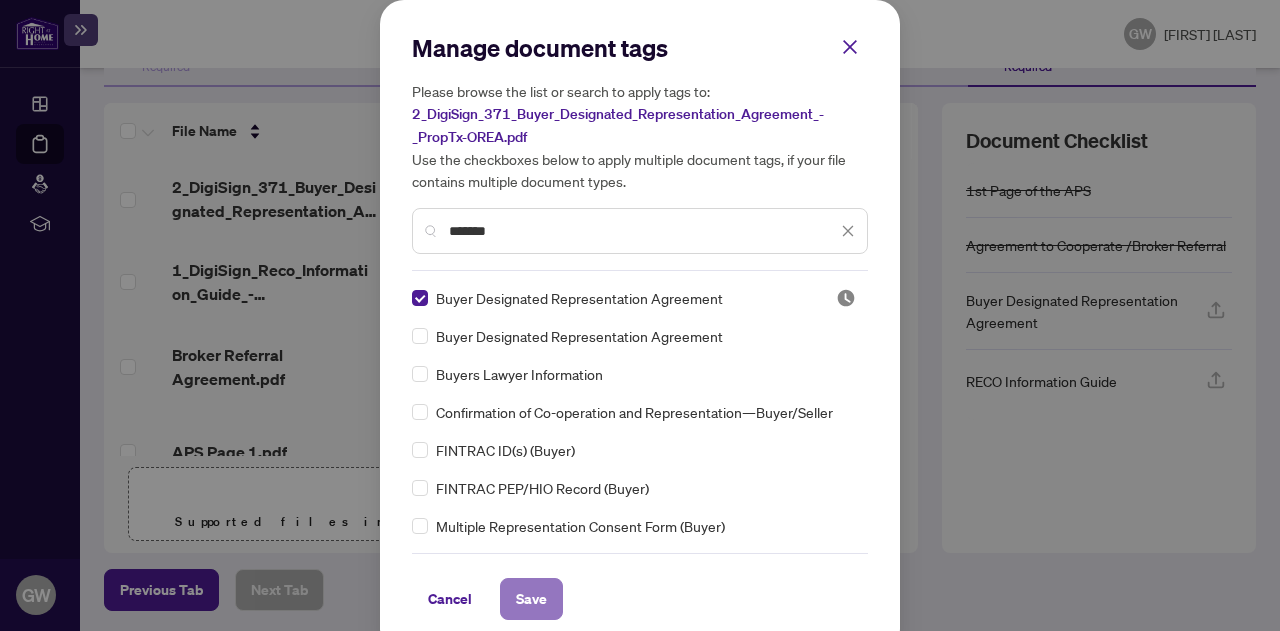 click on "Save" at bounding box center (531, 599) 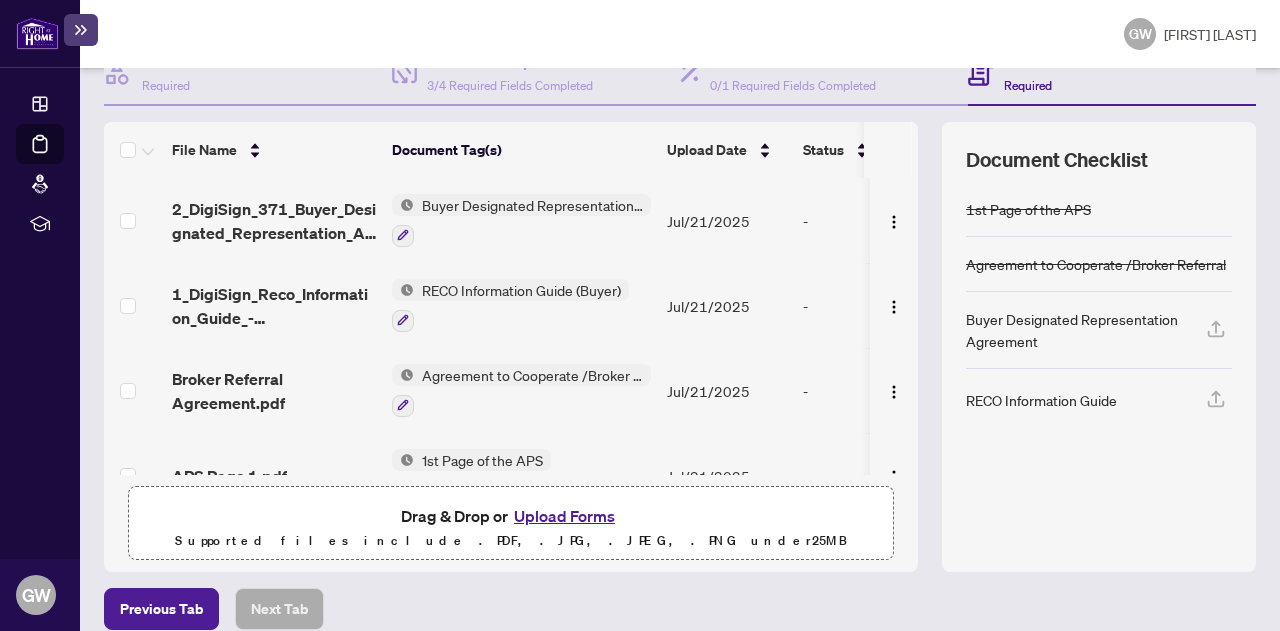 scroll, scrollTop: 255, scrollLeft: 0, axis: vertical 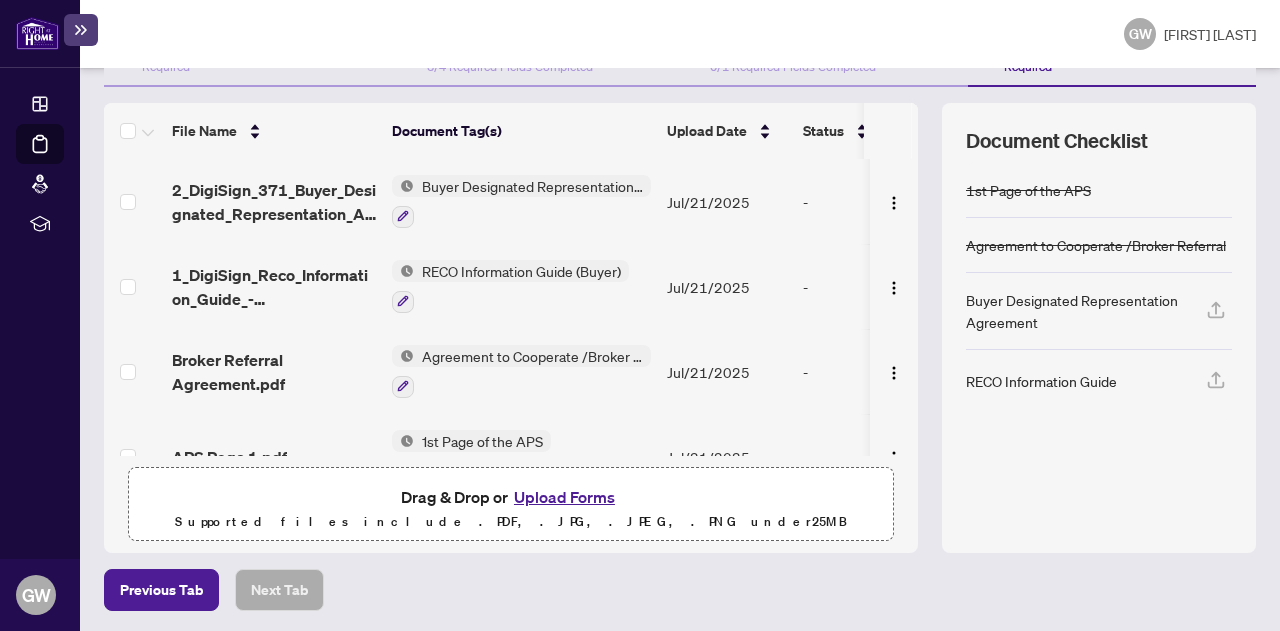 click on "Previous Tab Next Tab" at bounding box center (680, 590) 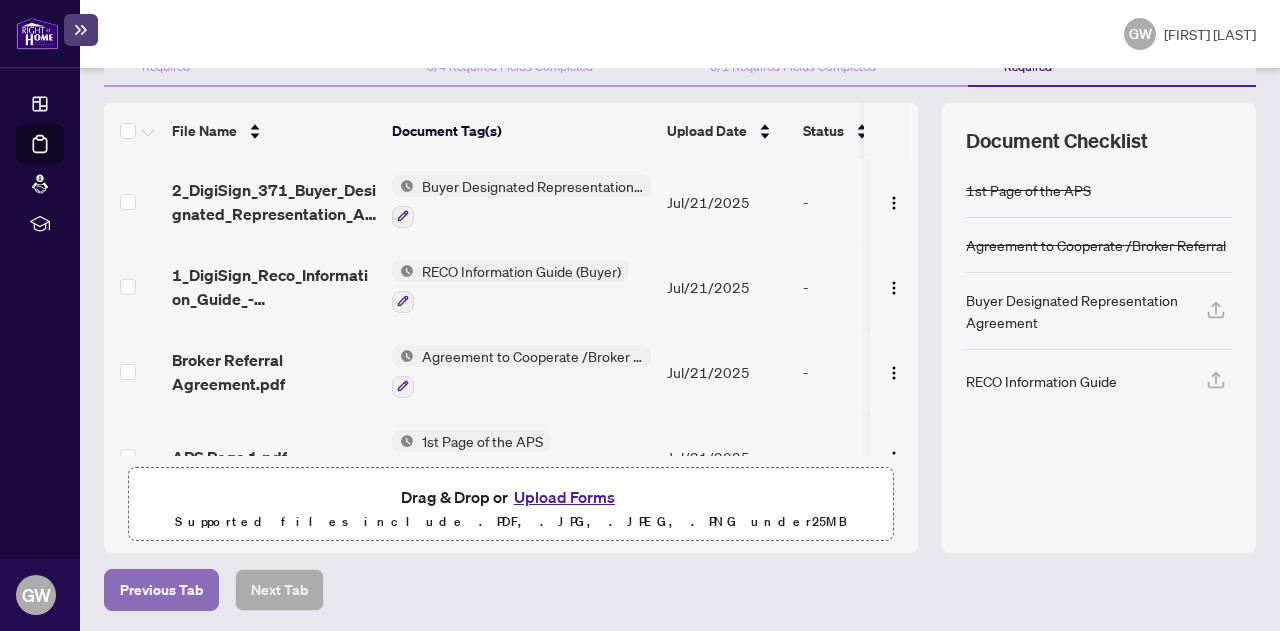 click on "Previous Tab" at bounding box center (161, 590) 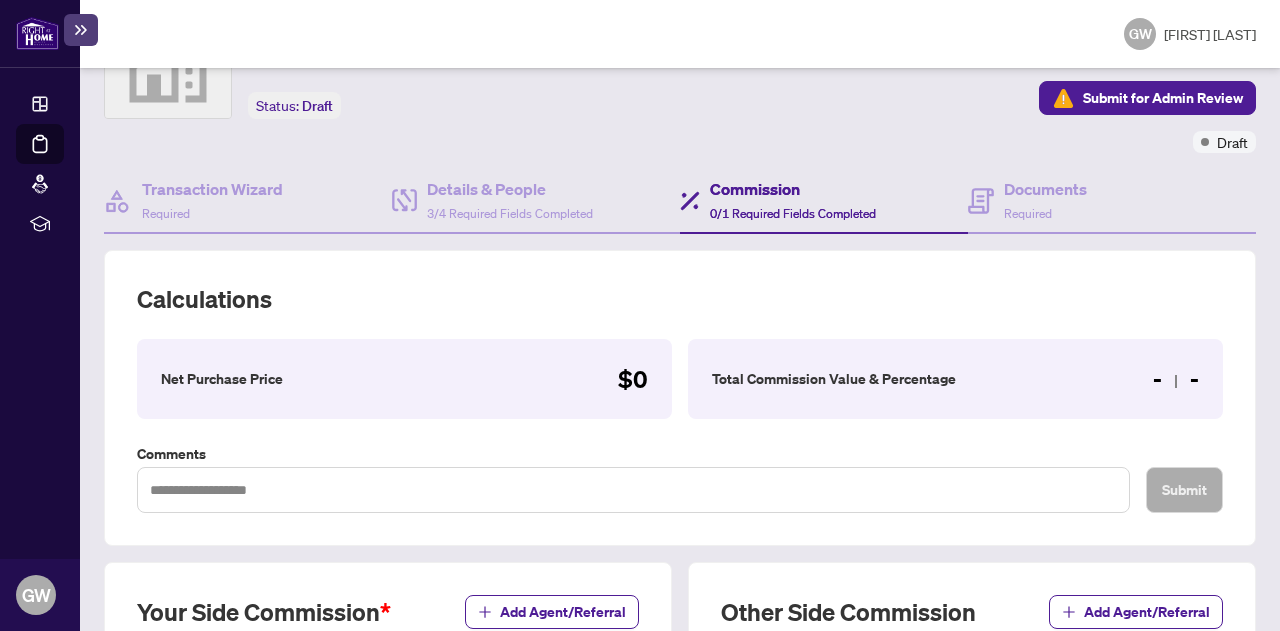 scroll, scrollTop: 255, scrollLeft: 0, axis: vertical 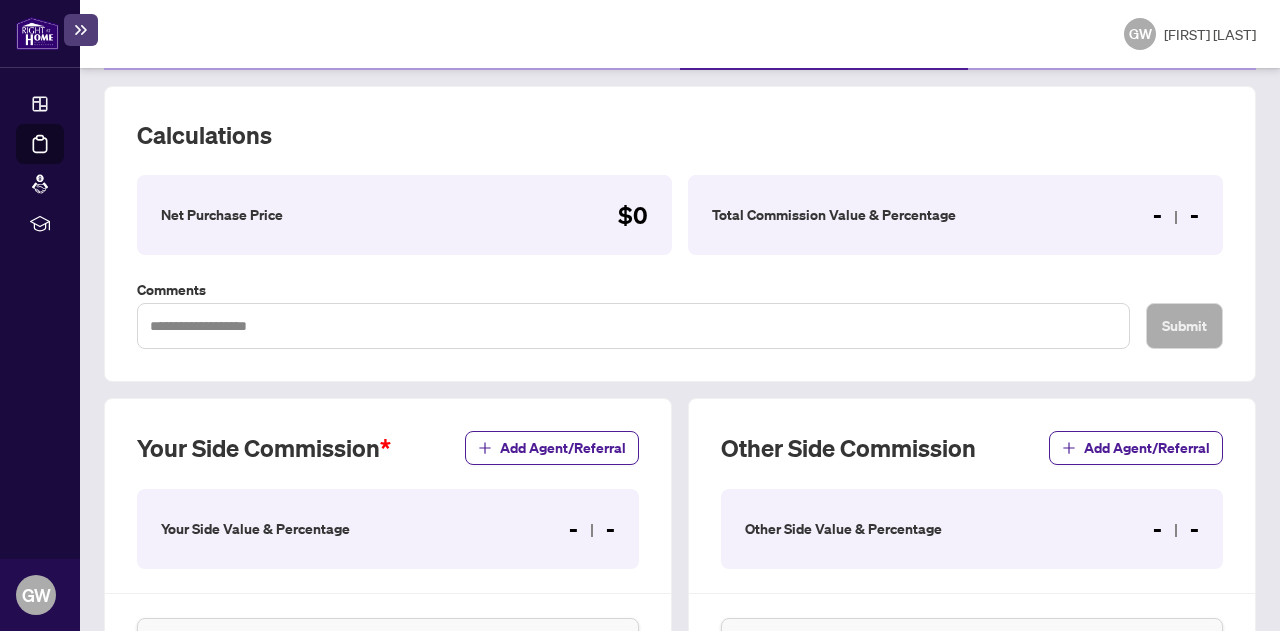 click on "Net Purchase Price $0" at bounding box center (404, 215) 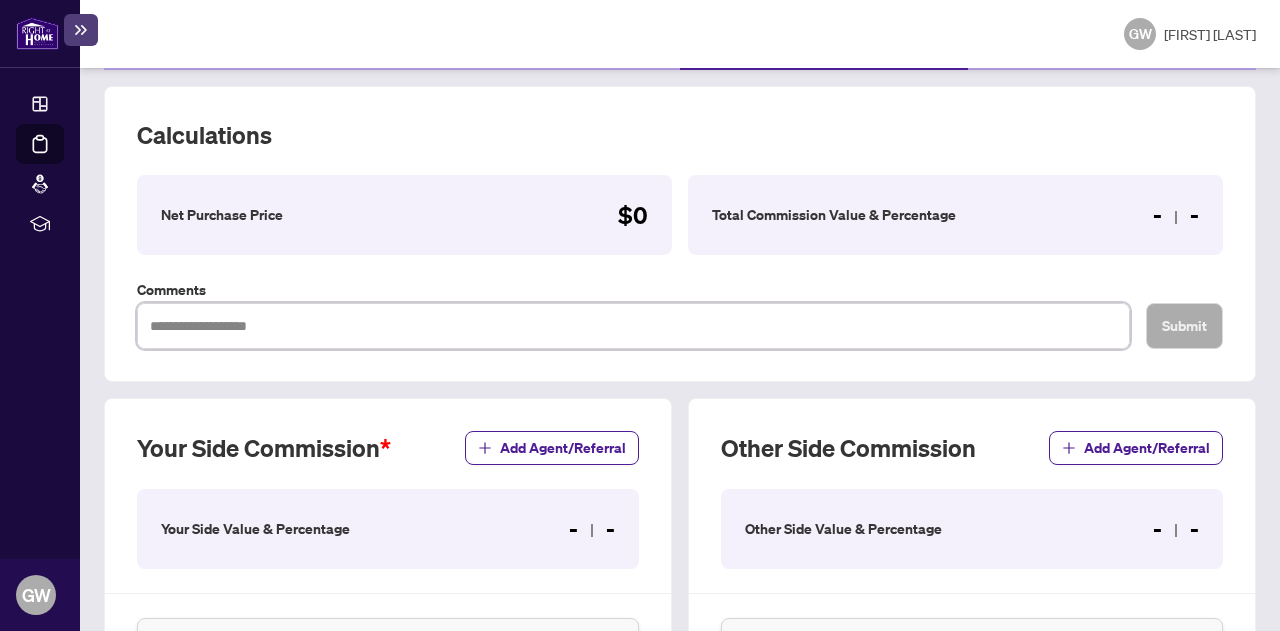click at bounding box center (633, 325) 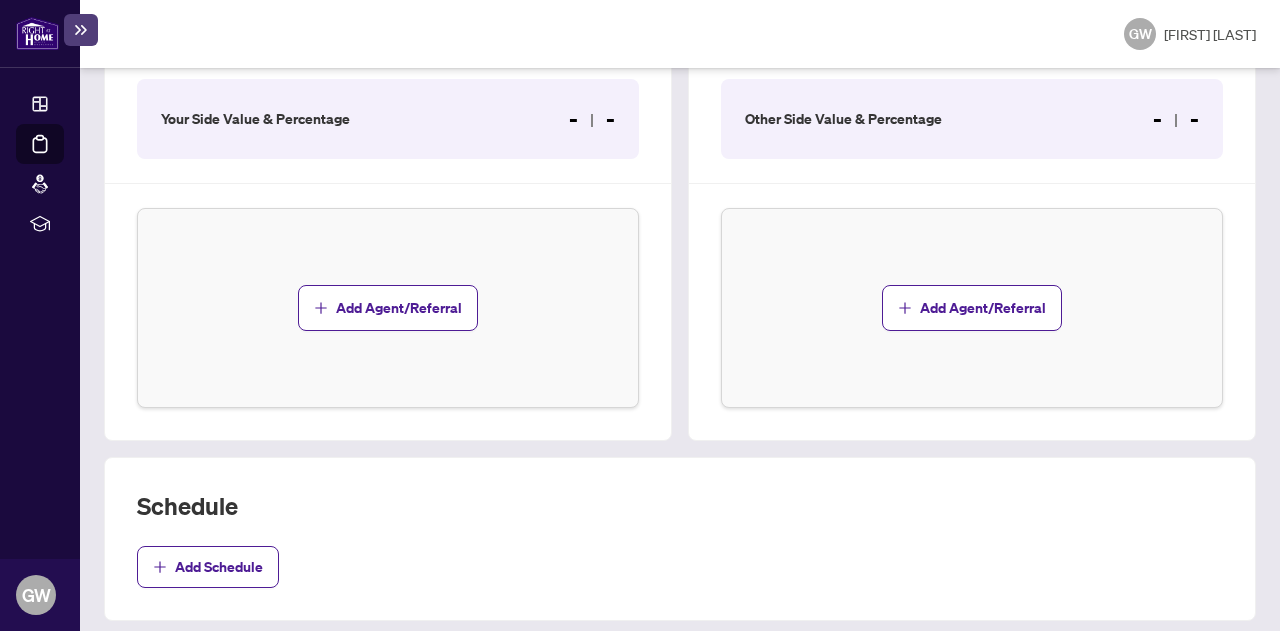 scroll, scrollTop: 678, scrollLeft: 0, axis: vertical 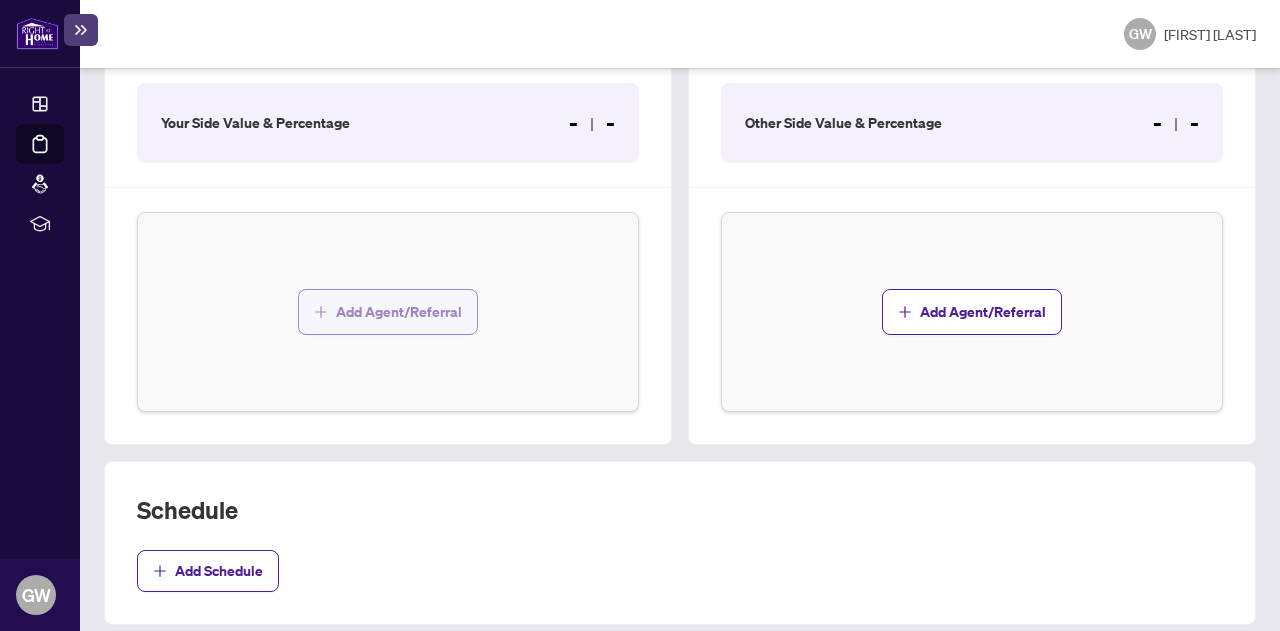 click on "Add Agent/Referral" at bounding box center (399, 312) 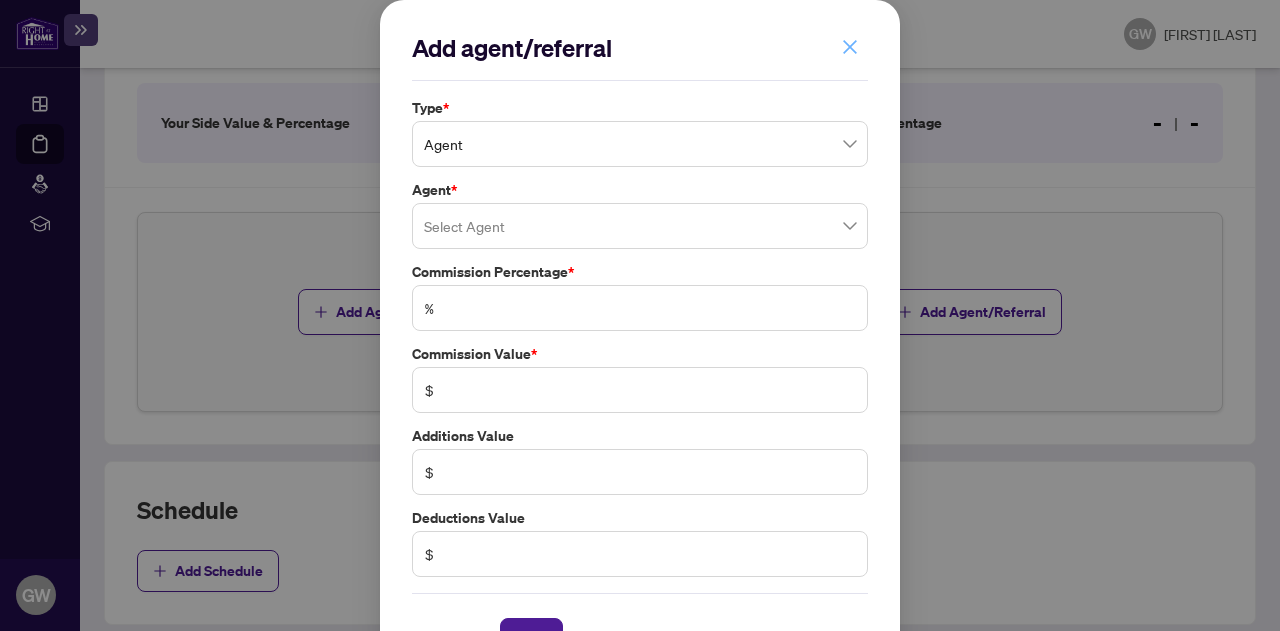 click 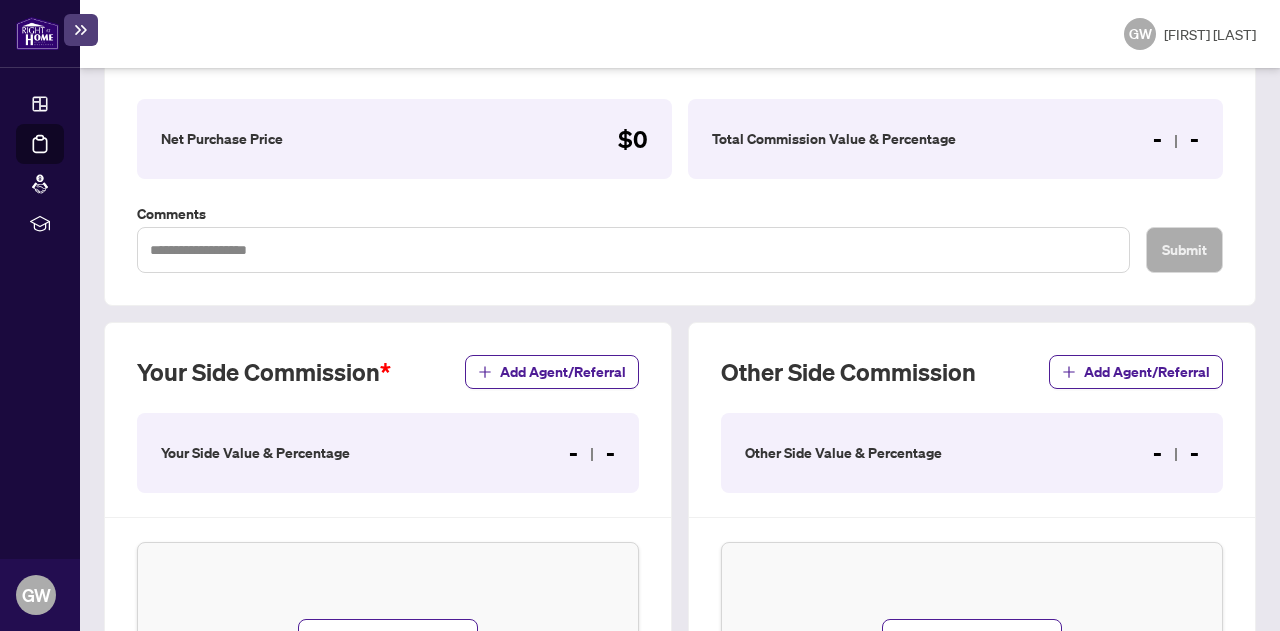 scroll, scrollTop: 344, scrollLeft: 0, axis: vertical 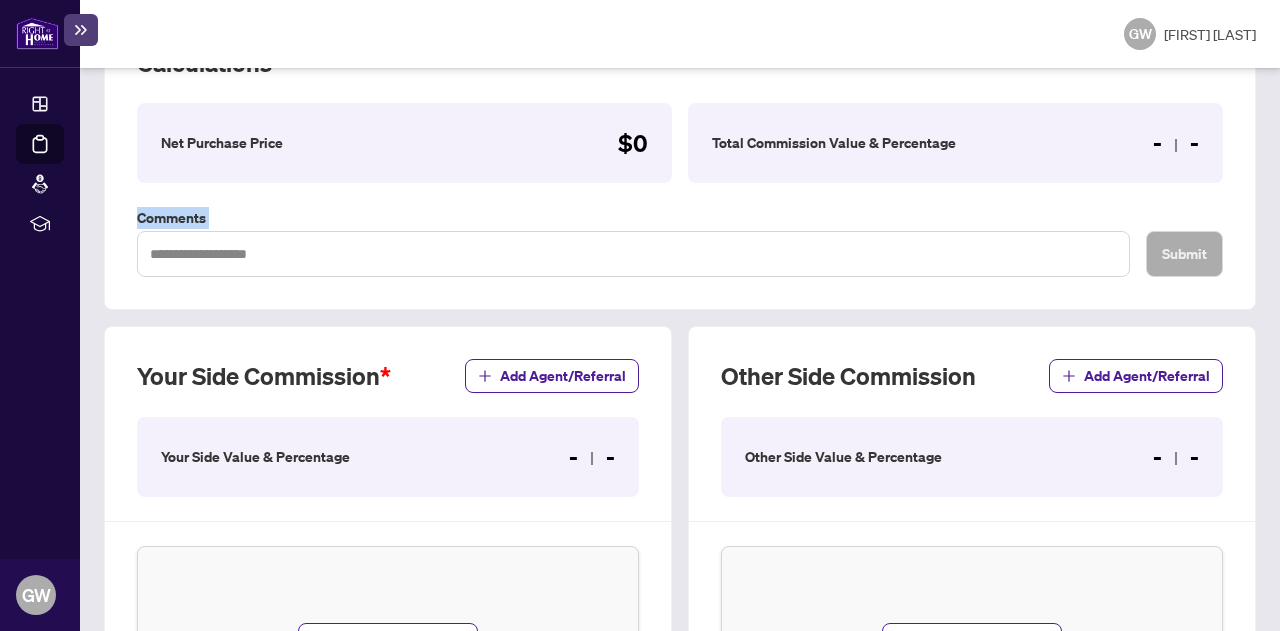 drag, startPoint x: 1242, startPoint y: 247, endPoint x: 1236, endPoint y: 147, distance: 100.17984 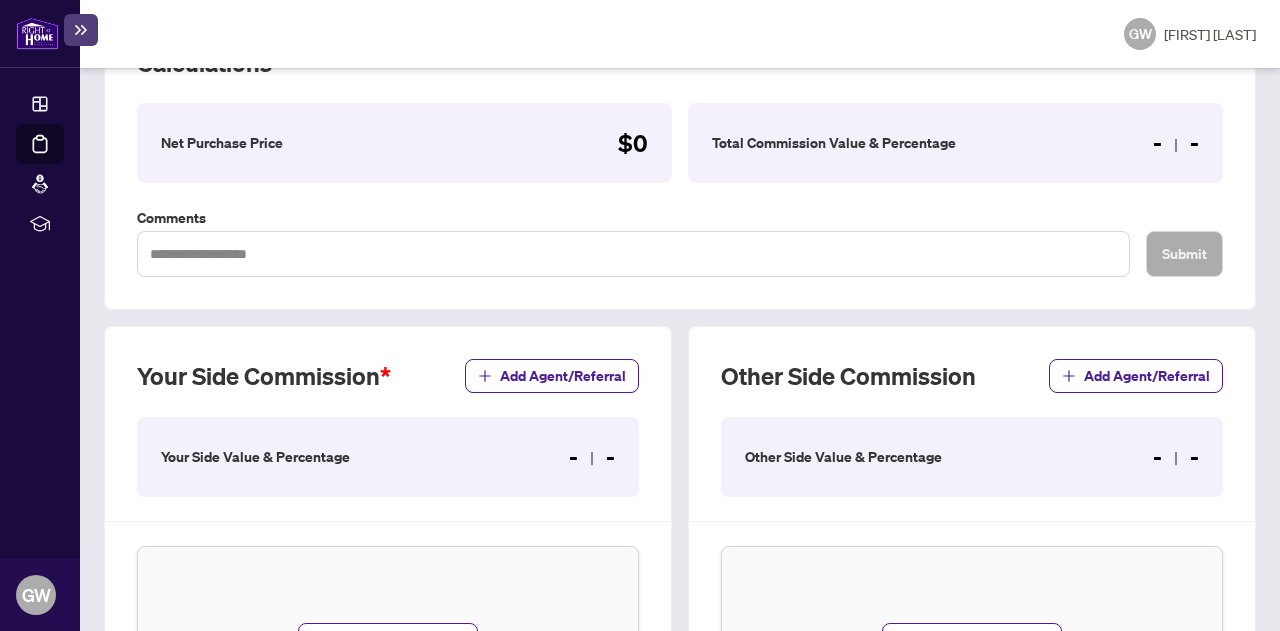 click on "Net Purchase Price $0" at bounding box center (404, 143) 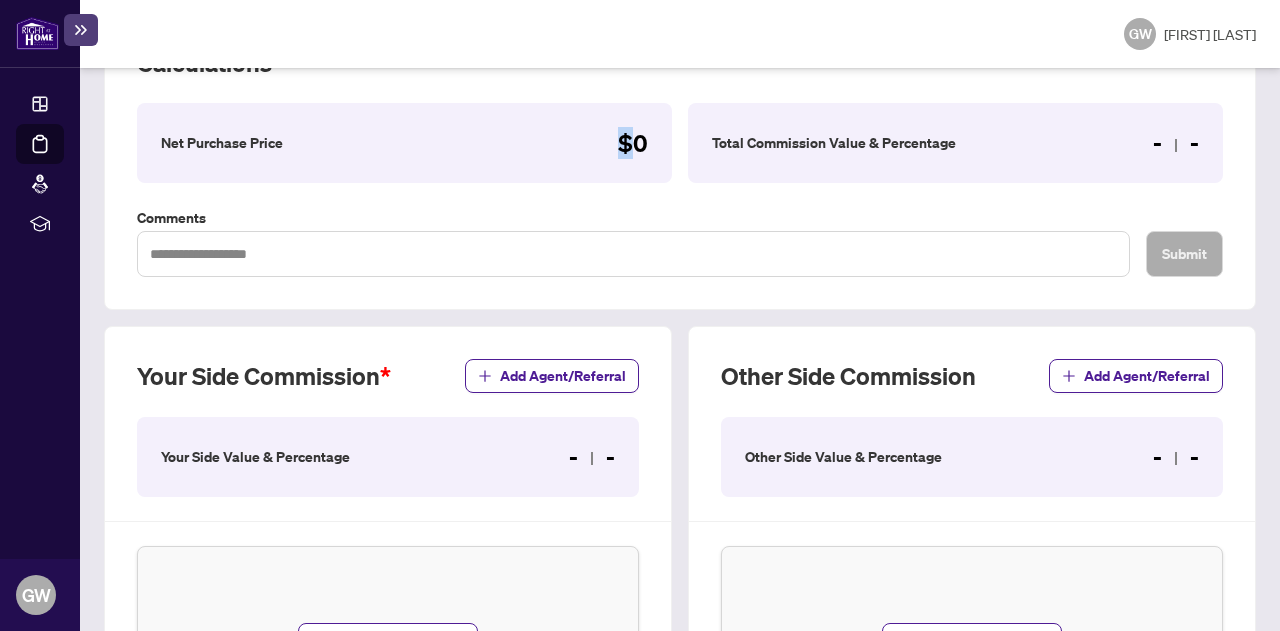 click on "$0" at bounding box center (633, 143) 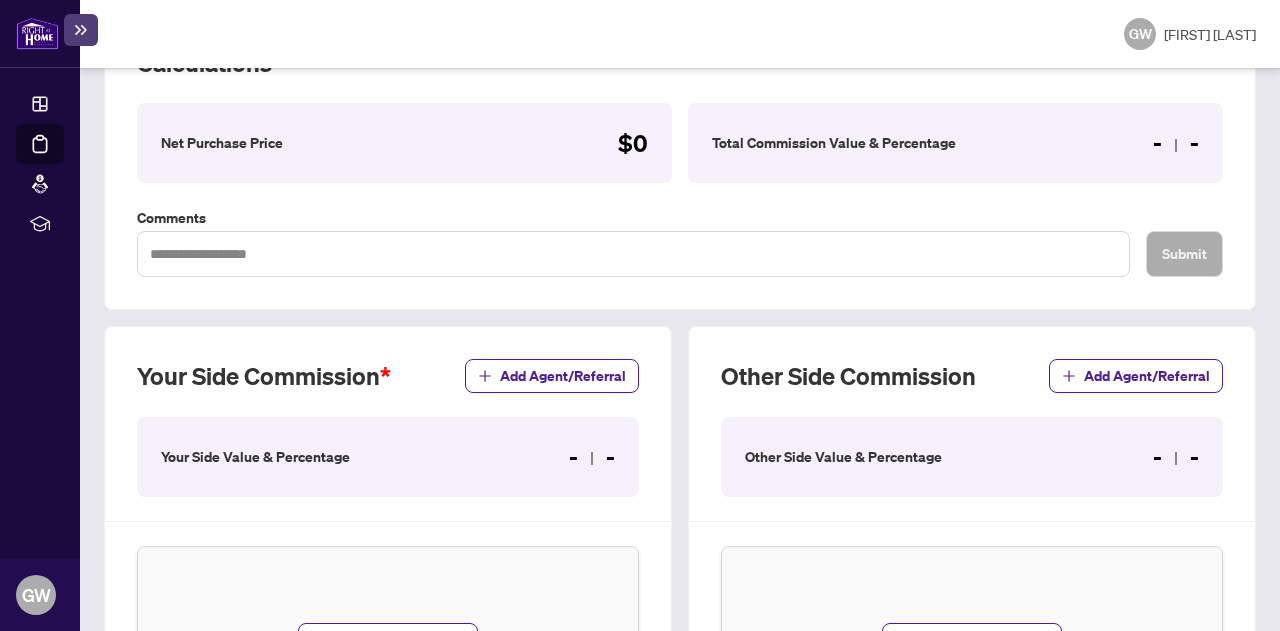 click on "$0" at bounding box center (633, 143) 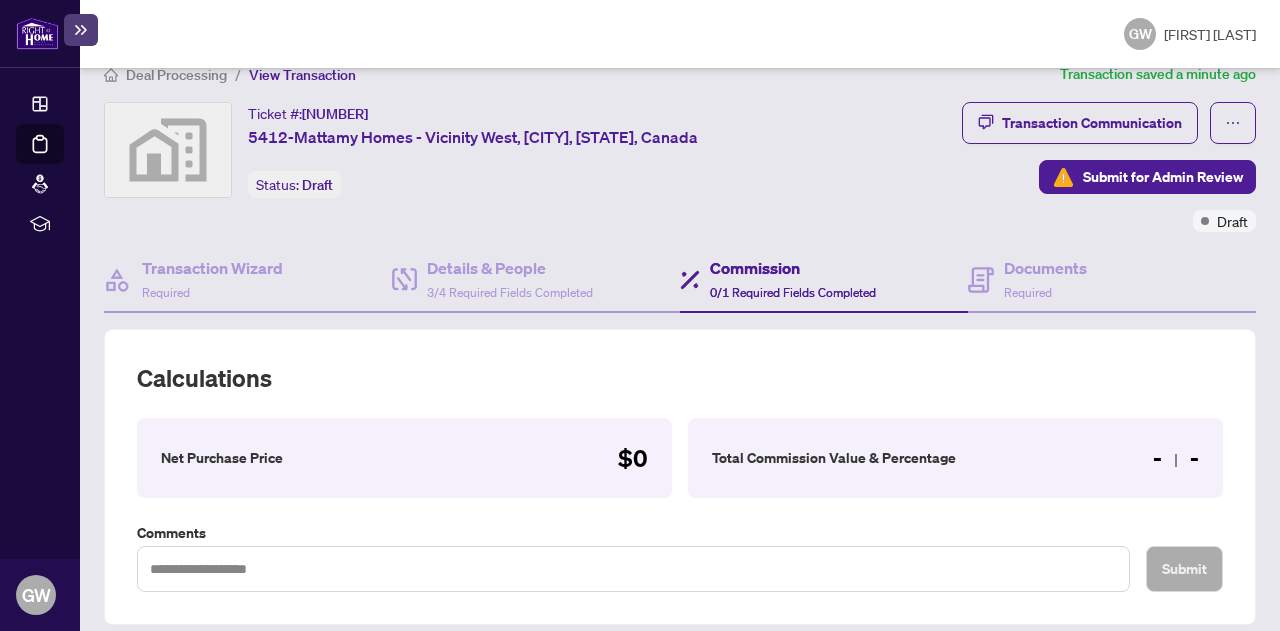 scroll, scrollTop: 0, scrollLeft: 0, axis: both 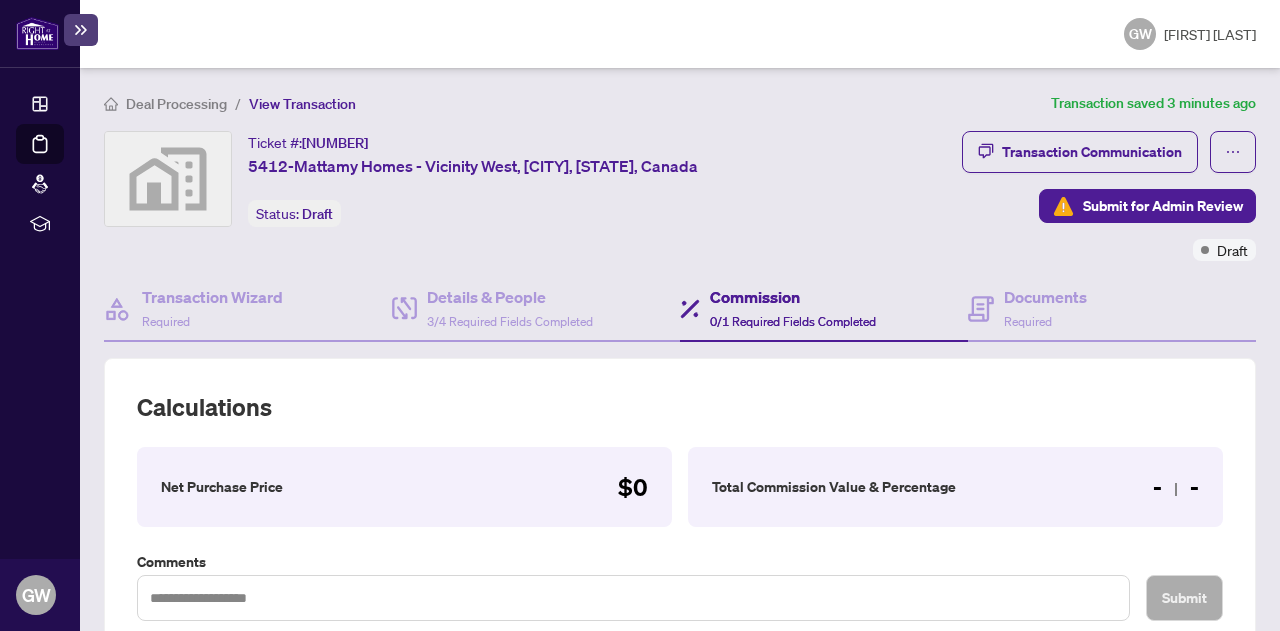 click on "Total Commission Value & Percentage -     -" at bounding box center [955, 487] 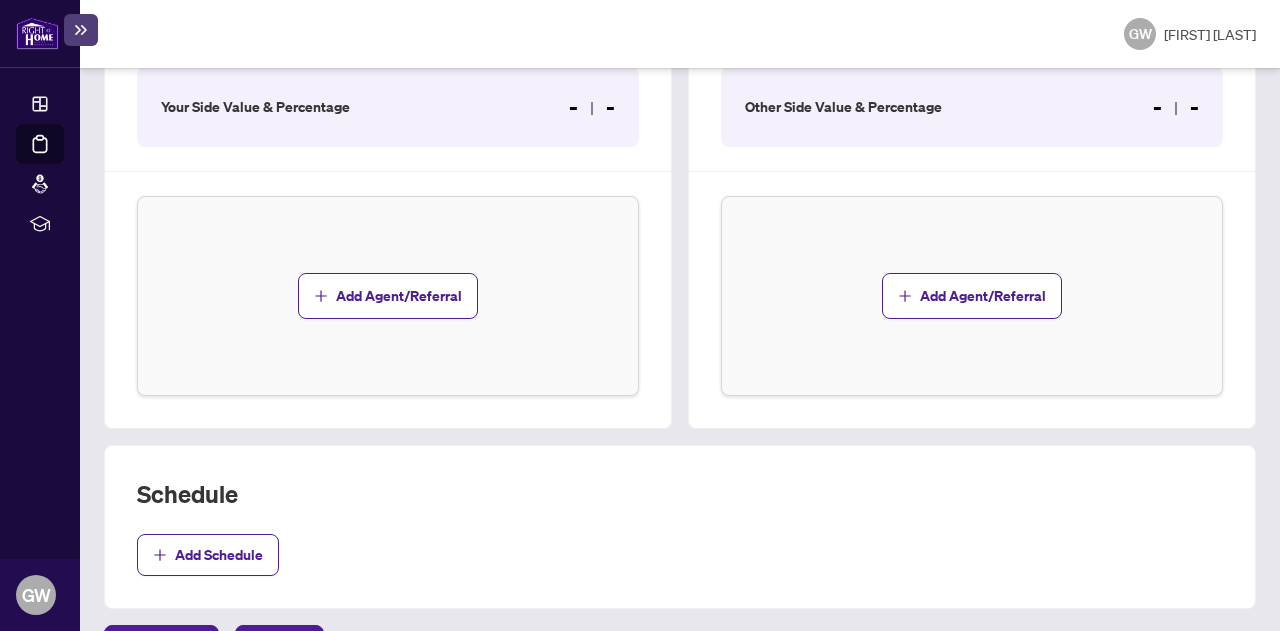 scroll, scrollTop: 746, scrollLeft: 0, axis: vertical 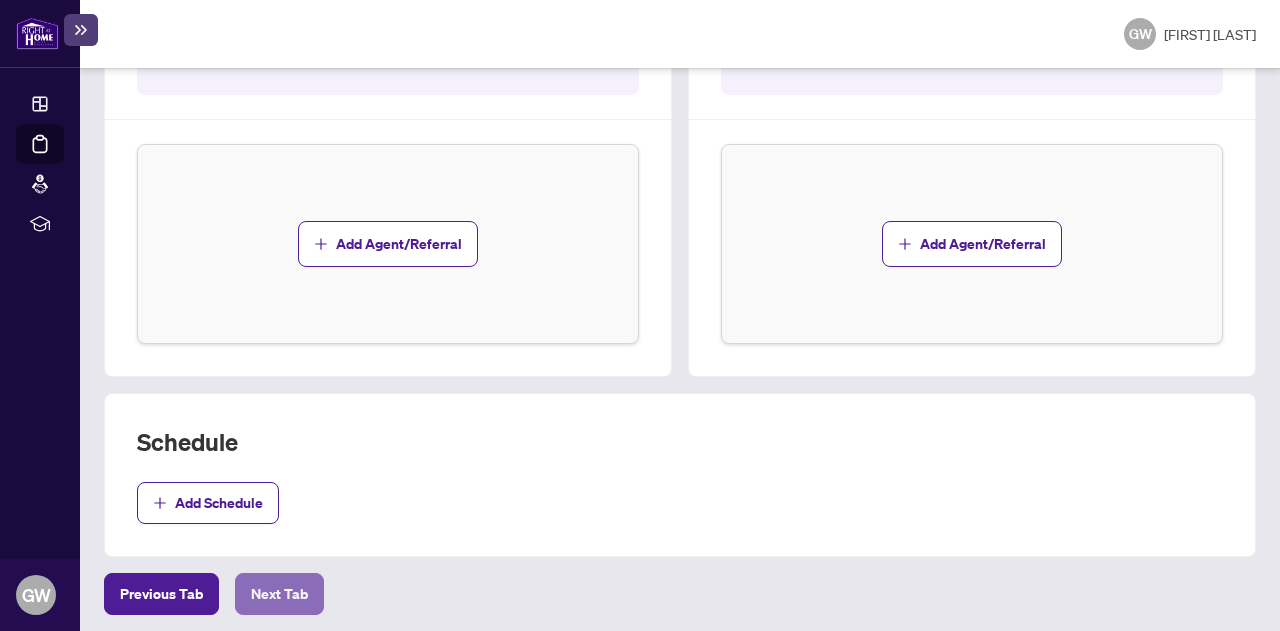 click on "Next Tab" at bounding box center (279, 594) 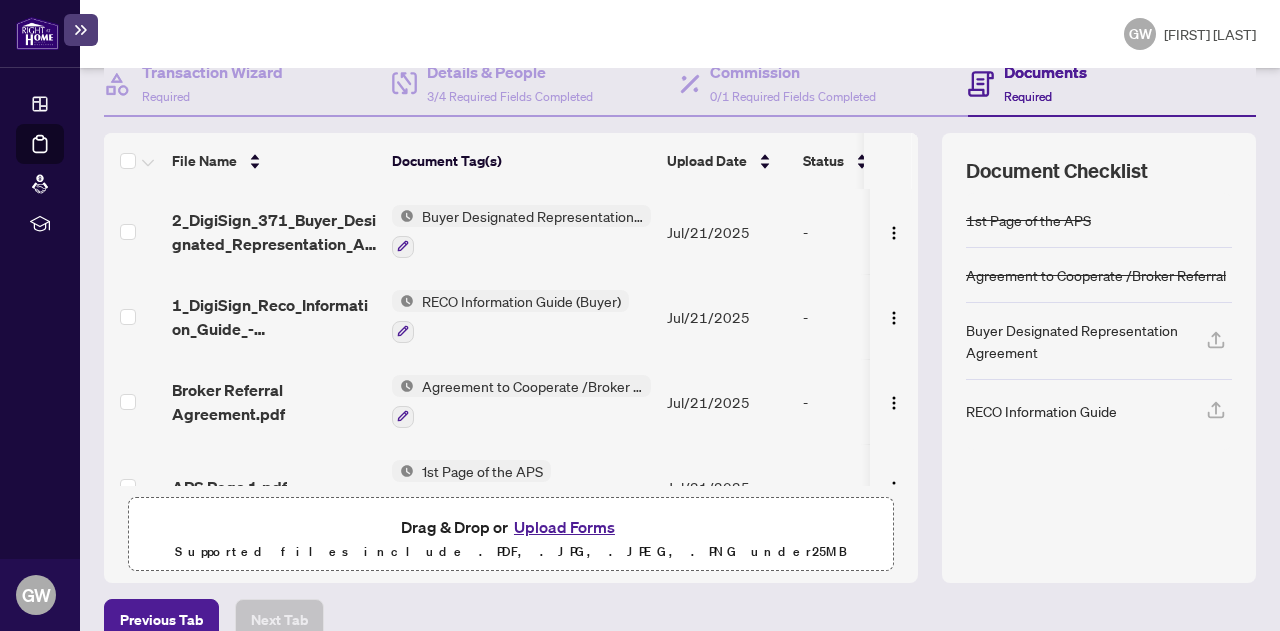 scroll, scrollTop: 255, scrollLeft: 0, axis: vertical 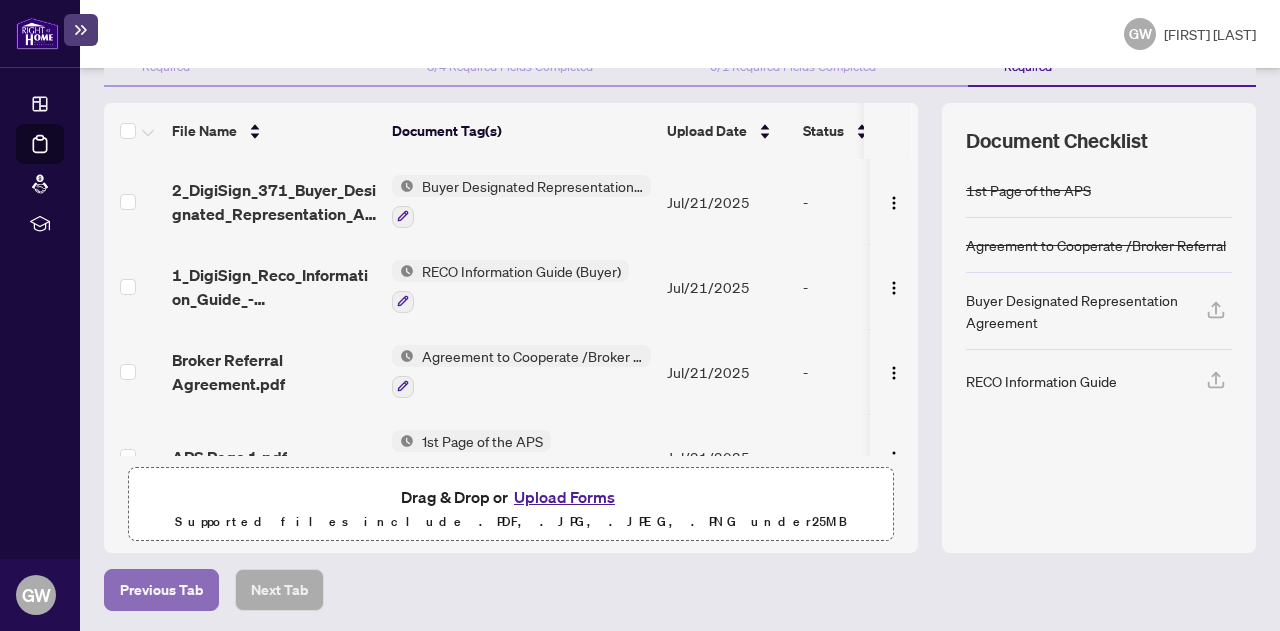 click on "Previous Tab" at bounding box center (161, 590) 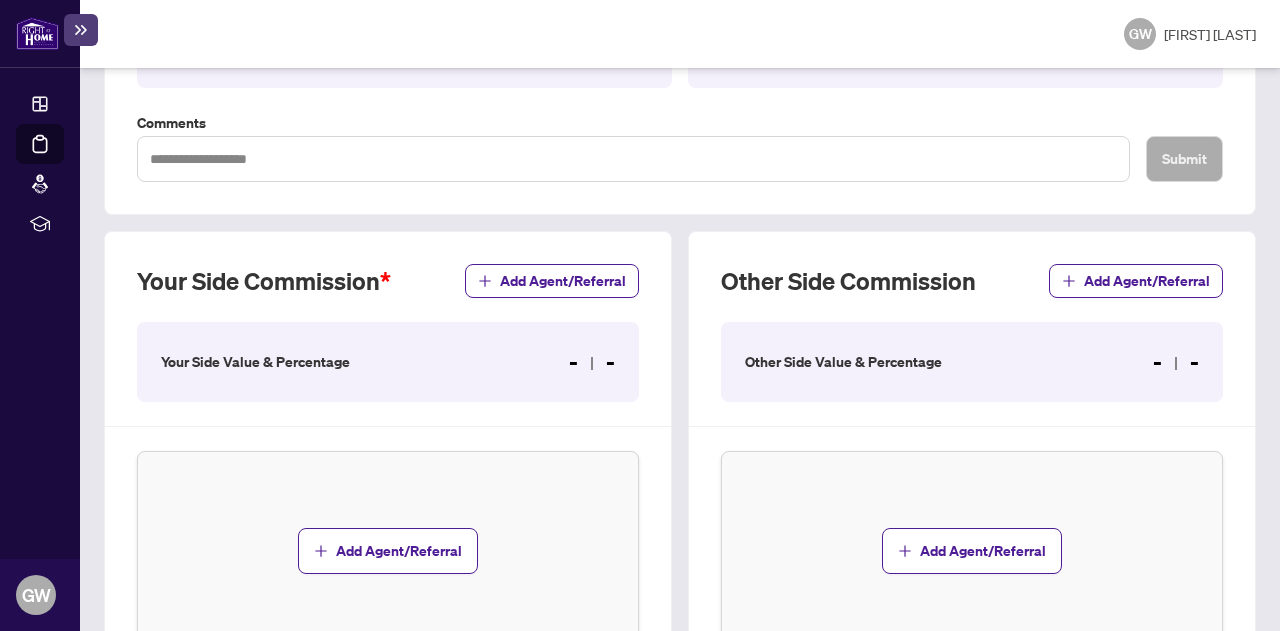 scroll, scrollTop: 437, scrollLeft: 0, axis: vertical 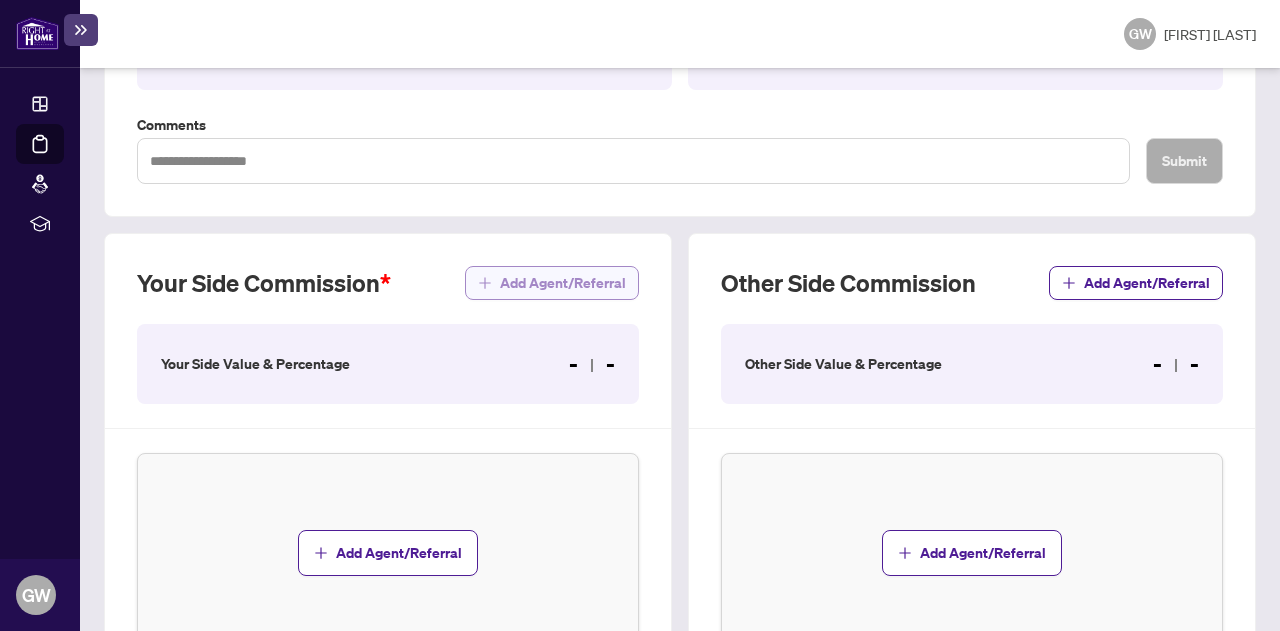 click on "Add Agent/Referral" at bounding box center [552, 283] 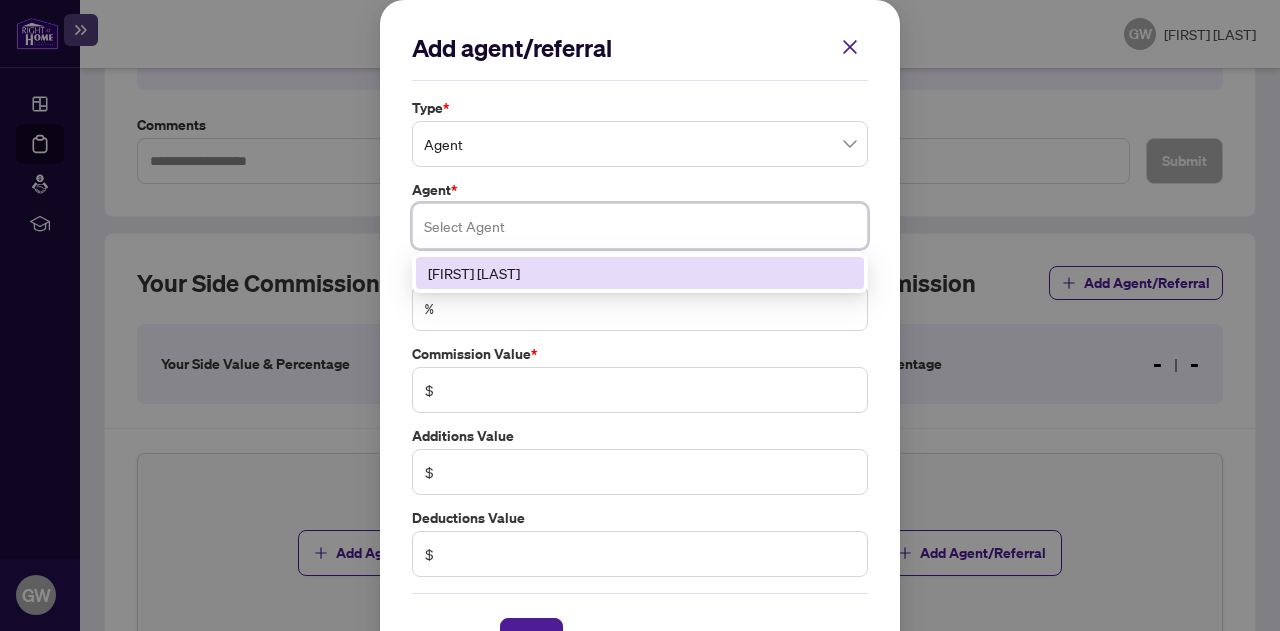 click at bounding box center [640, 226] 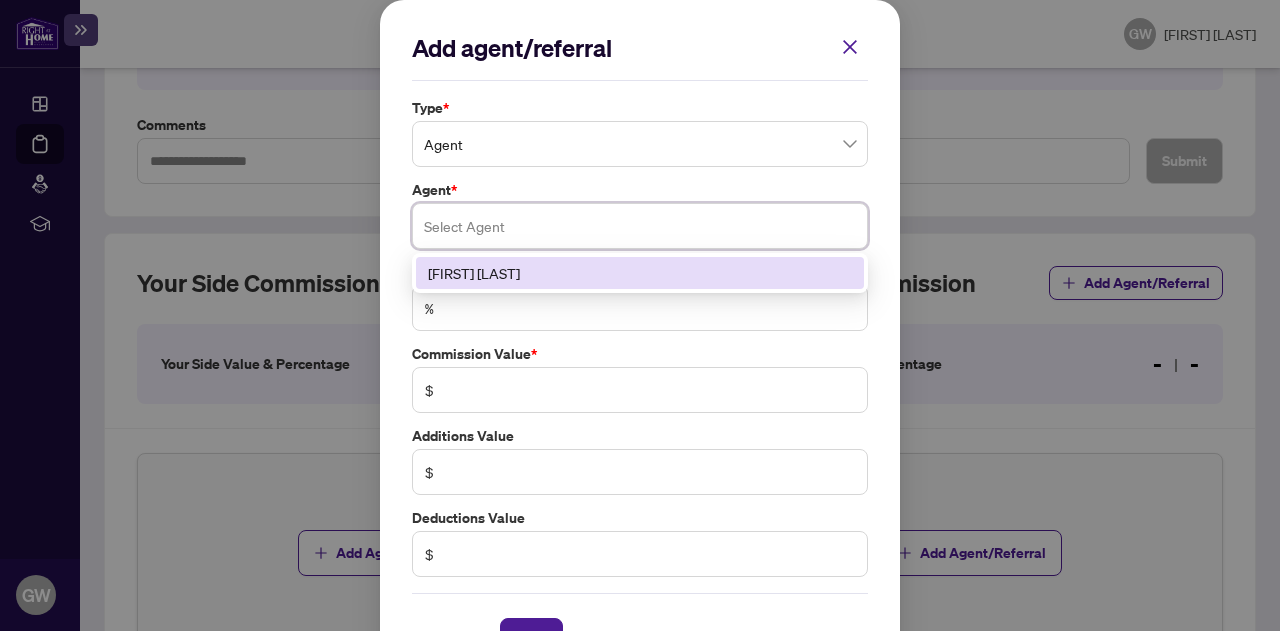 click on "[FIRST] [LAST]" at bounding box center [640, 273] 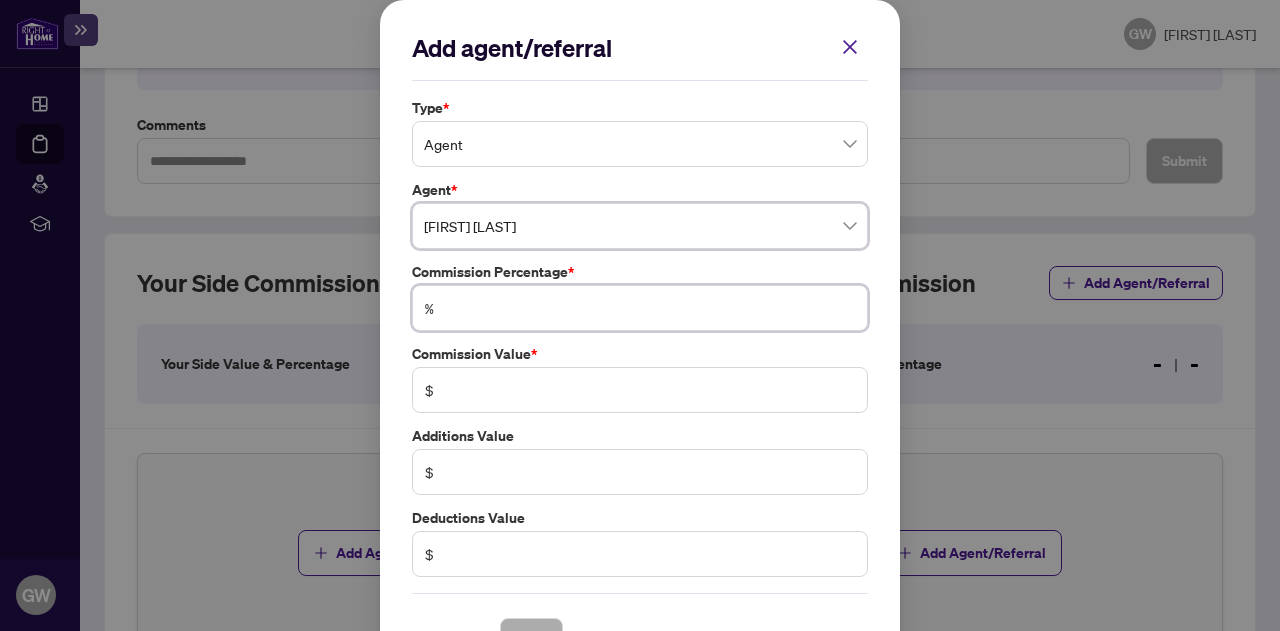 click at bounding box center [650, 308] 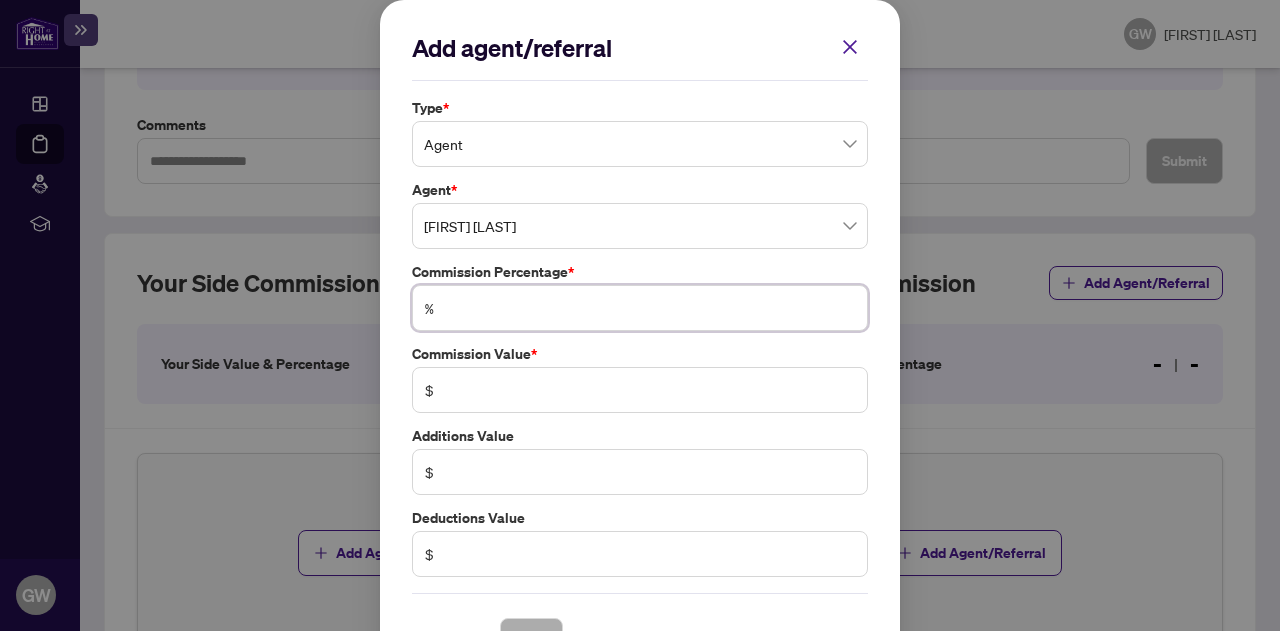 type on "*" 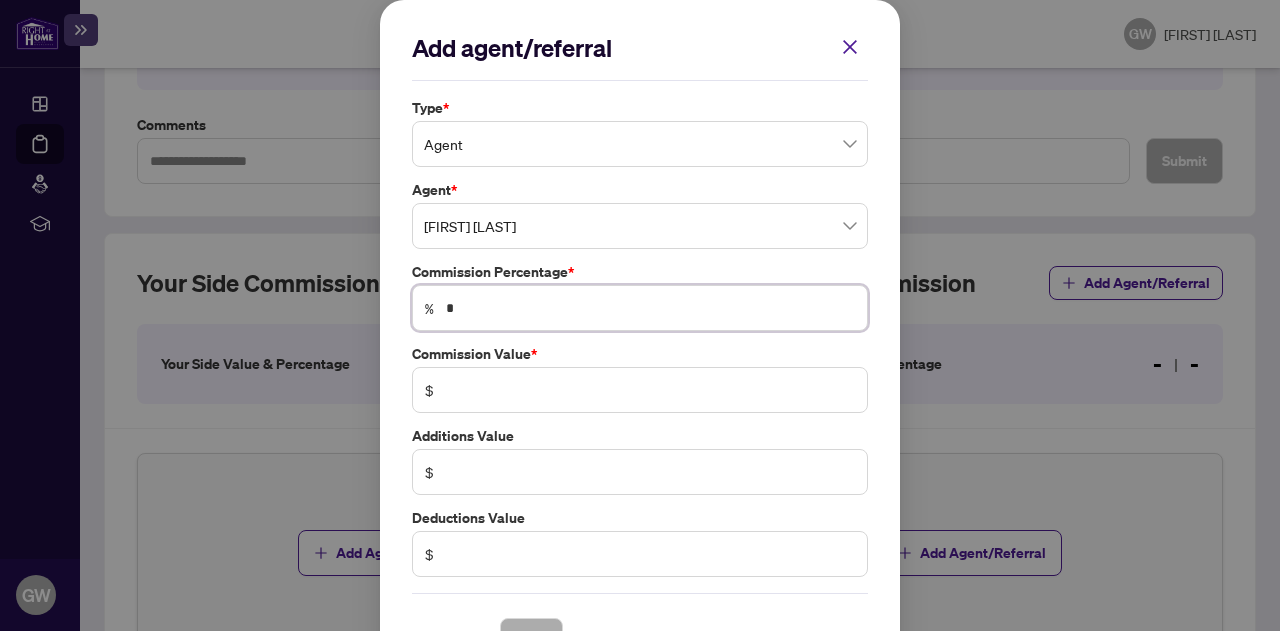 type on "*" 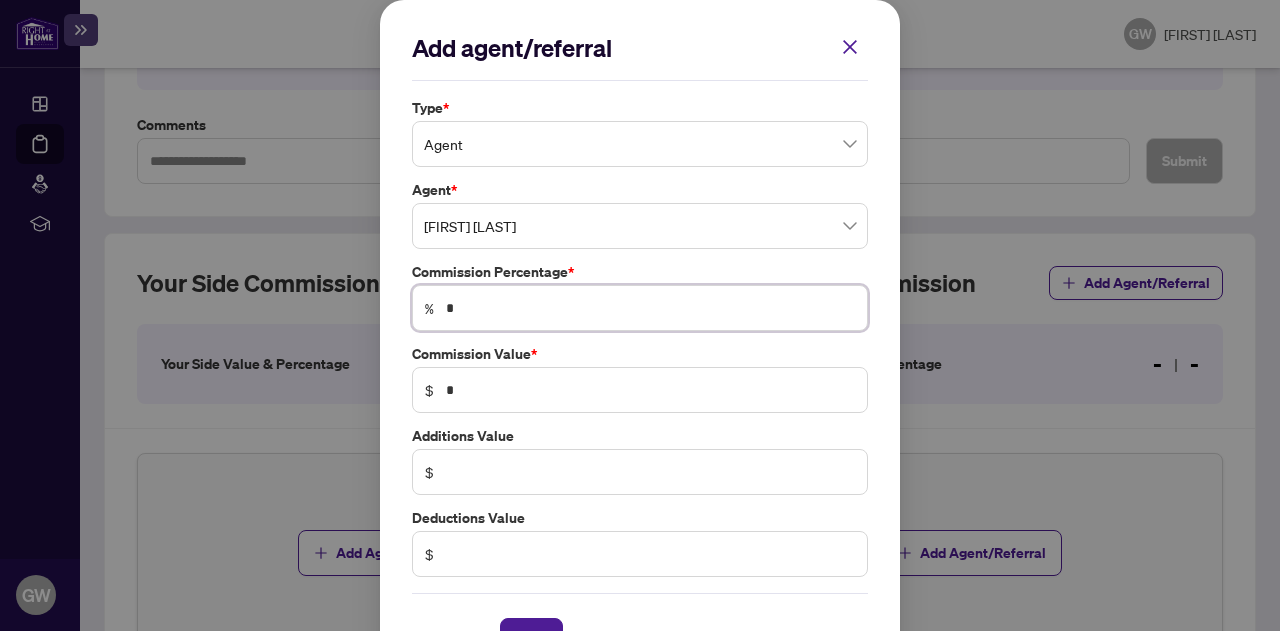 type on "*" 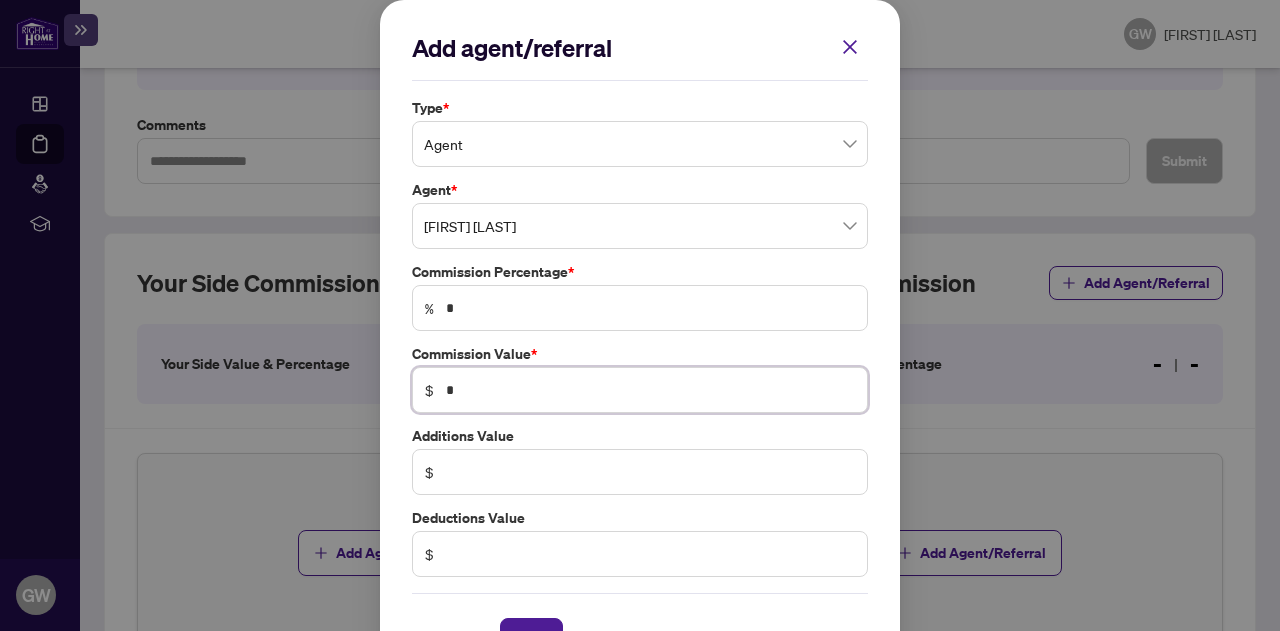 click on "*" at bounding box center [650, 390] 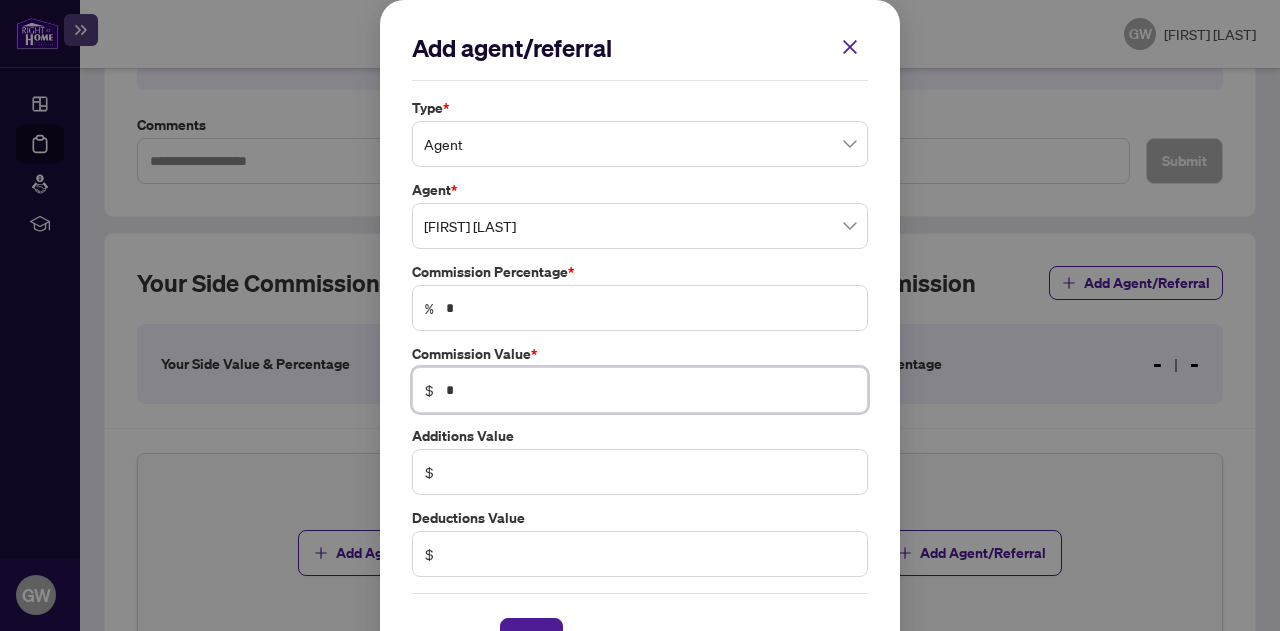 type 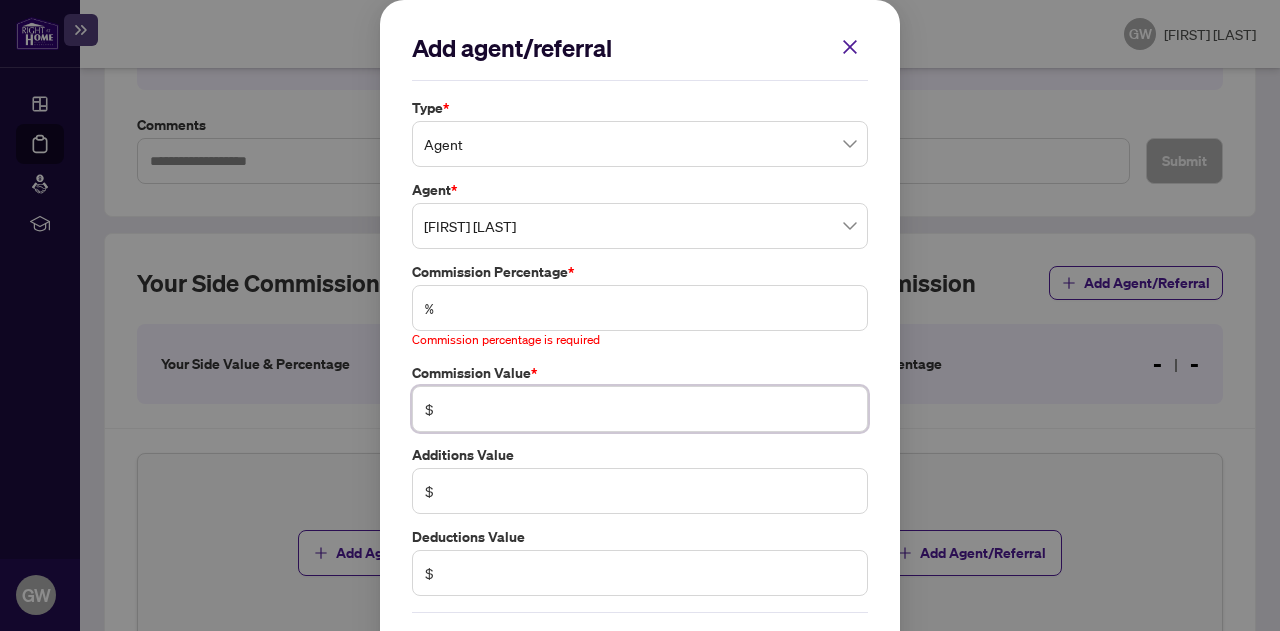 type on "*" 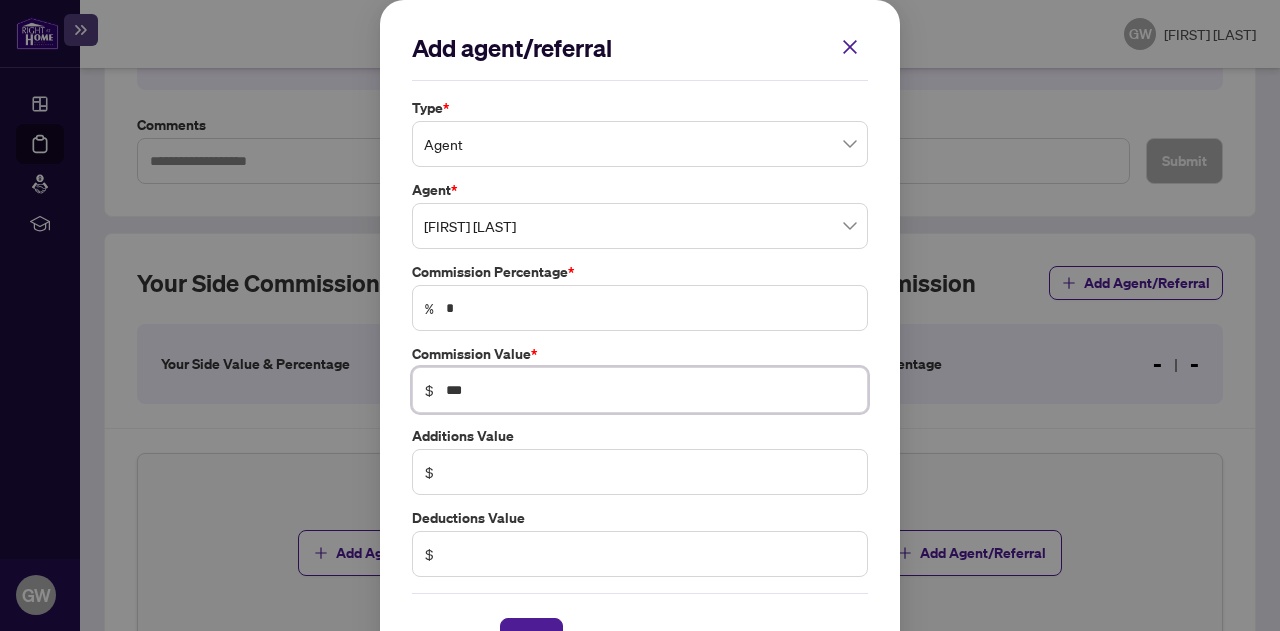type on "***" 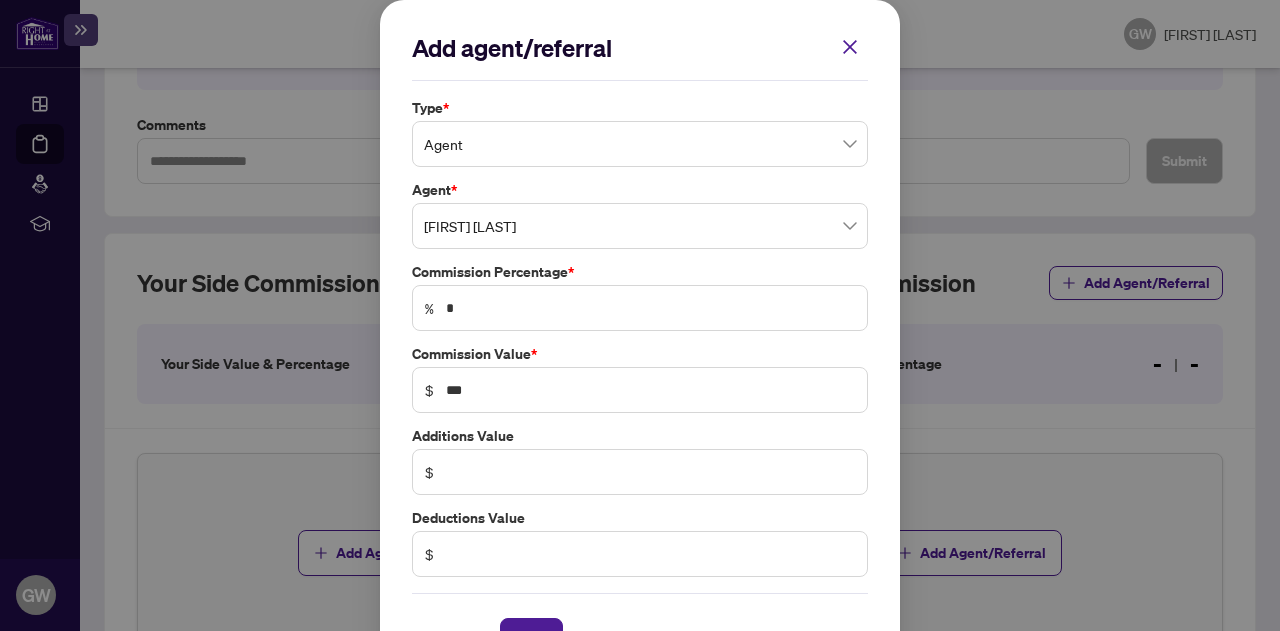 click on "Add agent/referral Type * Agent Agent * [FIRST] [LAST] [NUMBER] [FIRST] [LAST] Commission Percentage * % * Commission Value * $ *** Additions Value $ Deductions Value $ Cancel Save" at bounding box center (640, 346) 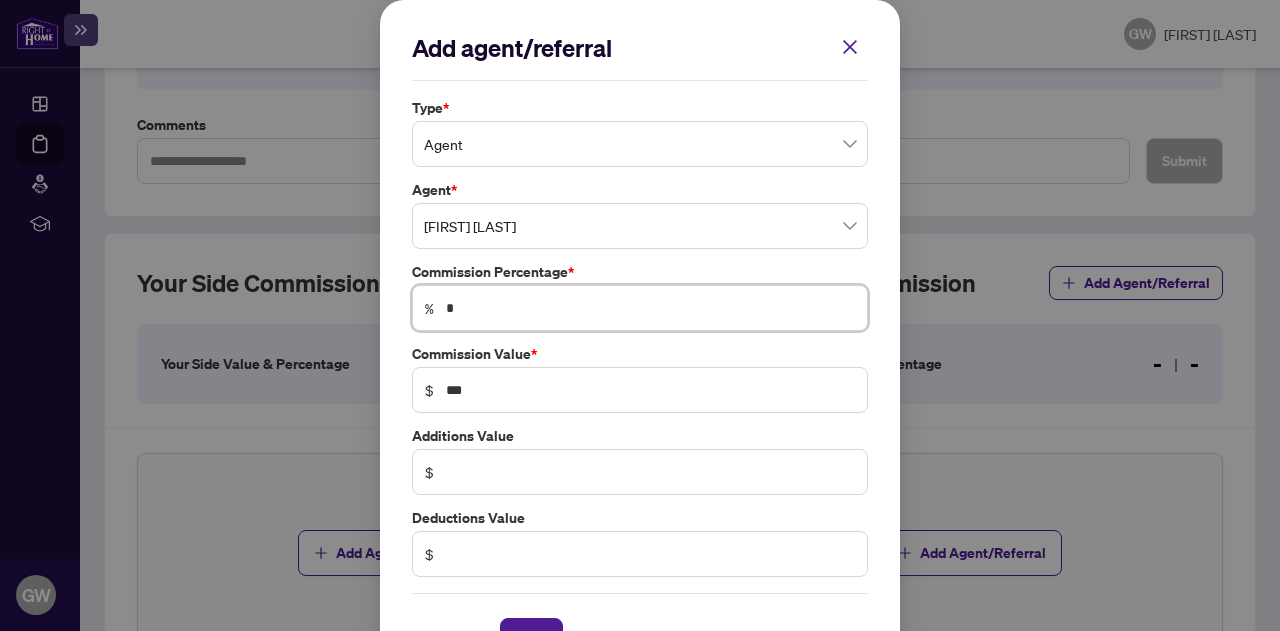 type 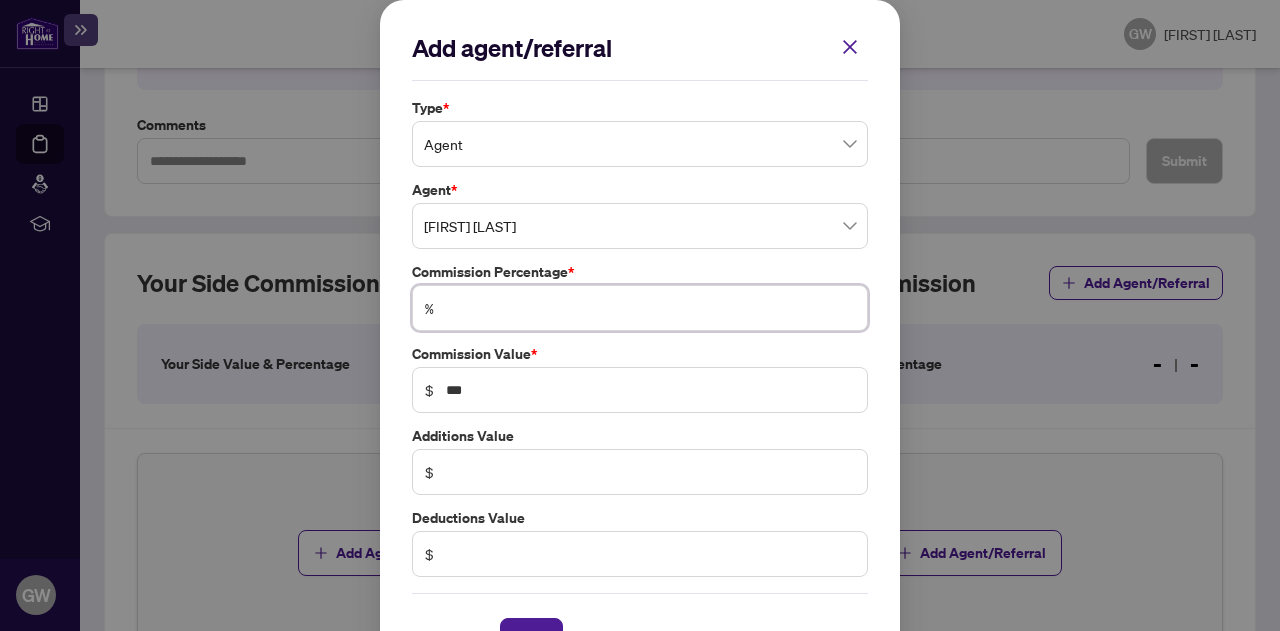 type 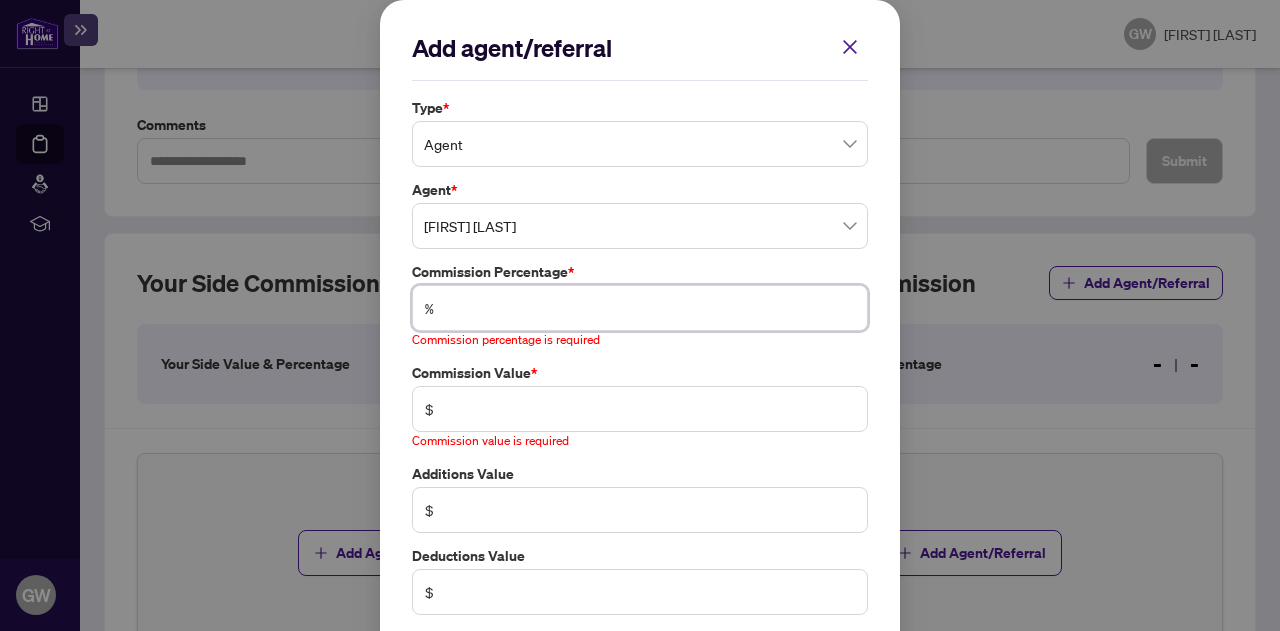 type on "*" 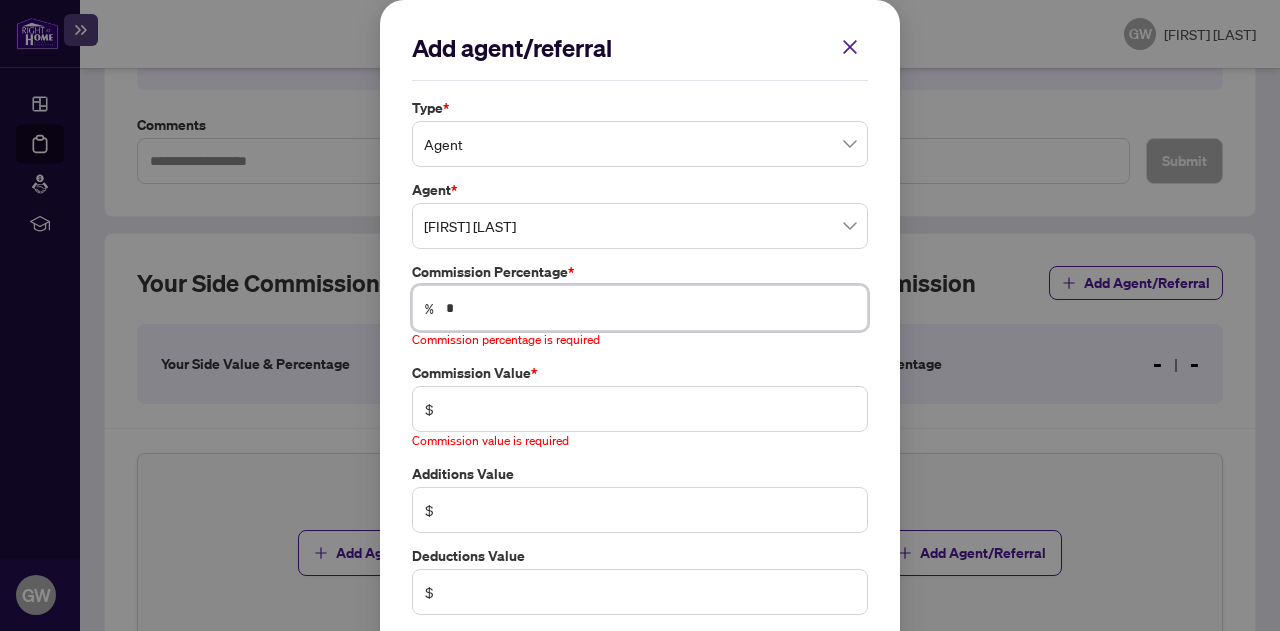 type on "*" 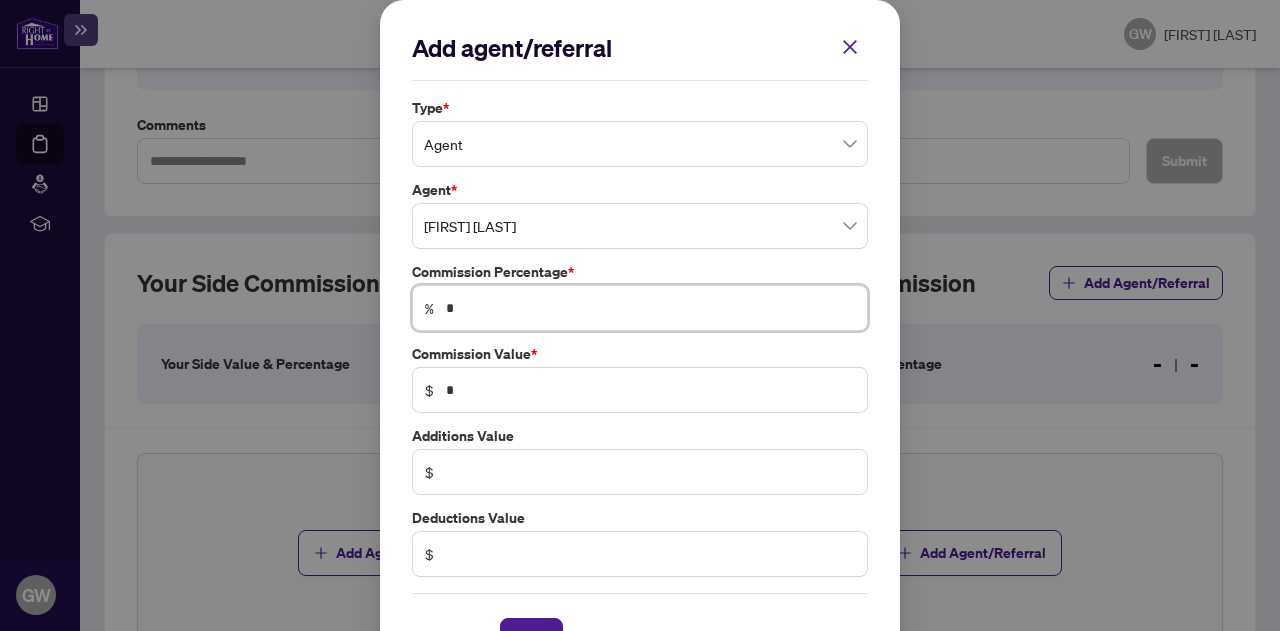 type on "*" 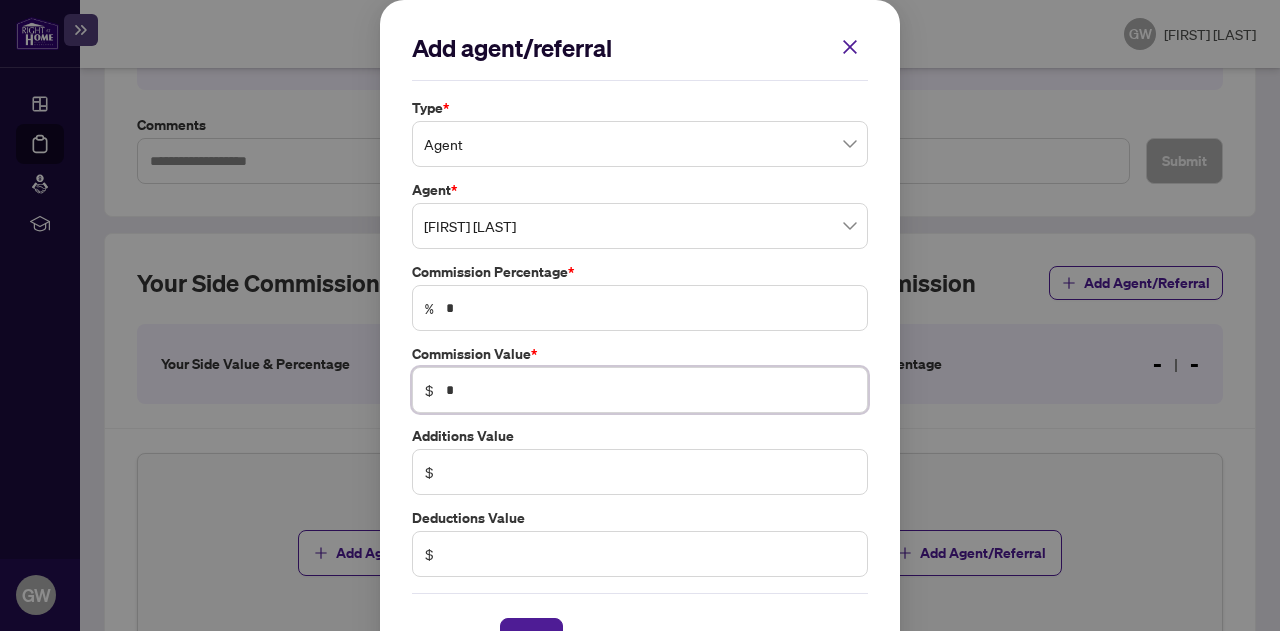 click on "*" at bounding box center [650, 390] 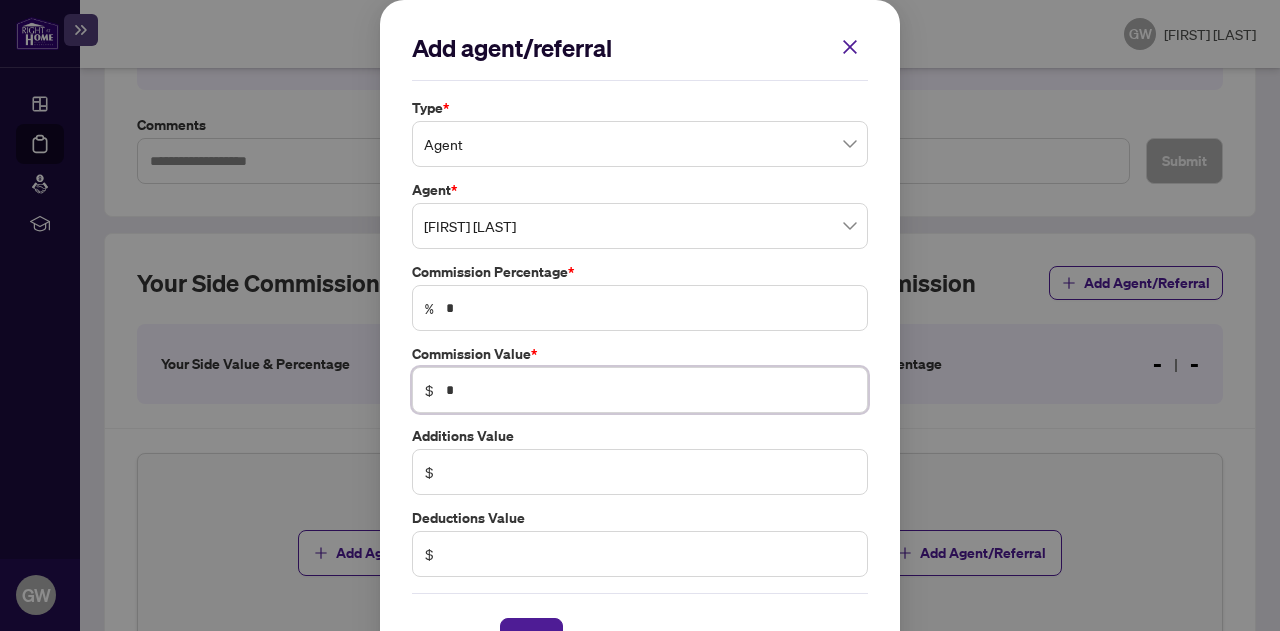 type 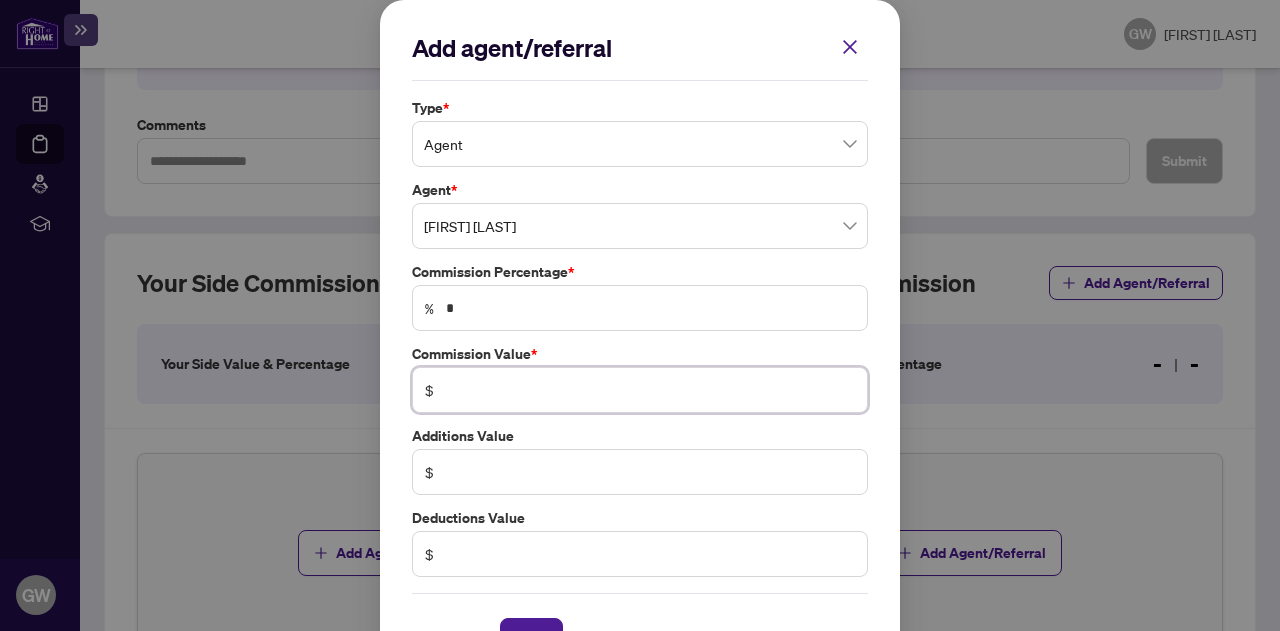 type 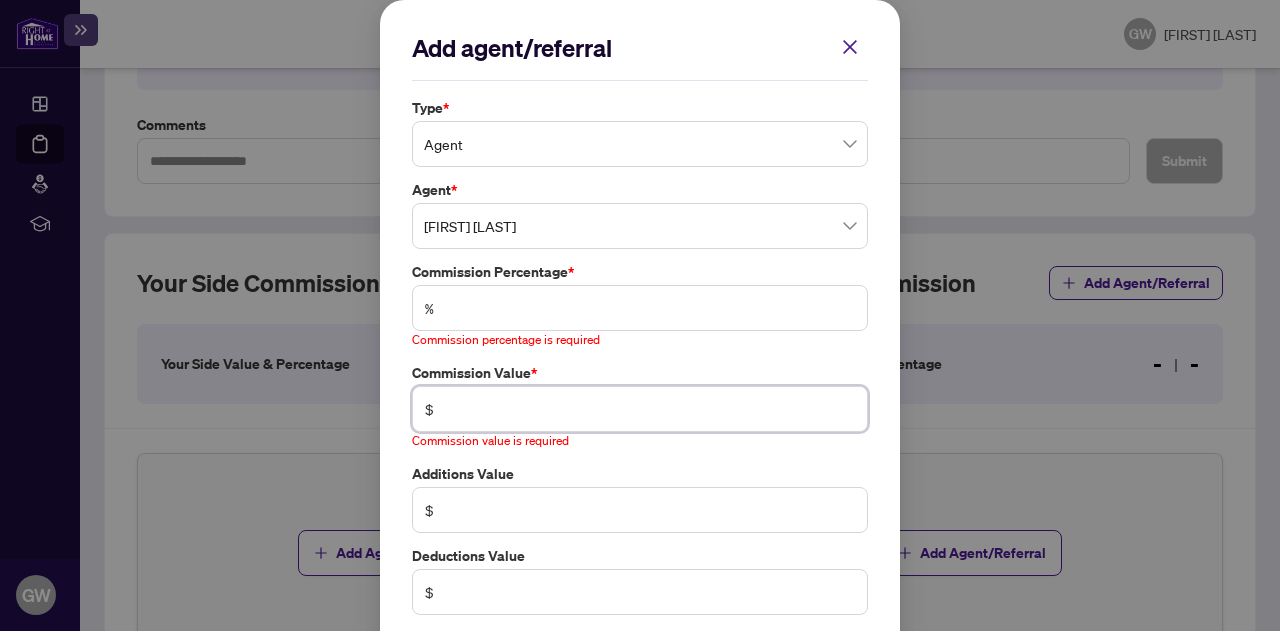 type on "*" 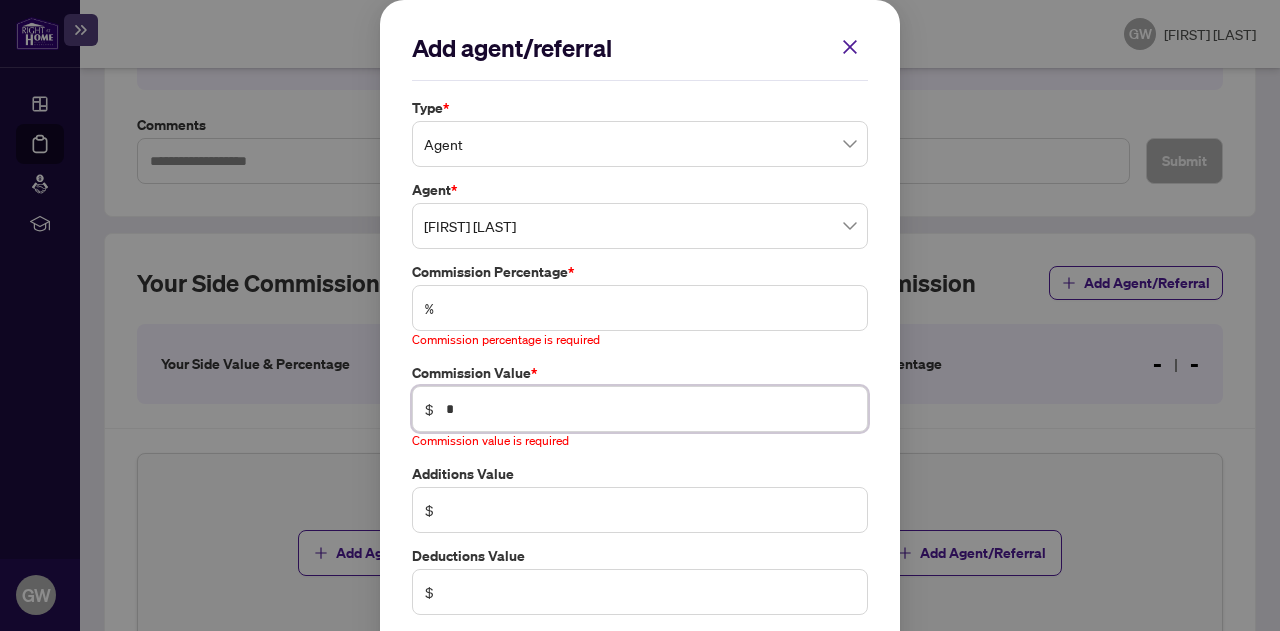 type on "*" 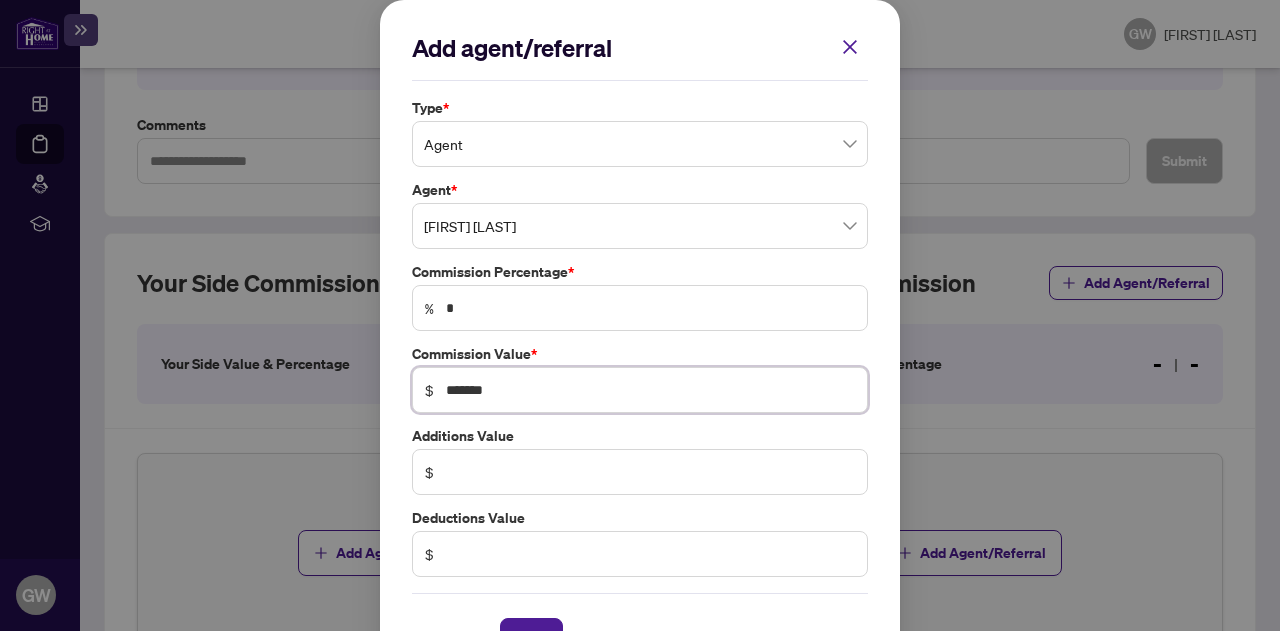 type on "*******" 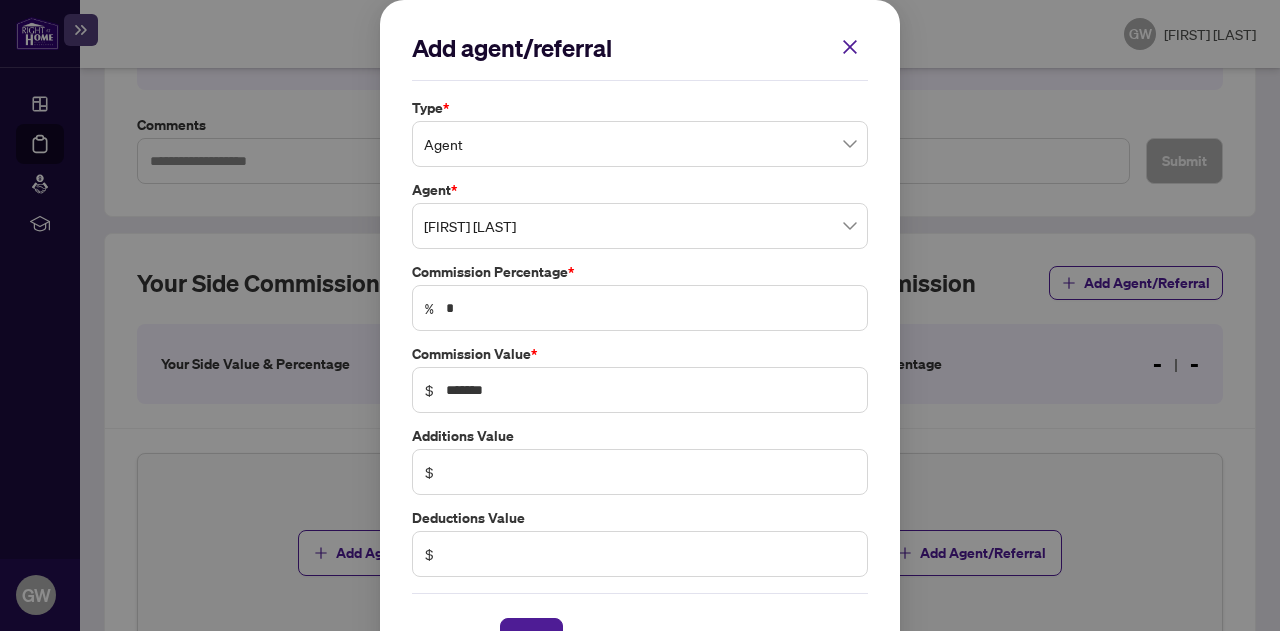 click on "$" at bounding box center [640, 554] 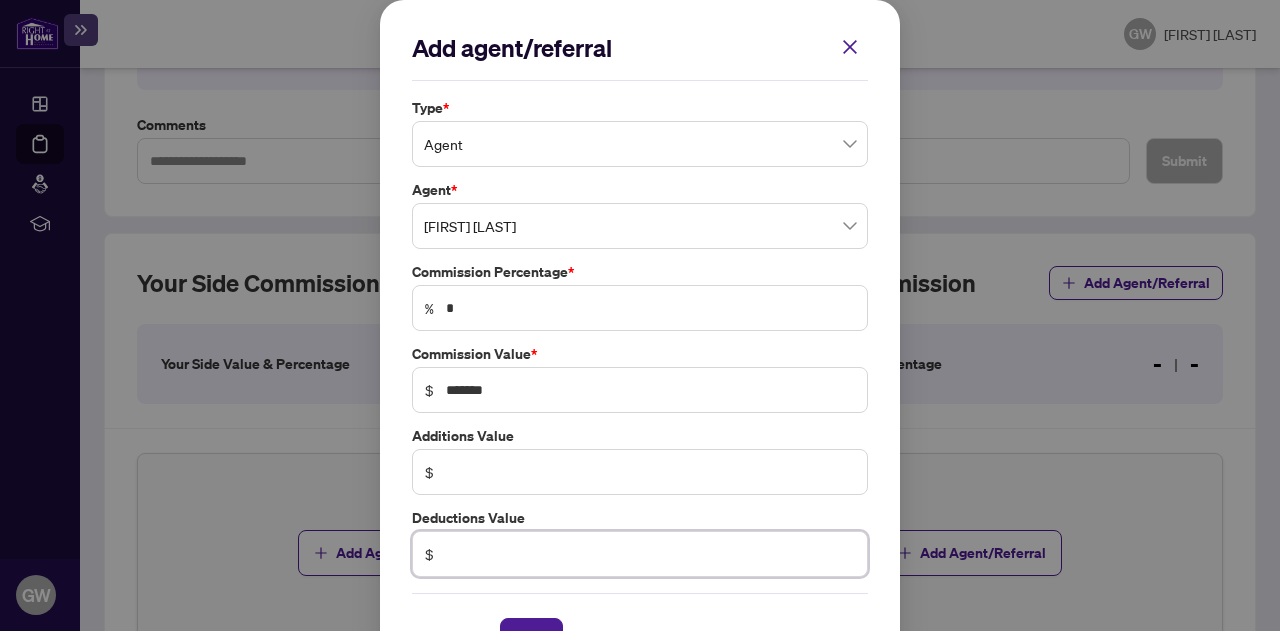 scroll, scrollTop: 56, scrollLeft: 0, axis: vertical 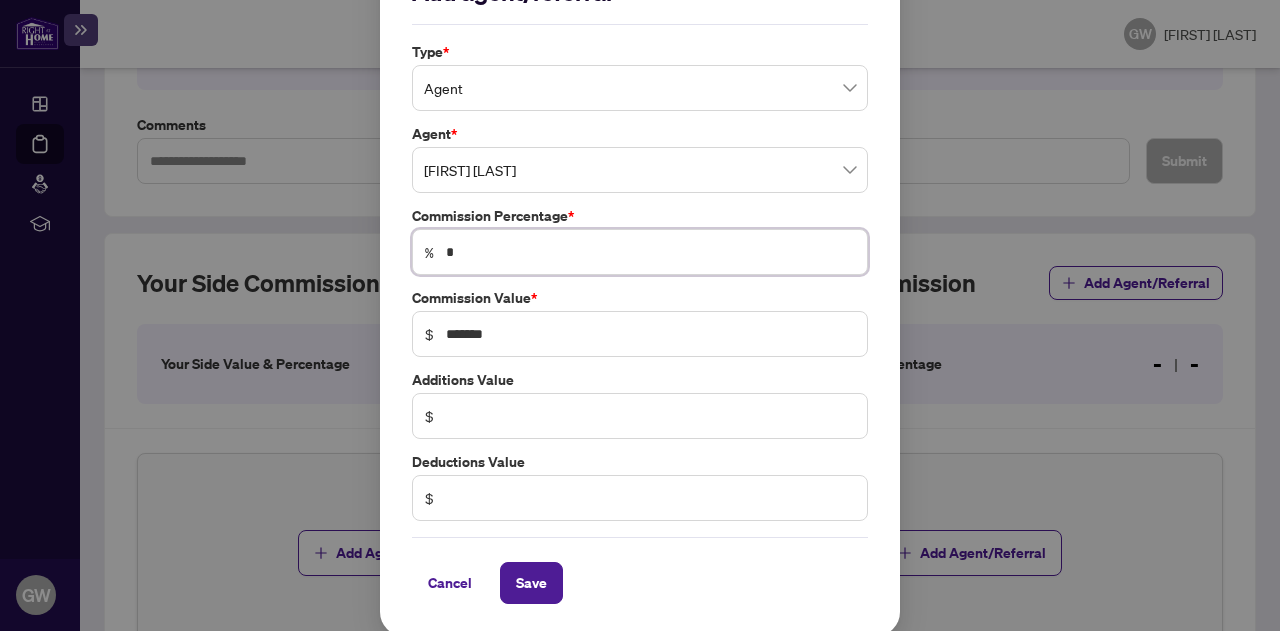 click on "*" at bounding box center [650, 252] 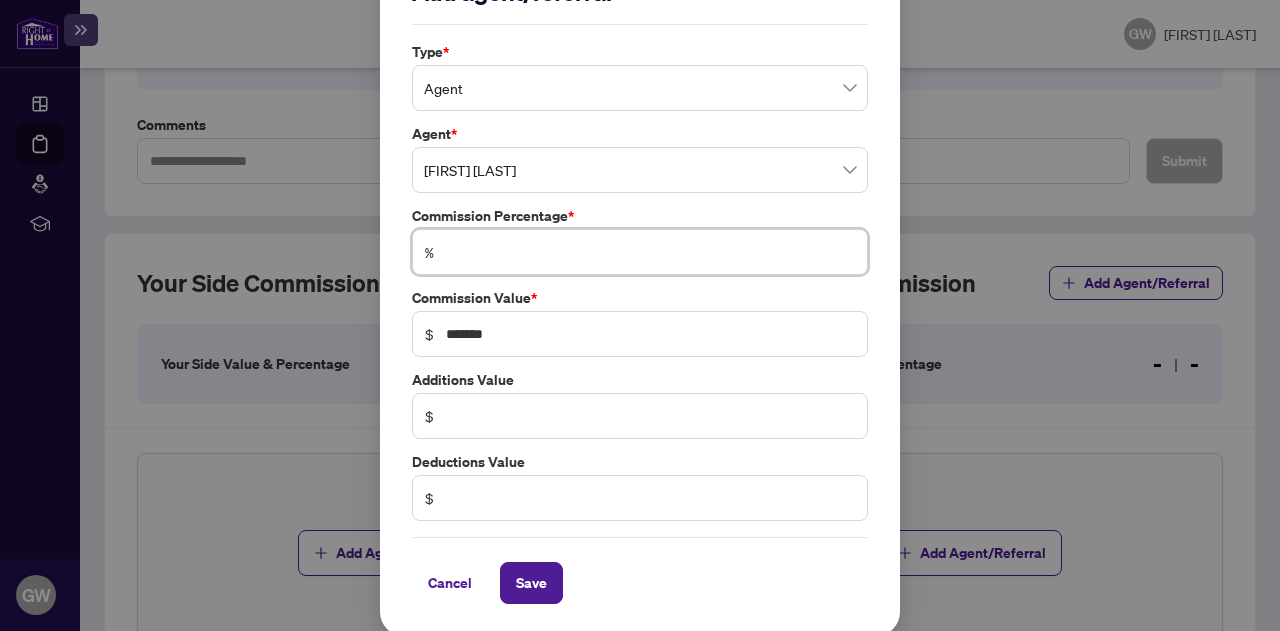 type 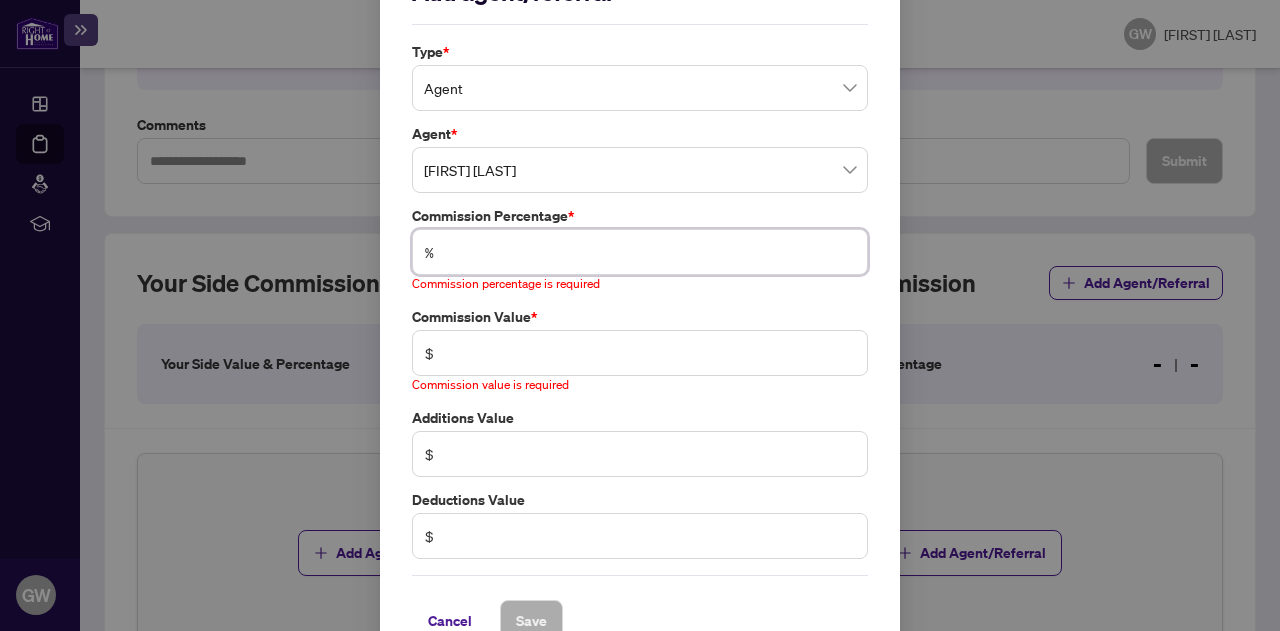 type on "*" 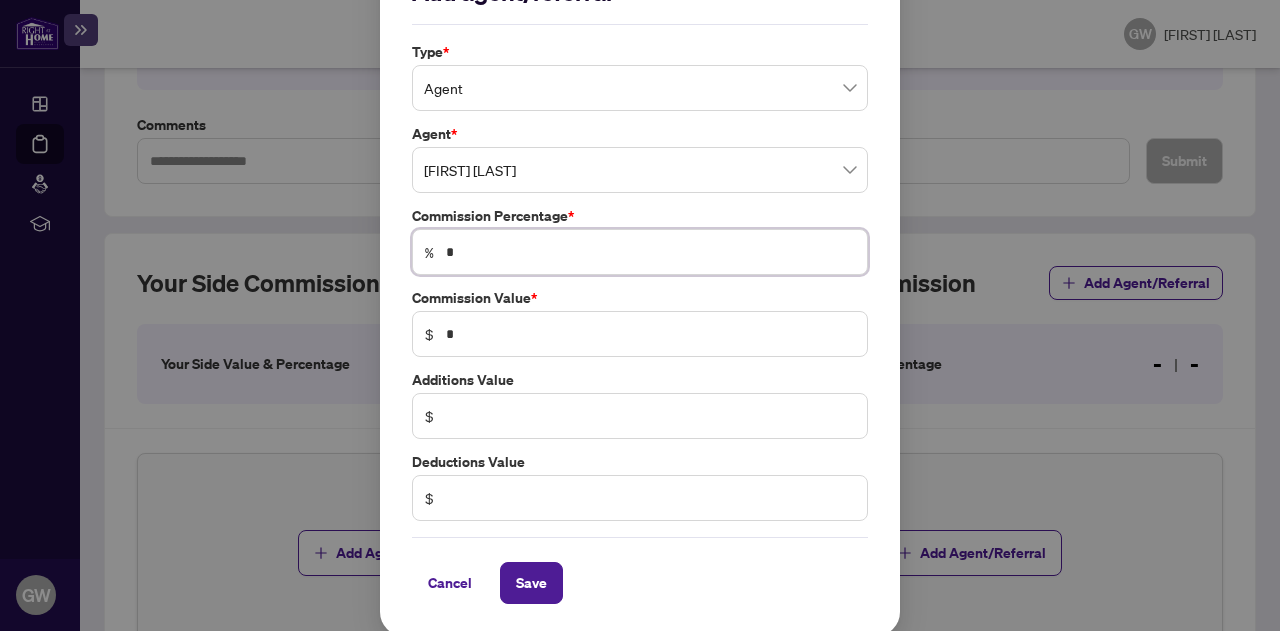 type on "*" 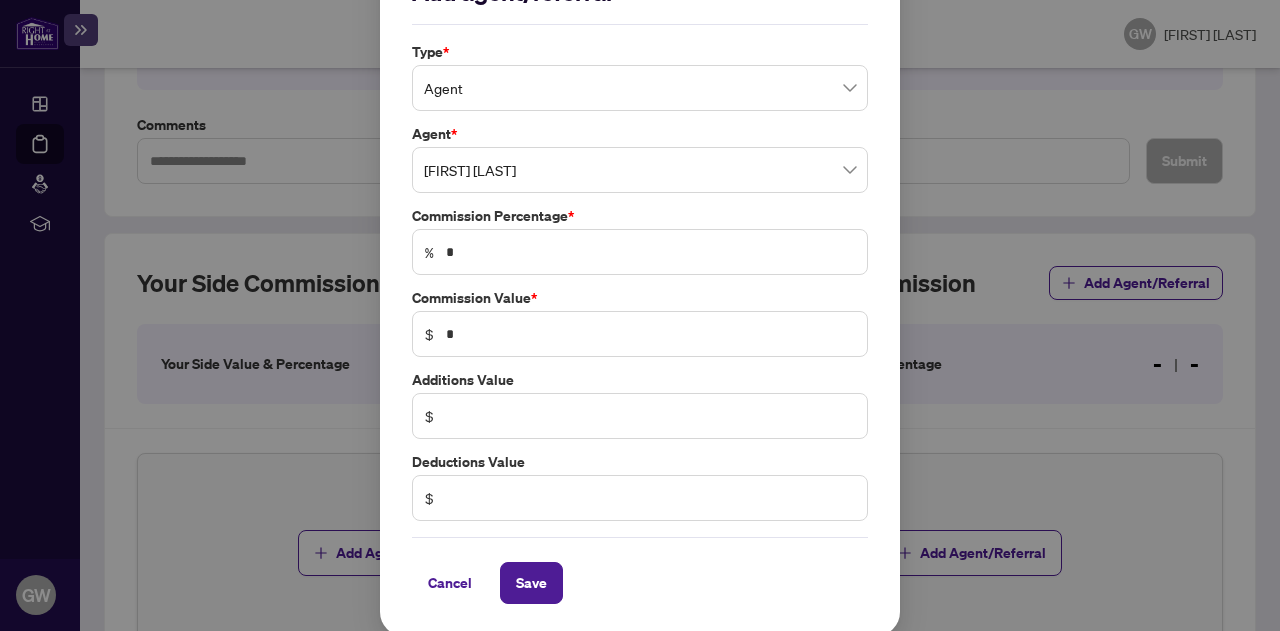 click on "$ *" at bounding box center [640, 334] 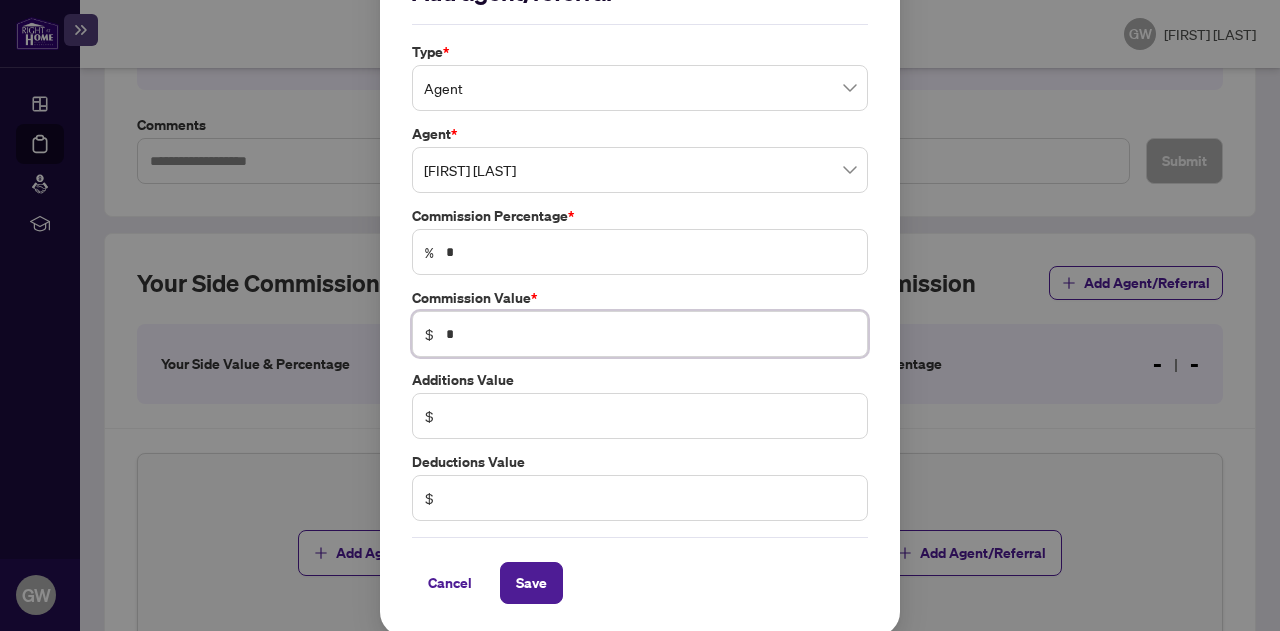 type 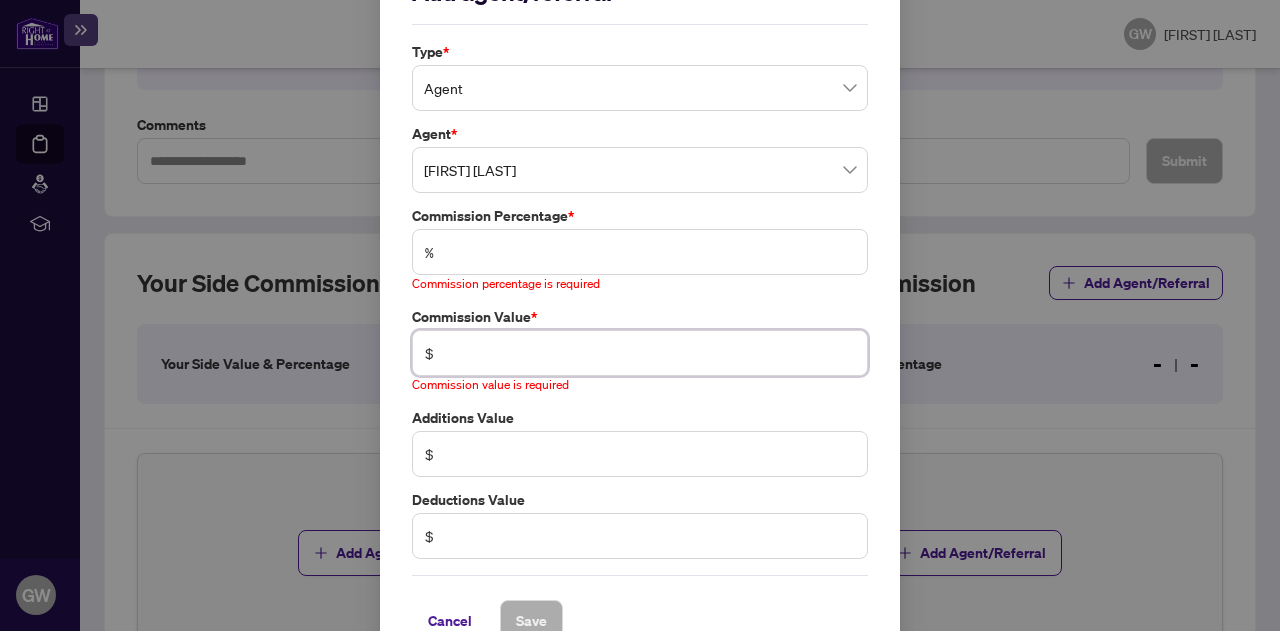 type on "*" 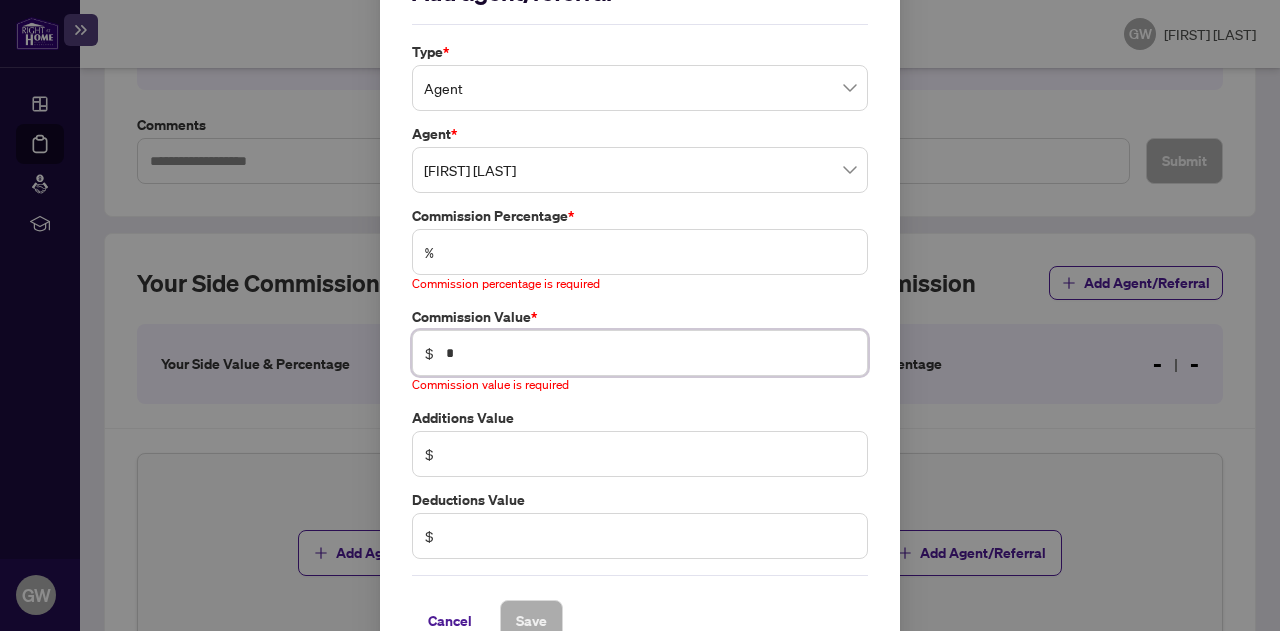 type on "*" 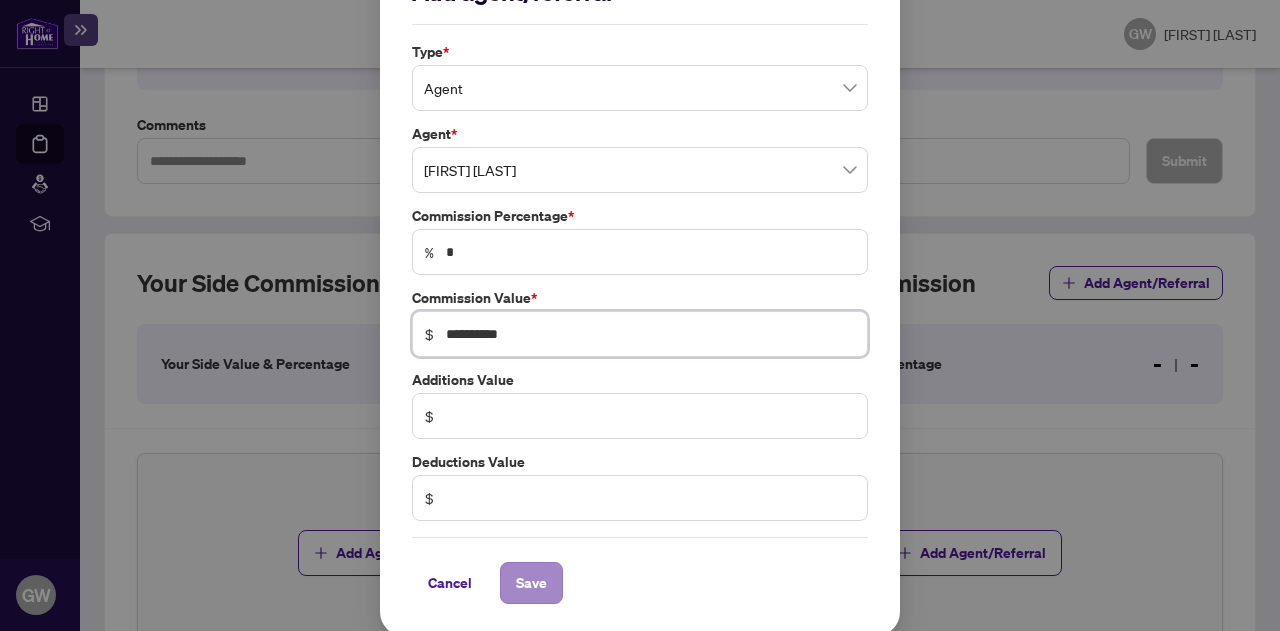 type on "**********" 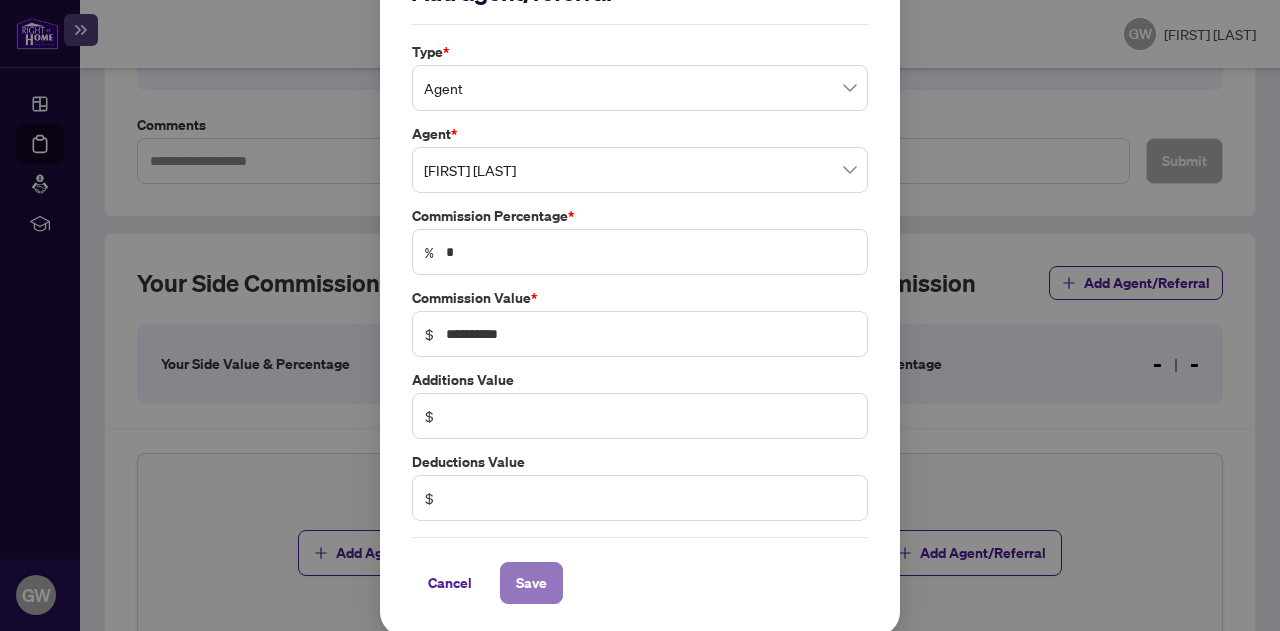 click on "Save" at bounding box center [531, 583] 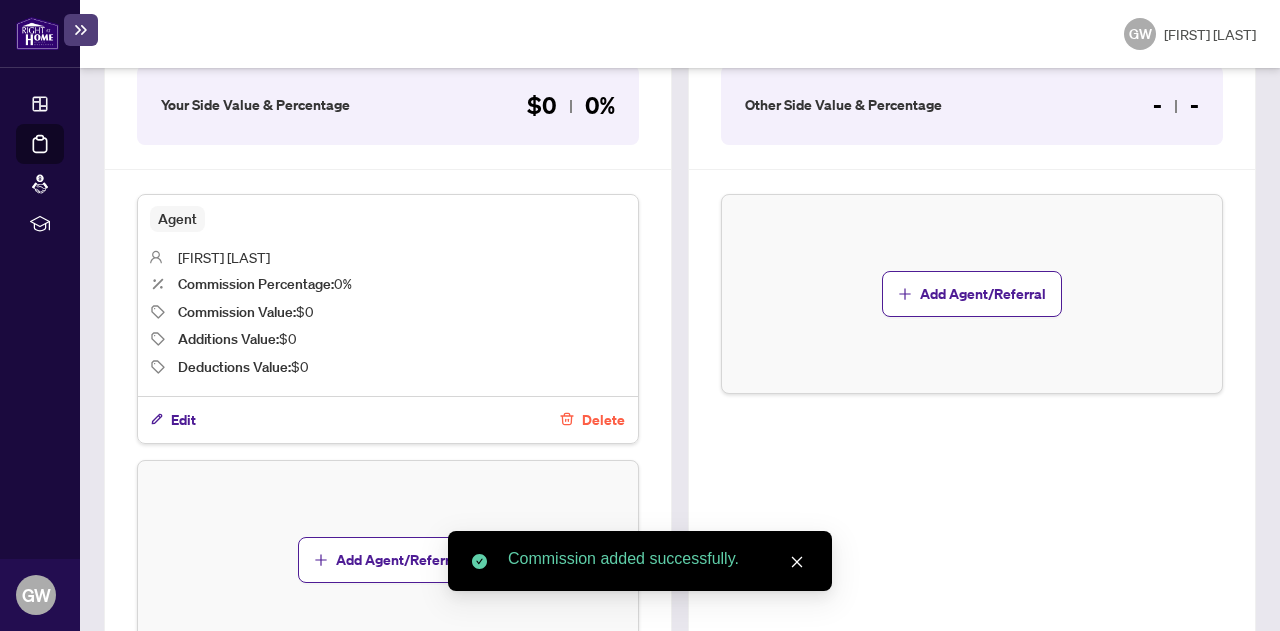 scroll, scrollTop: 643, scrollLeft: 0, axis: vertical 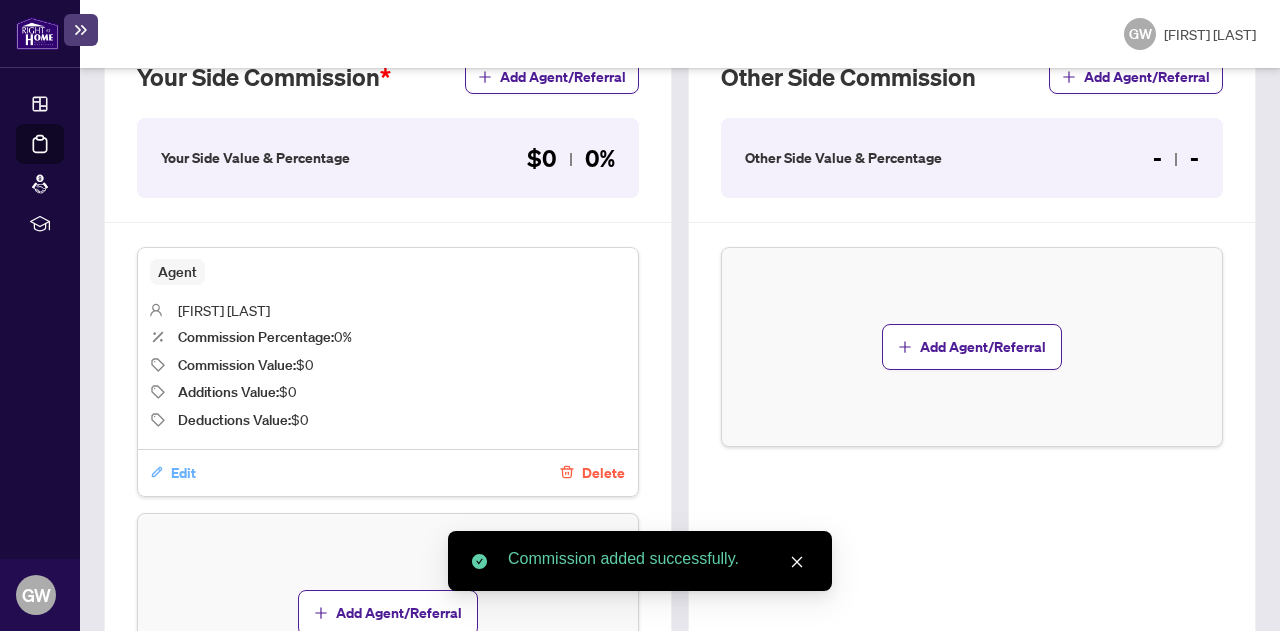 click on "Edit" at bounding box center [173, 473] 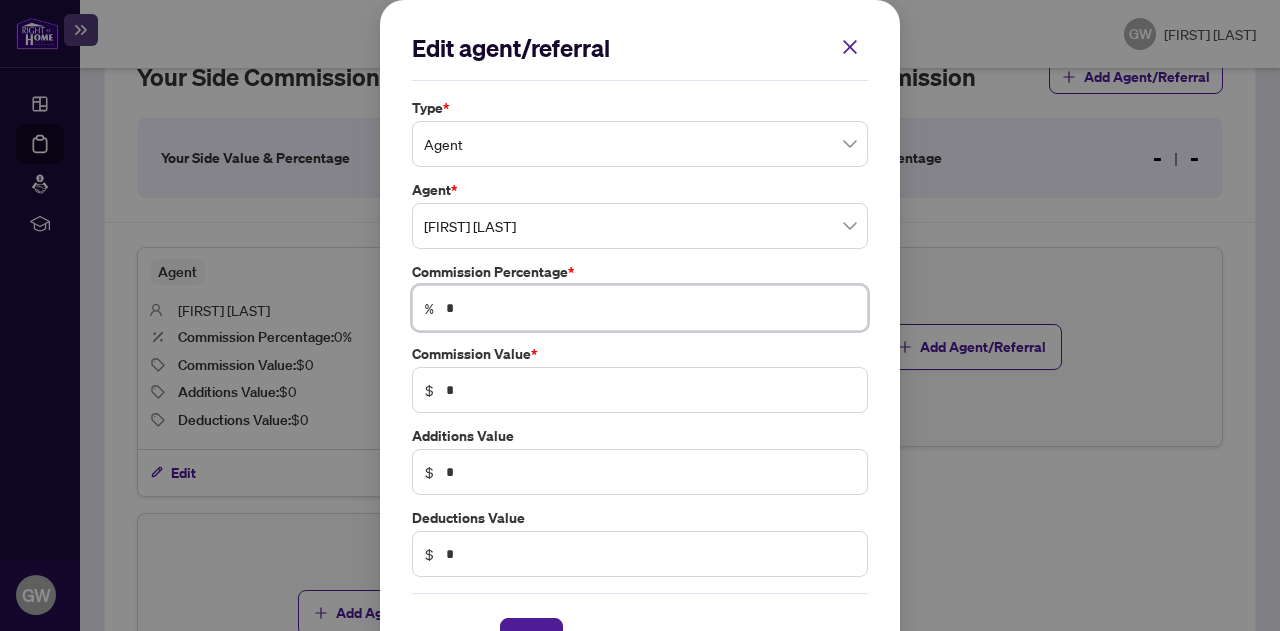 click on "*" at bounding box center [650, 308] 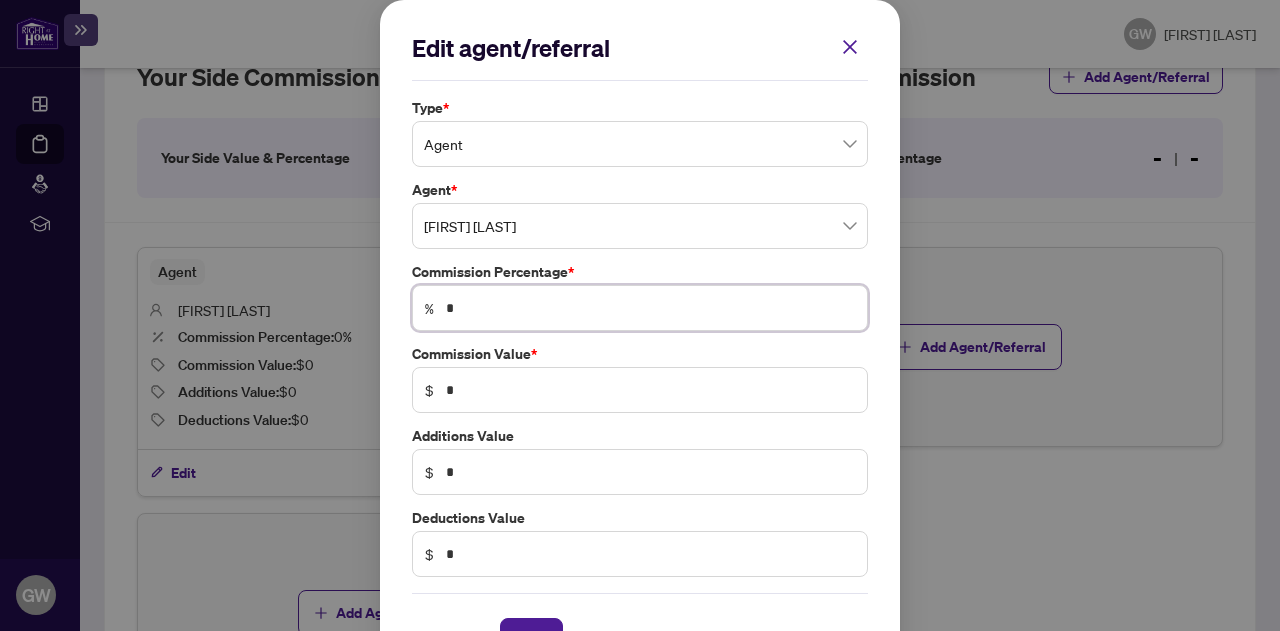 type 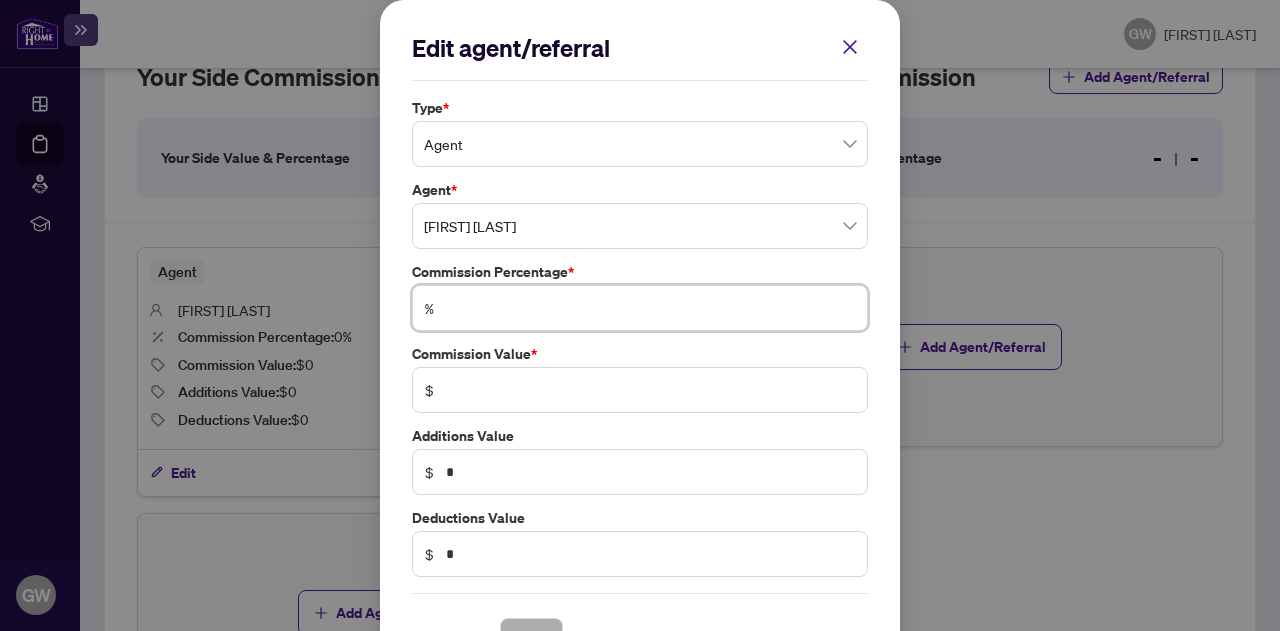 type on "*" 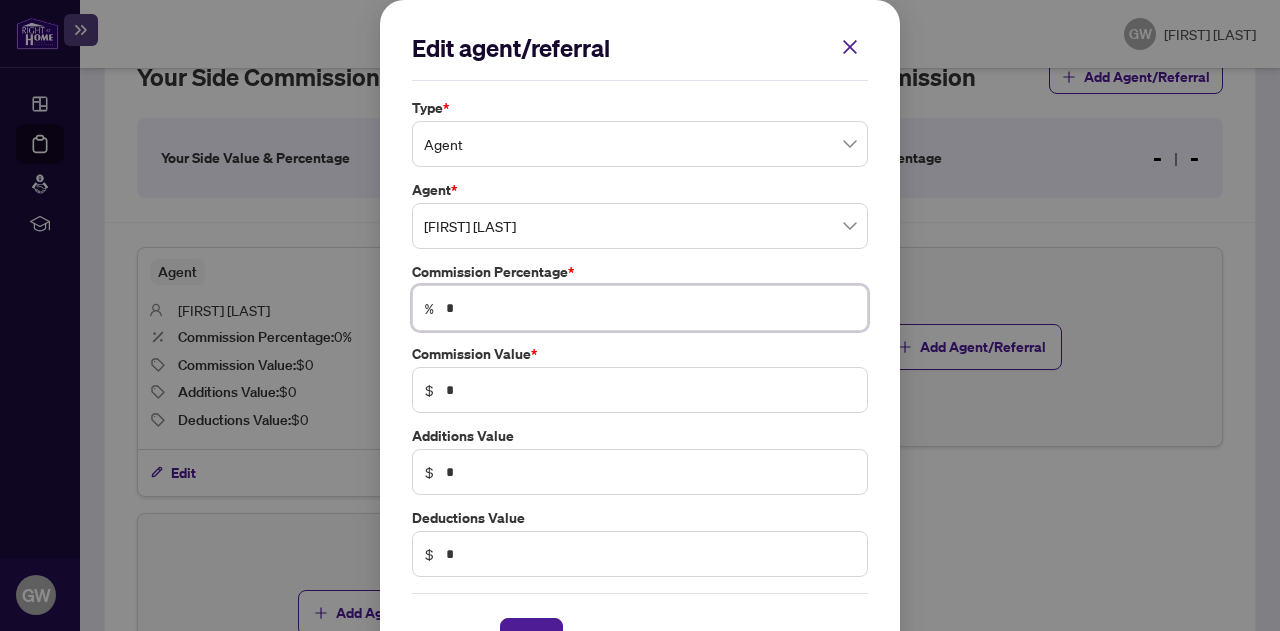 type on "*" 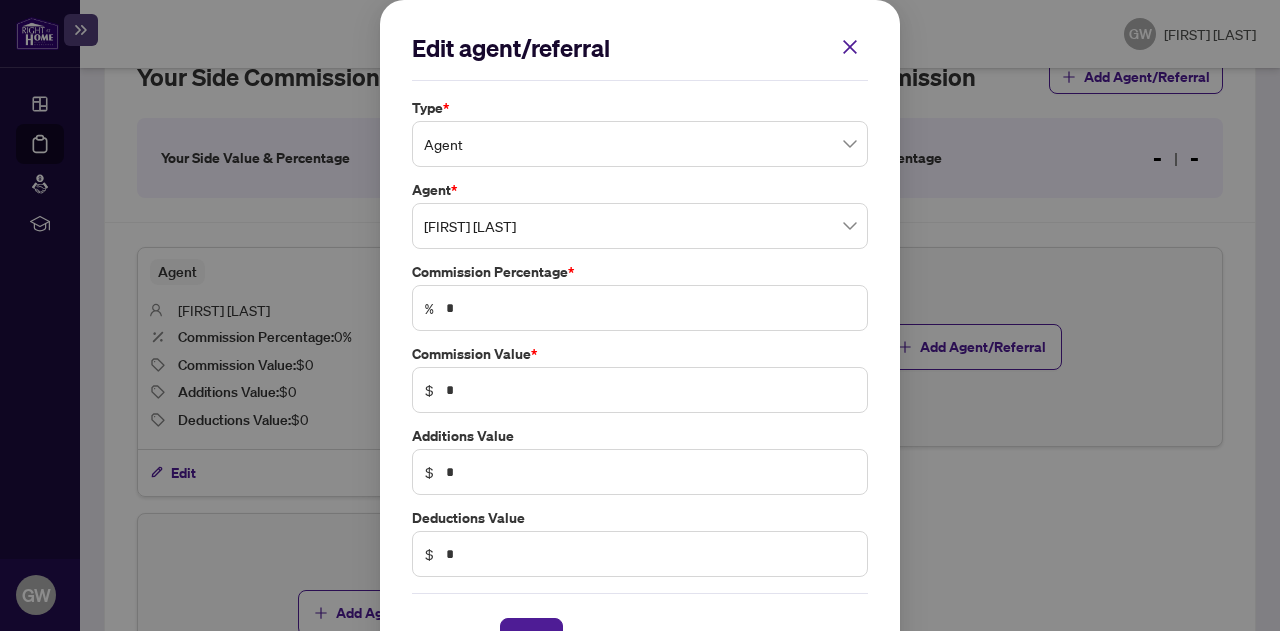 click on "$ *" at bounding box center [640, 390] 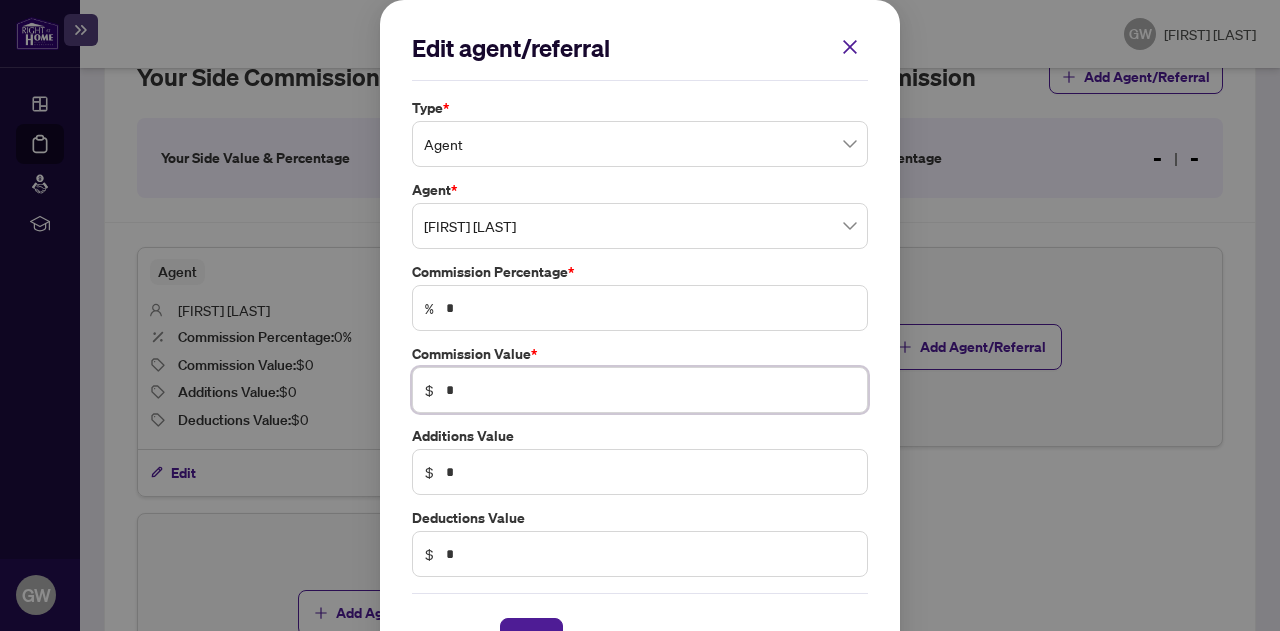 type 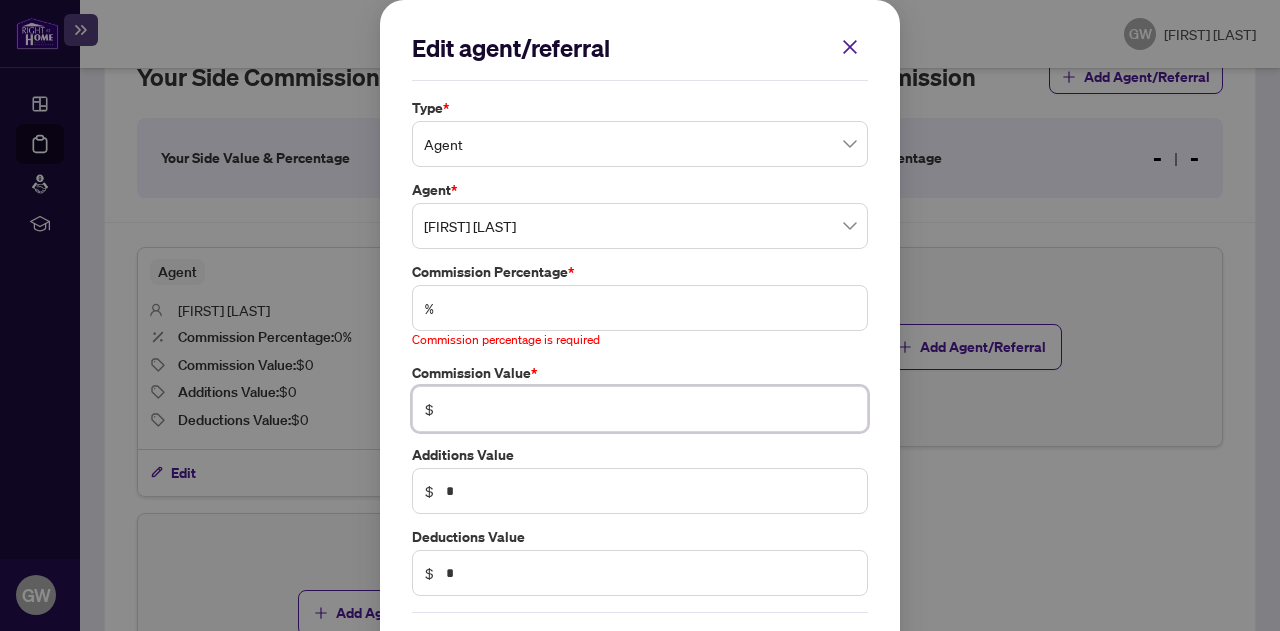 type on "*" 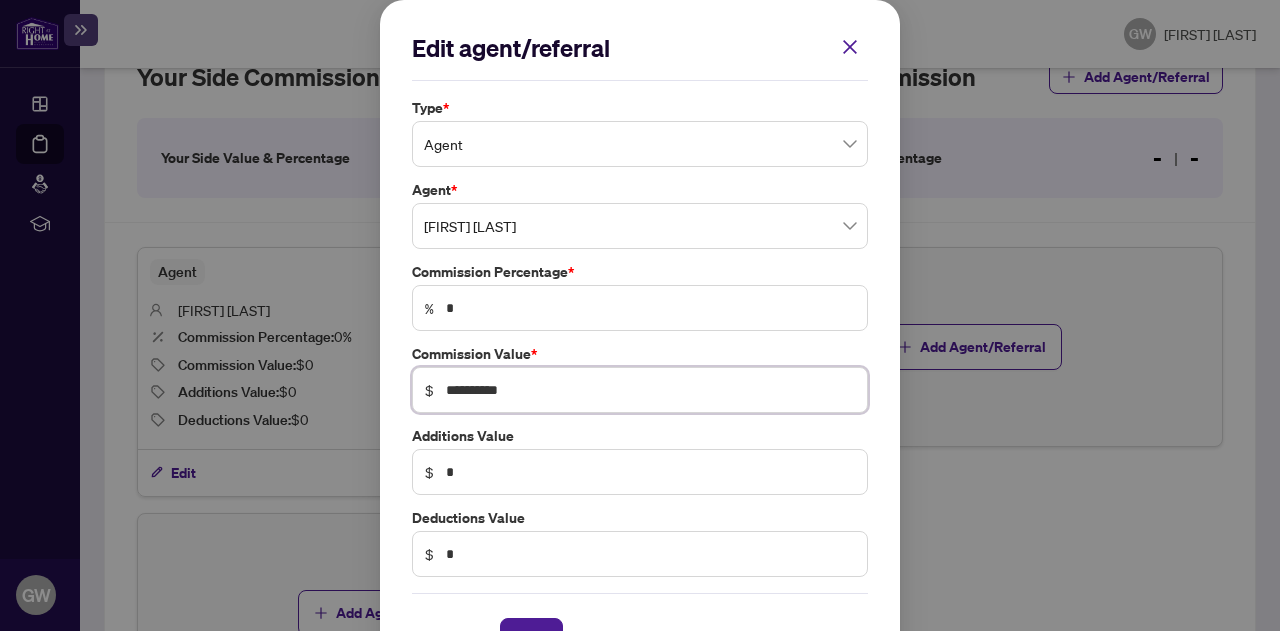 scroll, scrollTop: 56, scrollLeft: 0, axis: vertical 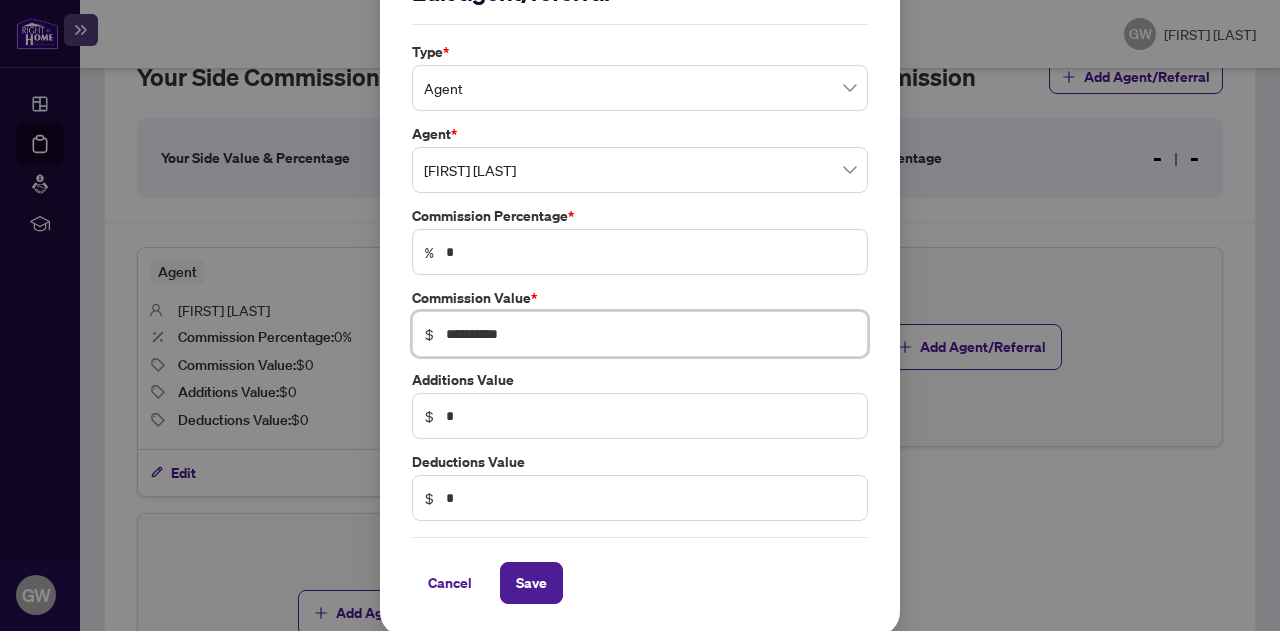 type on "**********" 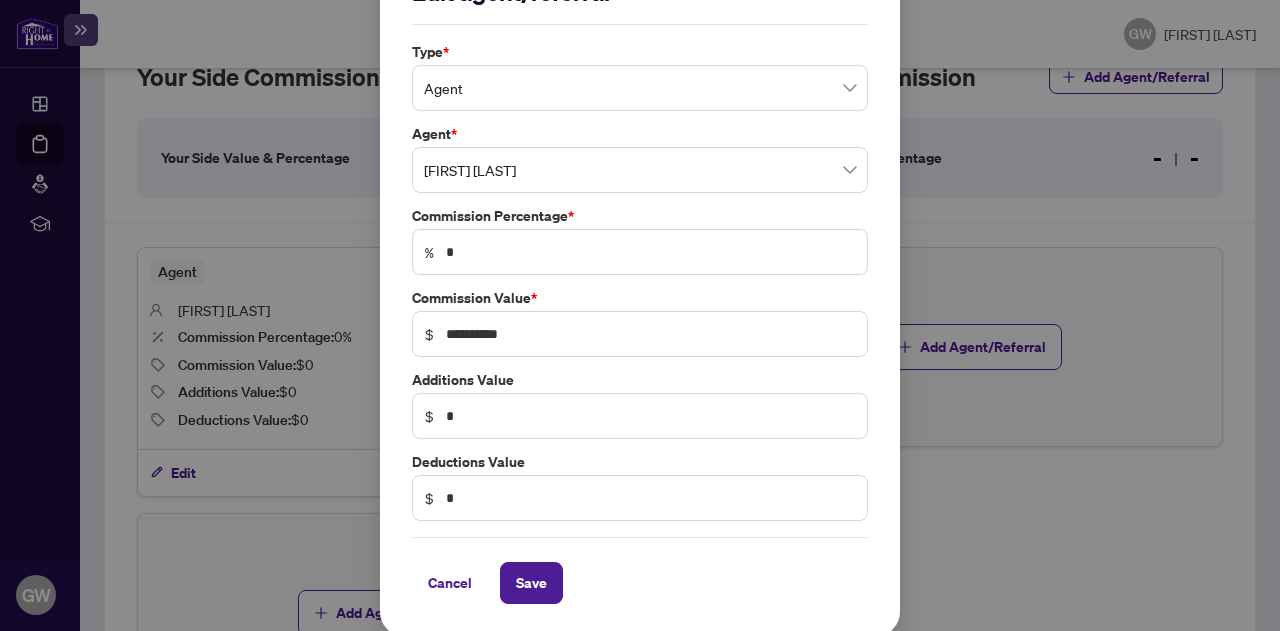 click on "**********" at bounding box center [640, 290] 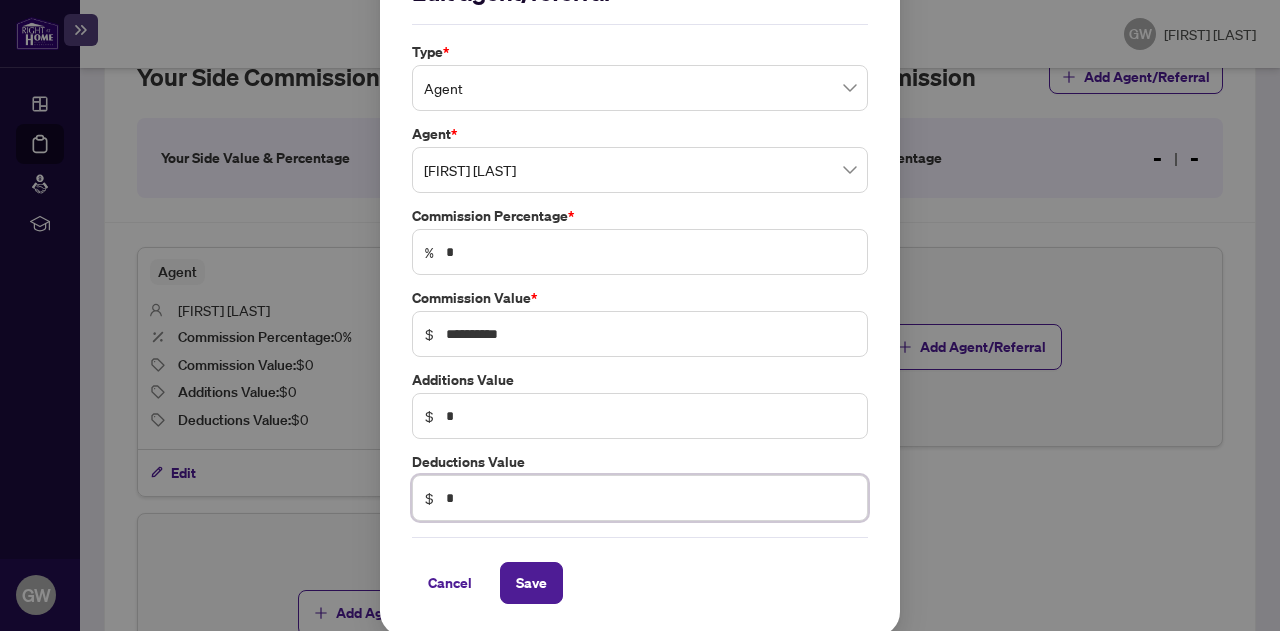 click on "*" at bounding box center (650, 498) 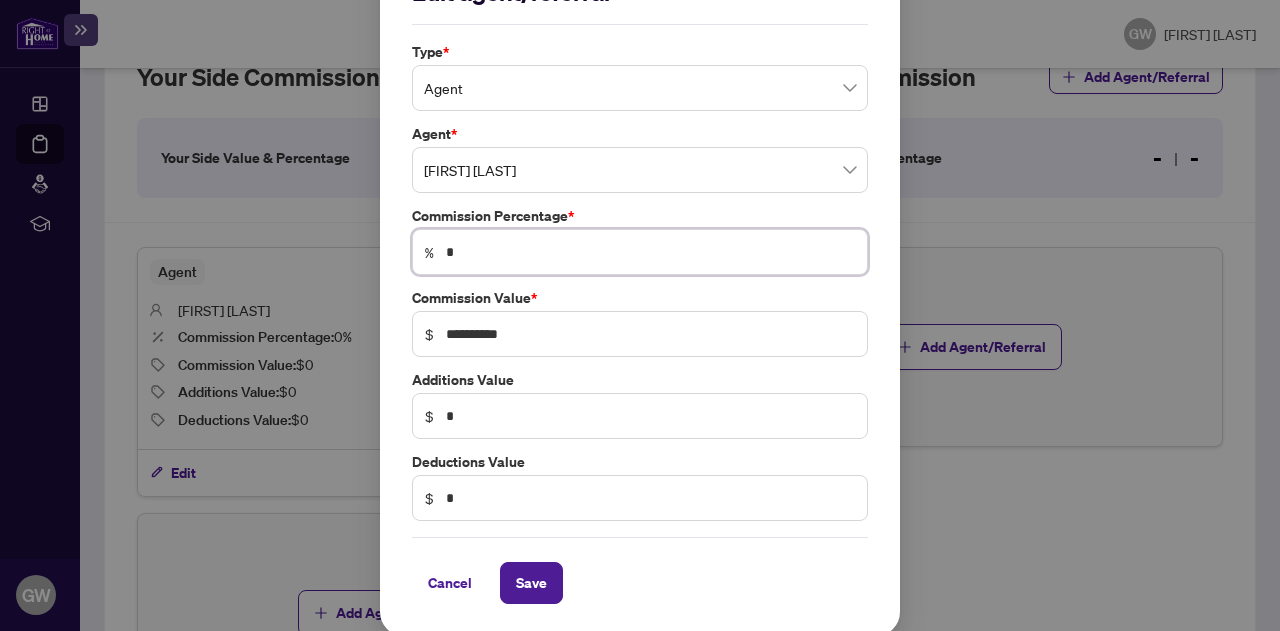 click on "*" at bounding box center (650, 252) 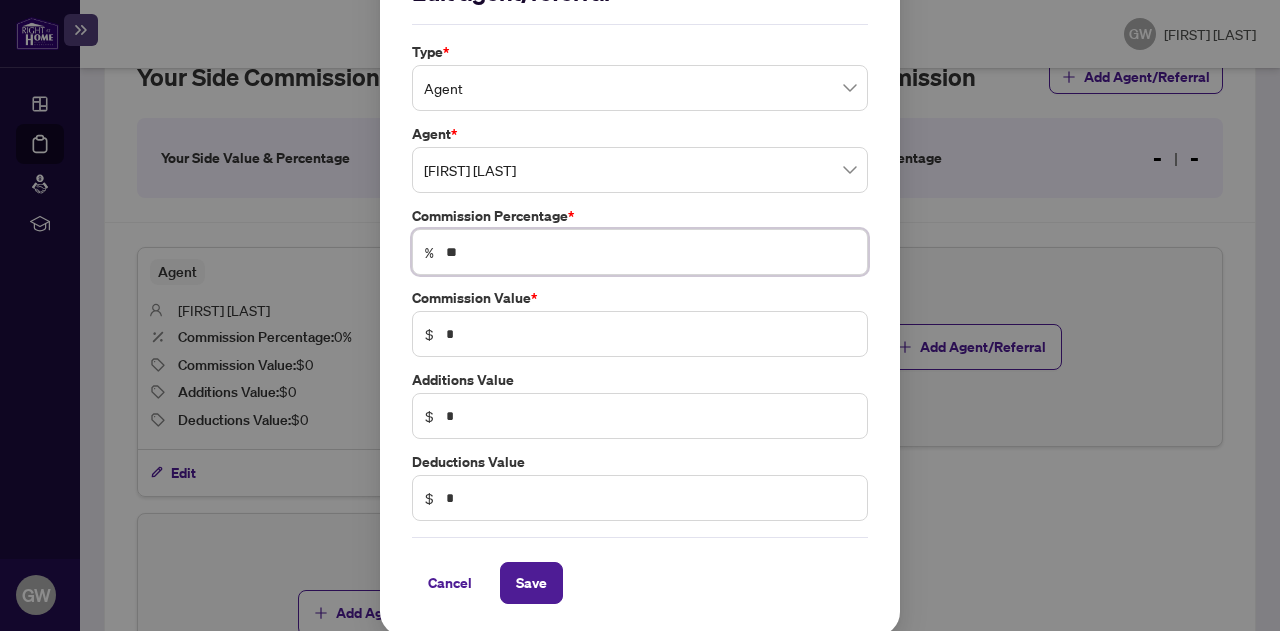type on "*" 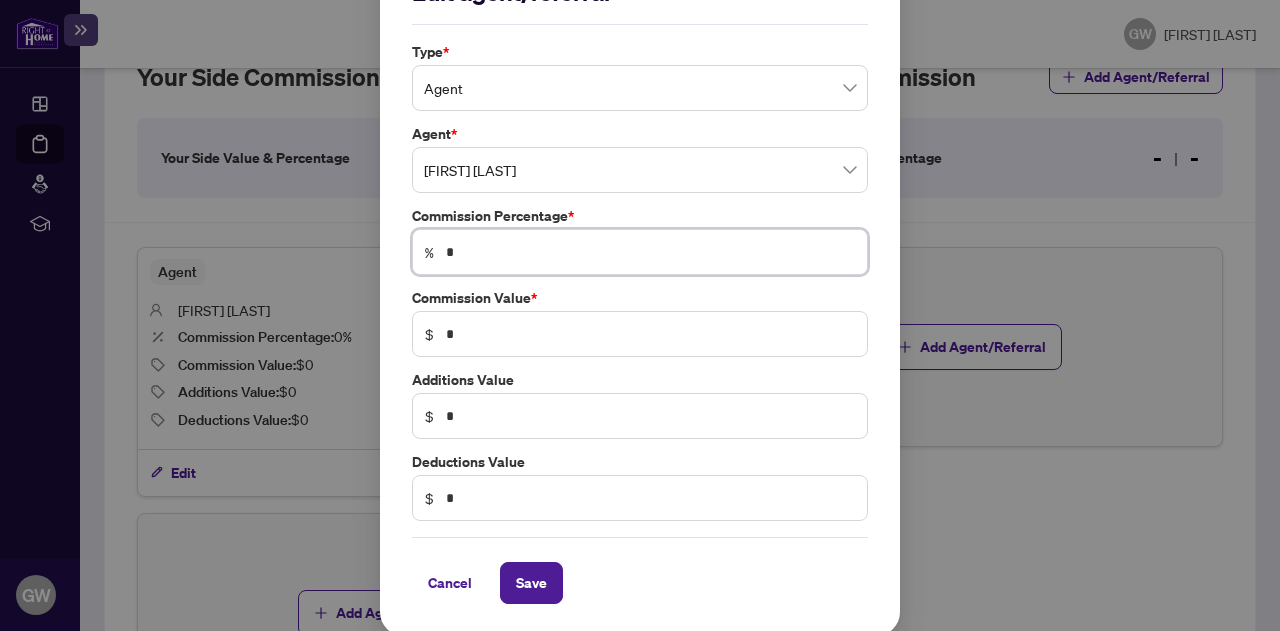 type 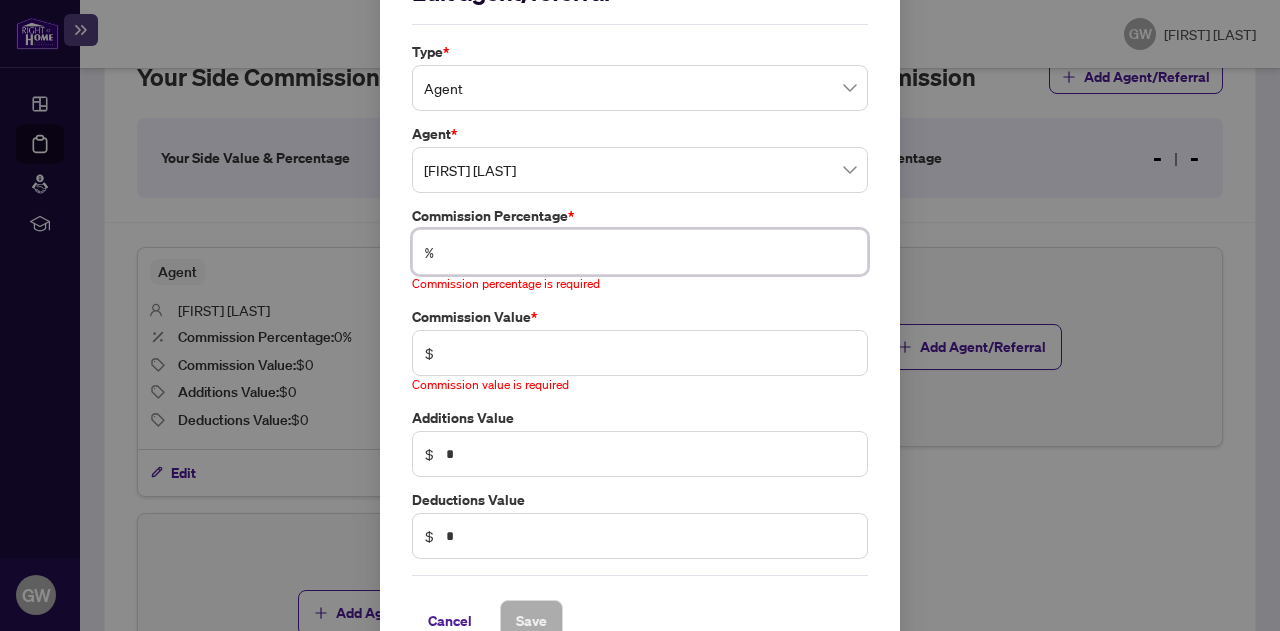 click on "Agent" at bounding box center (640, 88) 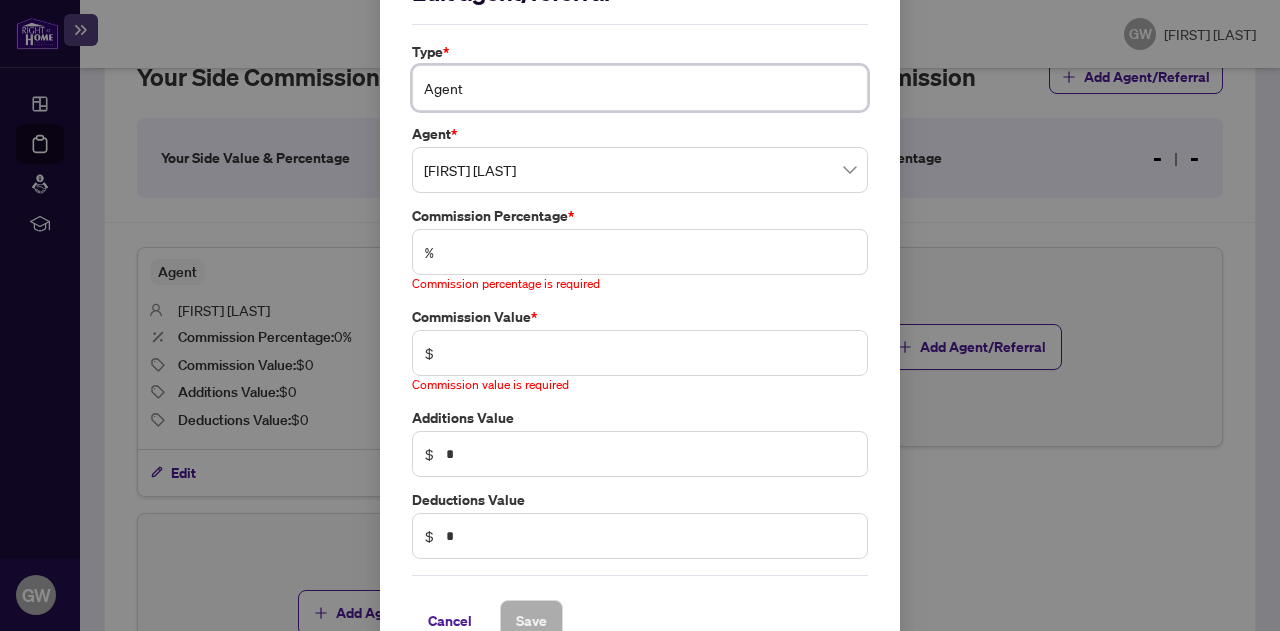 click on "Agent" at bounding box center [640, 88] 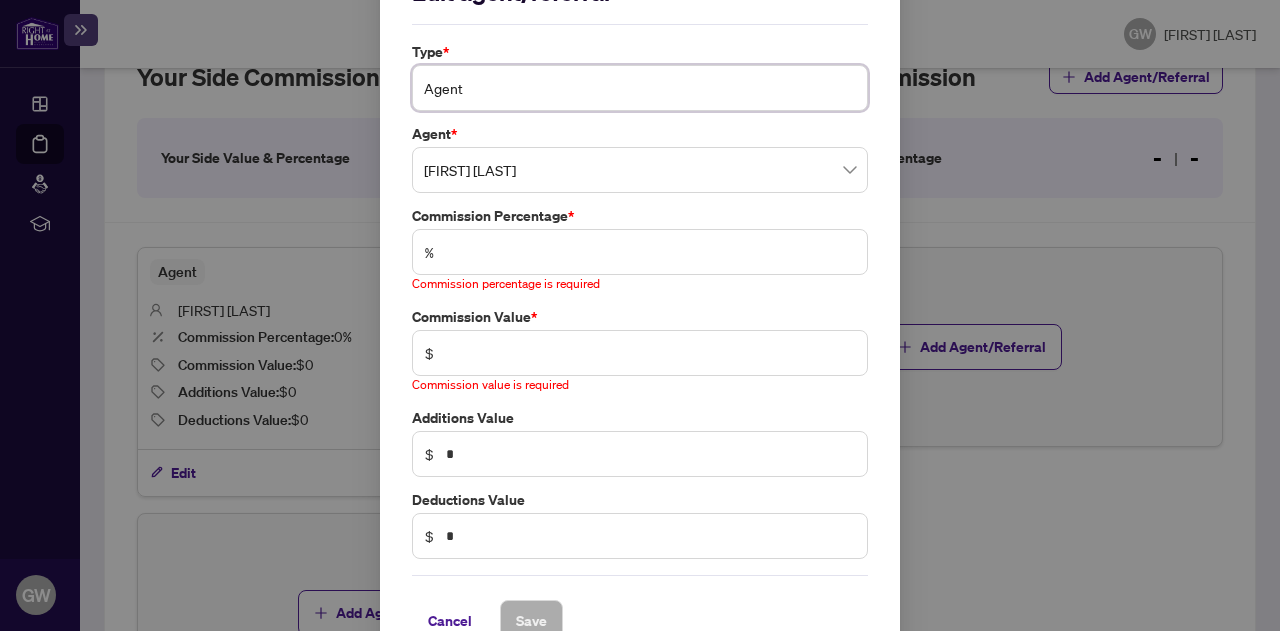 click on "Agent" at bounding box center [640, 88] 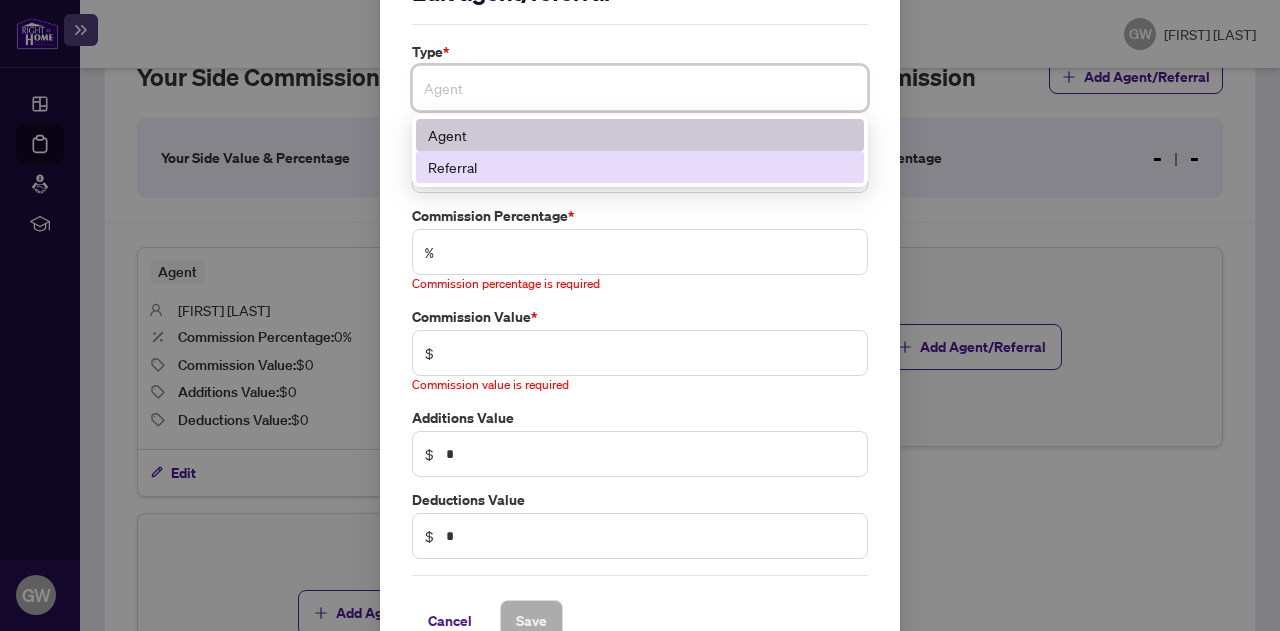 click on "Referral" at bounding box center (640, 167) 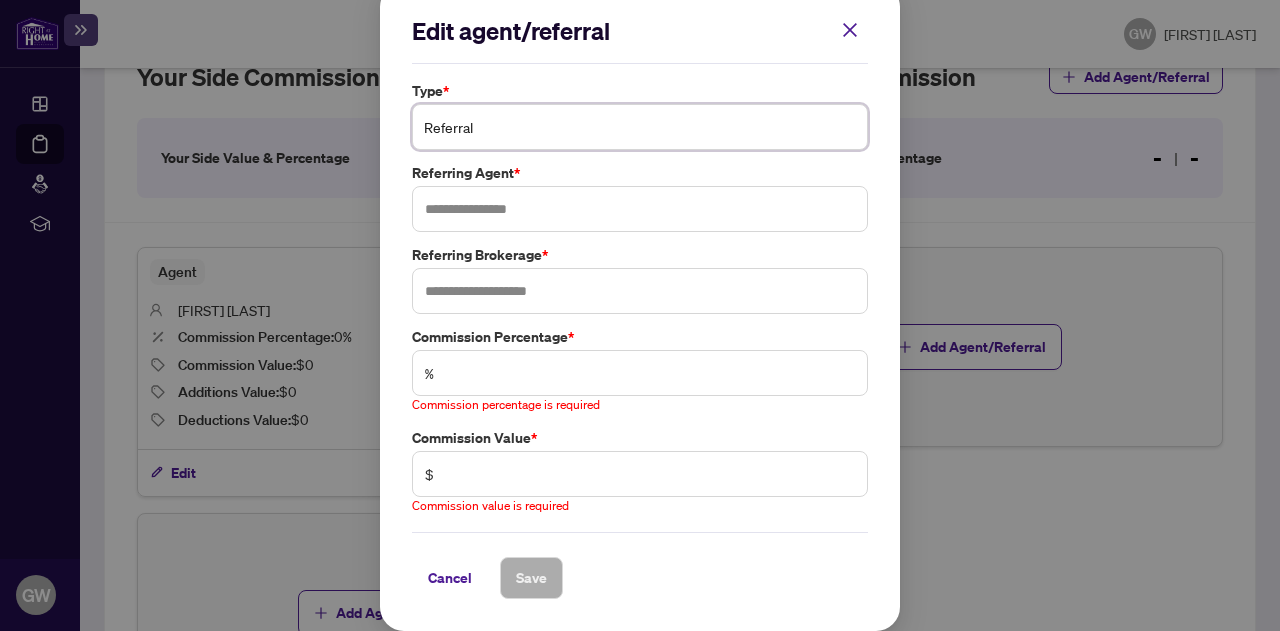 scroll, scrollTop: 12, scrollLeft: 0, axis: vertical 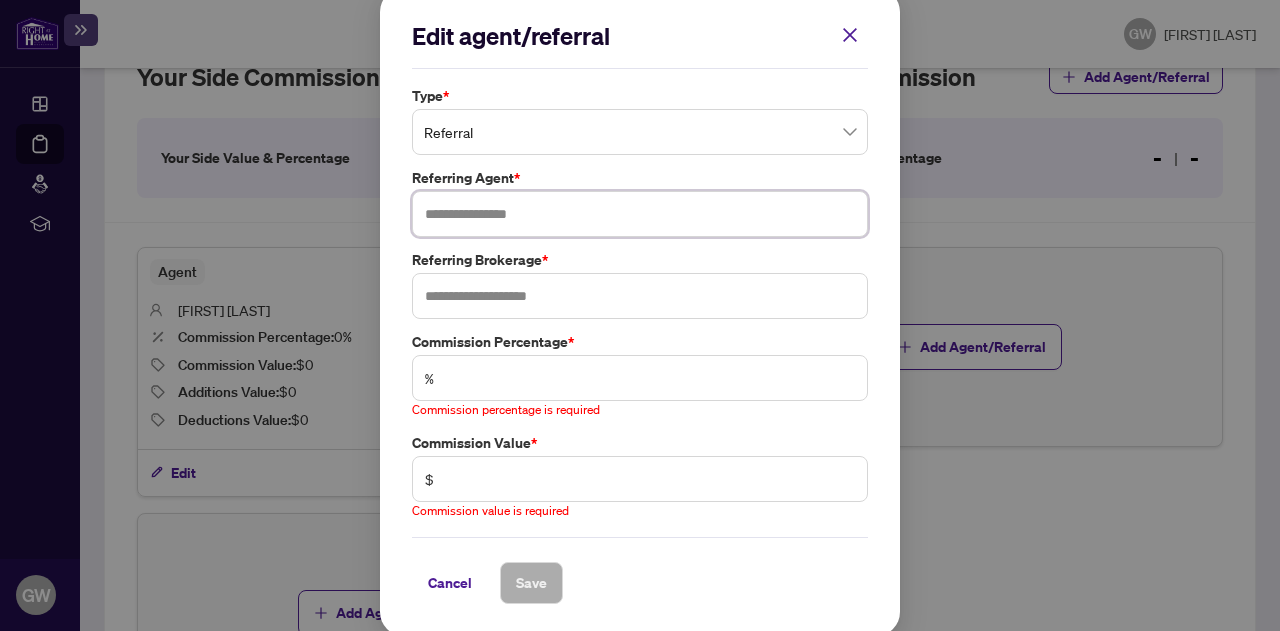 click at bounding box center [640, 214] 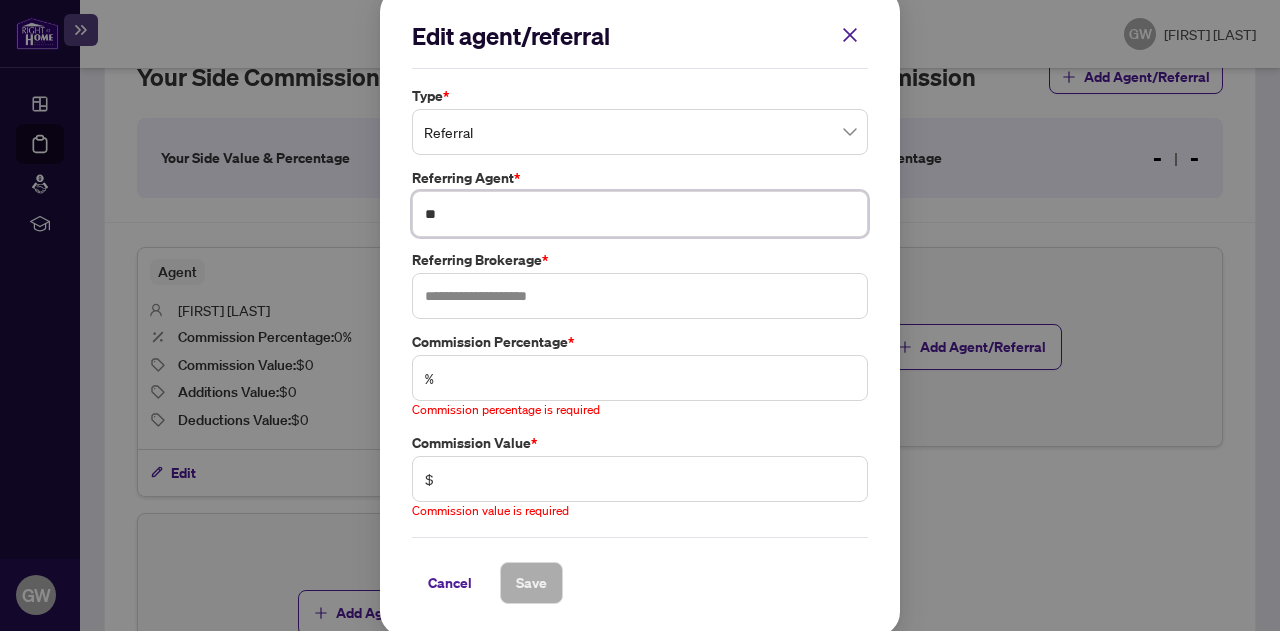 type on "*" 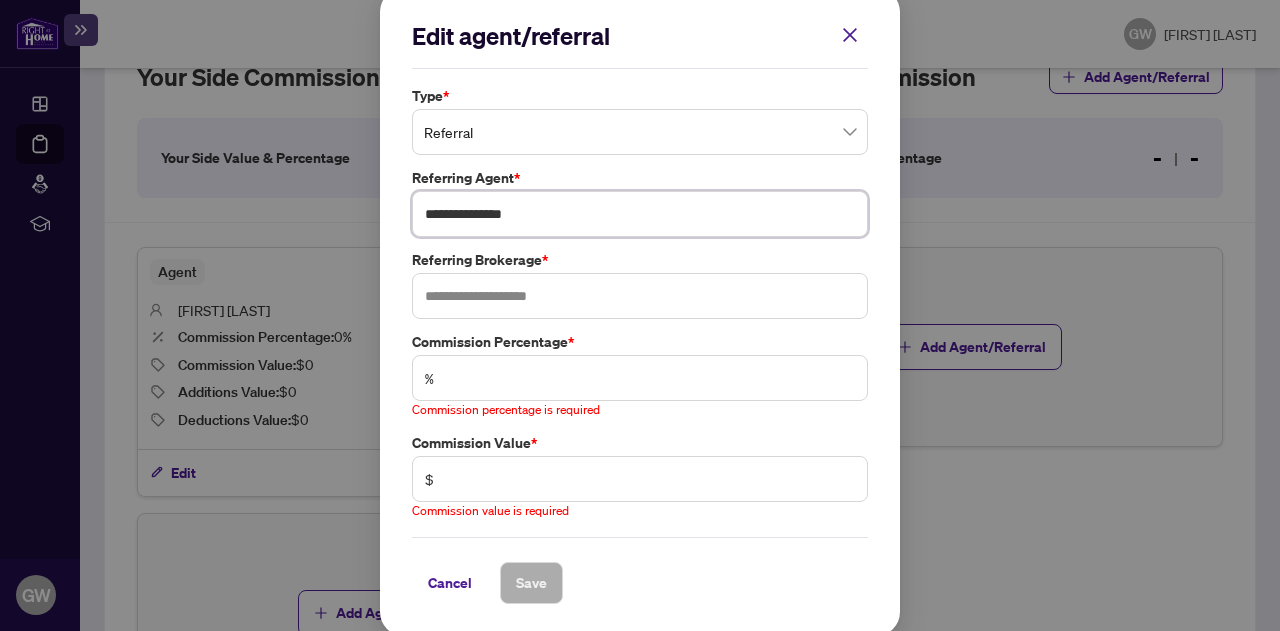 type on "**********" 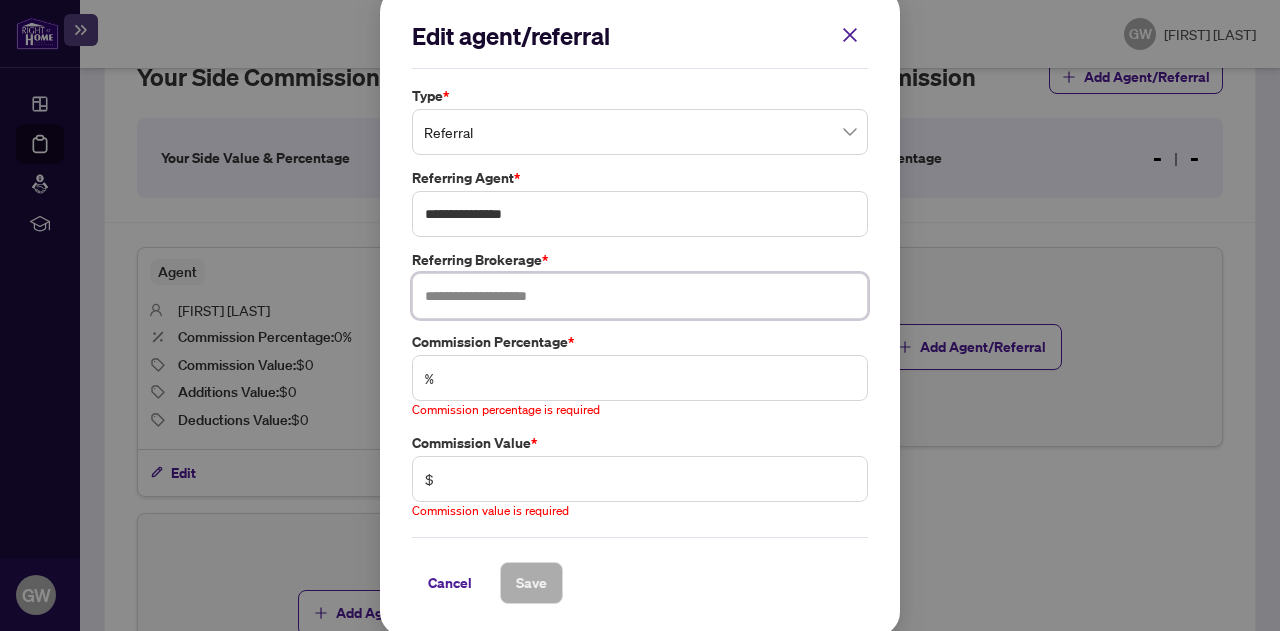 click at bounding box center (640, 296) 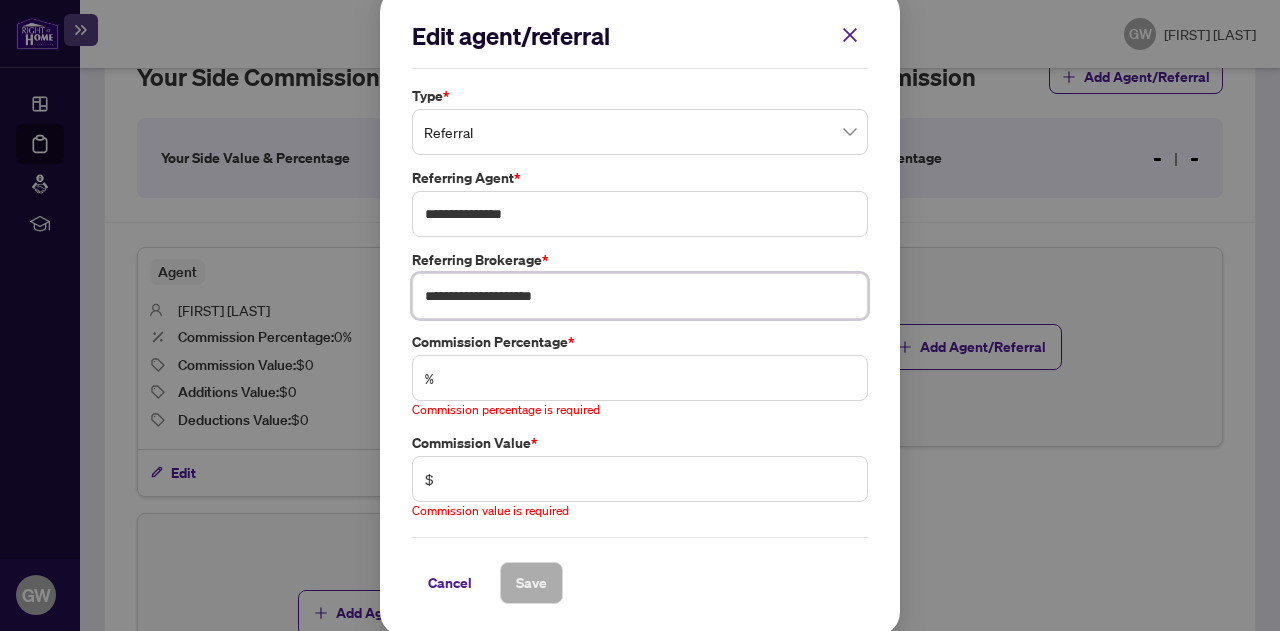 type on "**********" 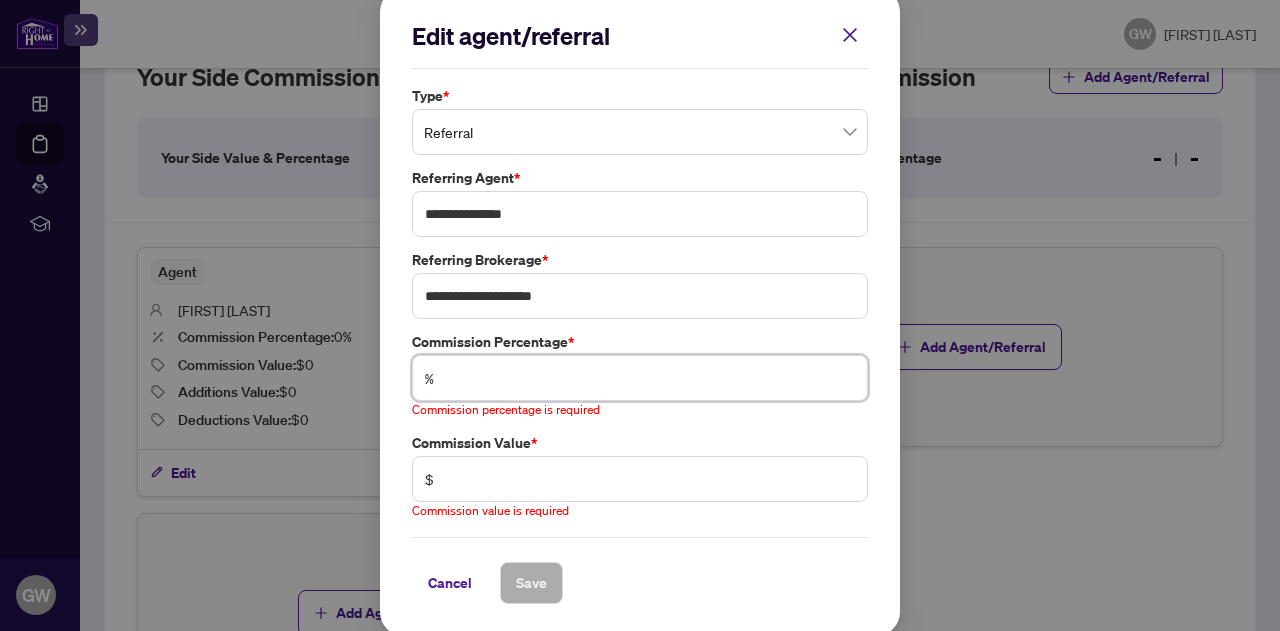 click at bounding box center [650, 378] 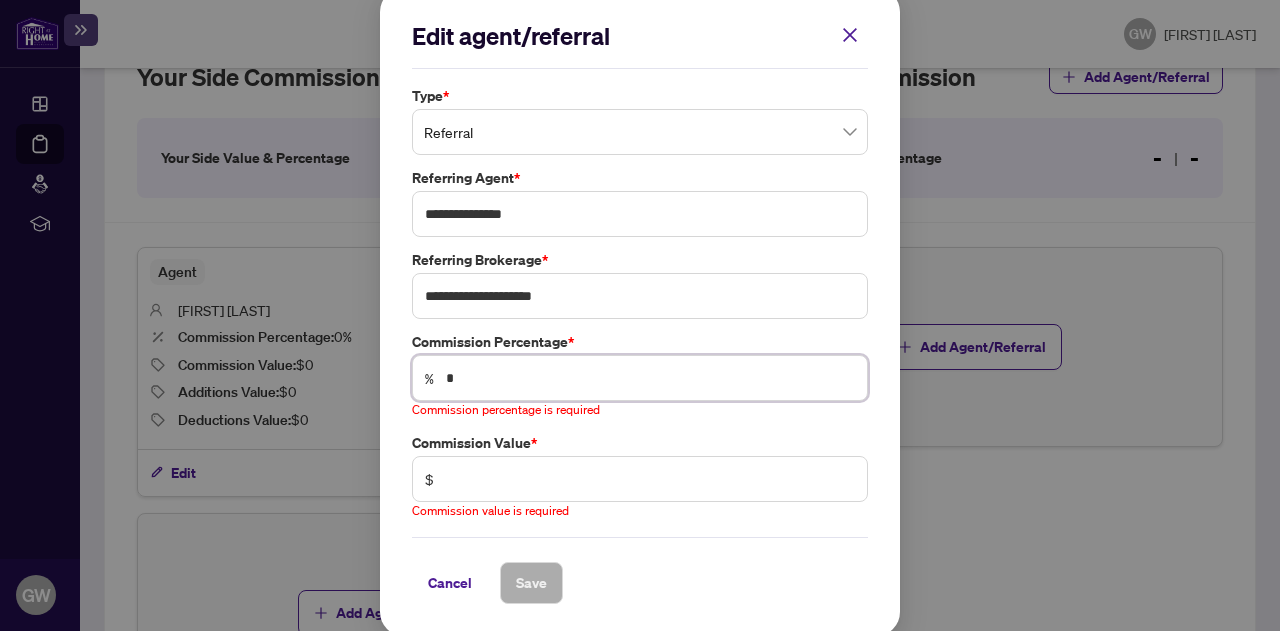 type on "*" 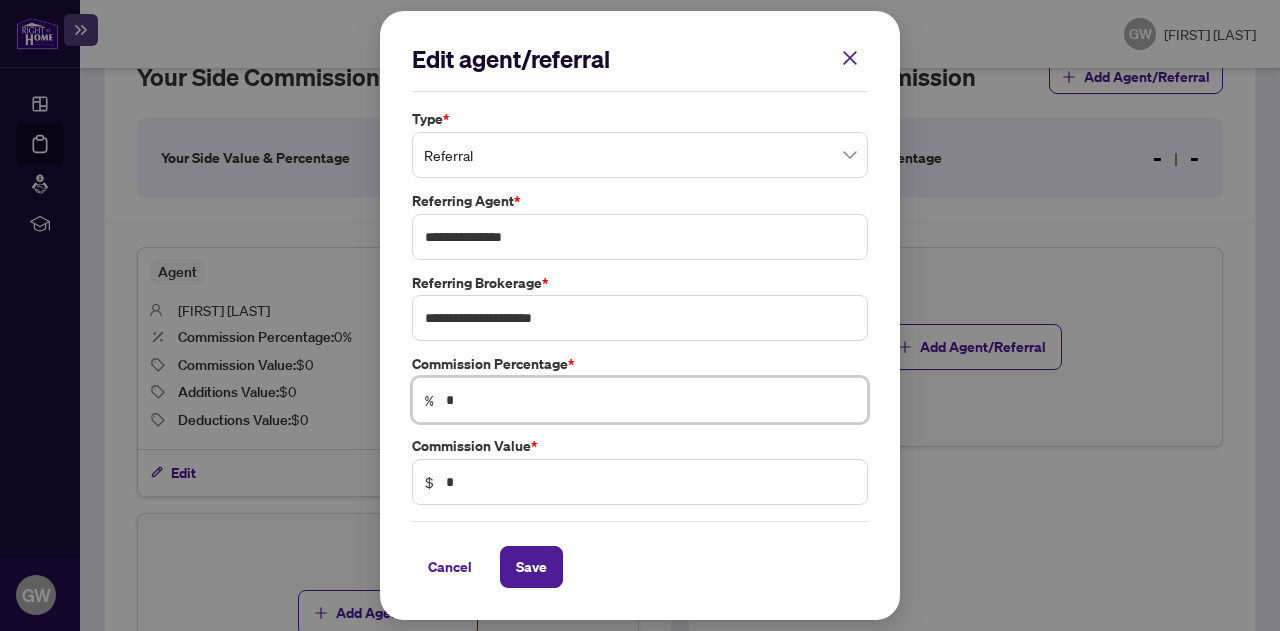 scroll, scrollTop: 0, scrollLeft: 0, axis: both 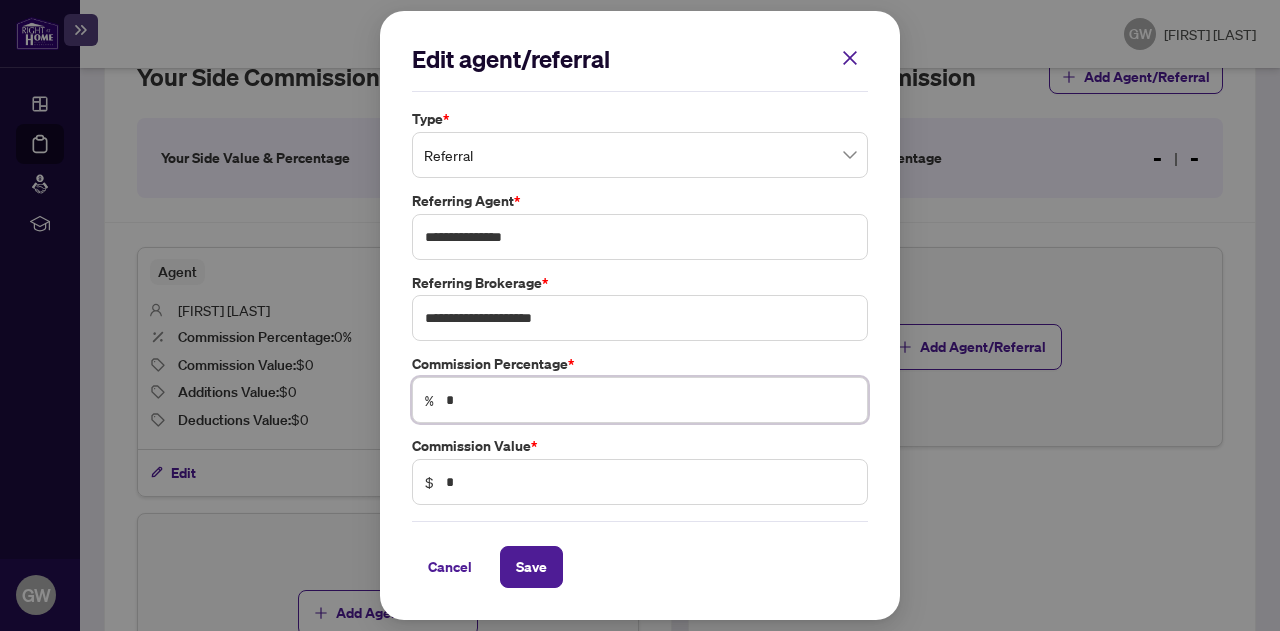 type on "*" 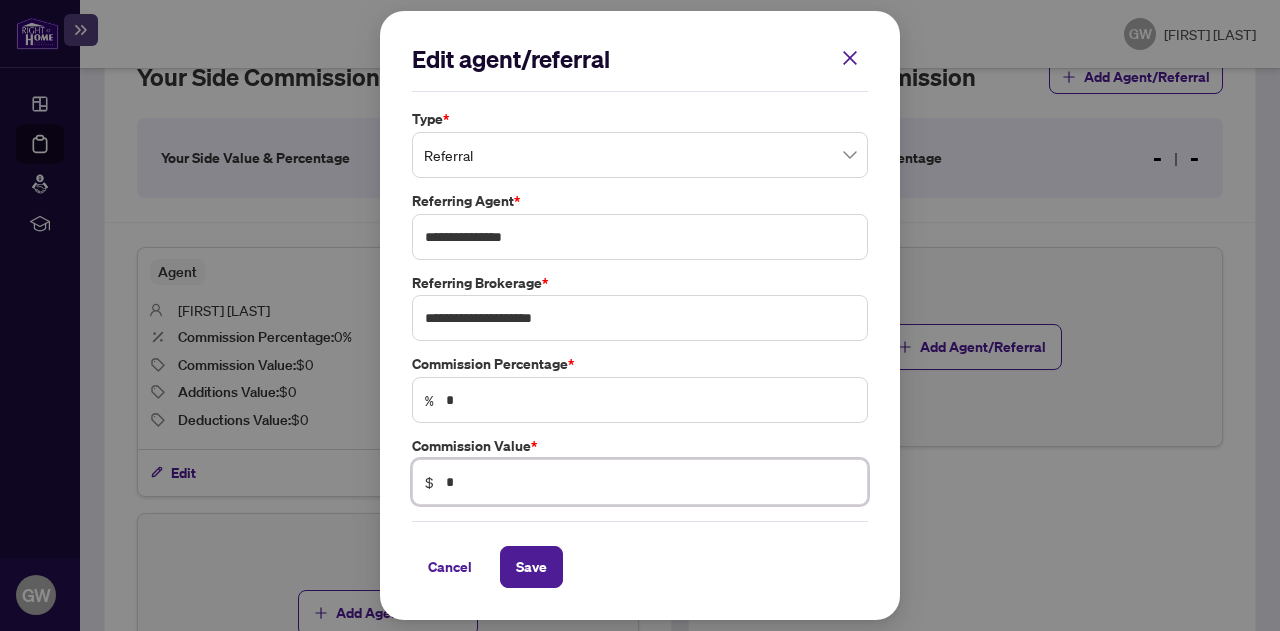 click on "*" at bounding box center [650, 482] 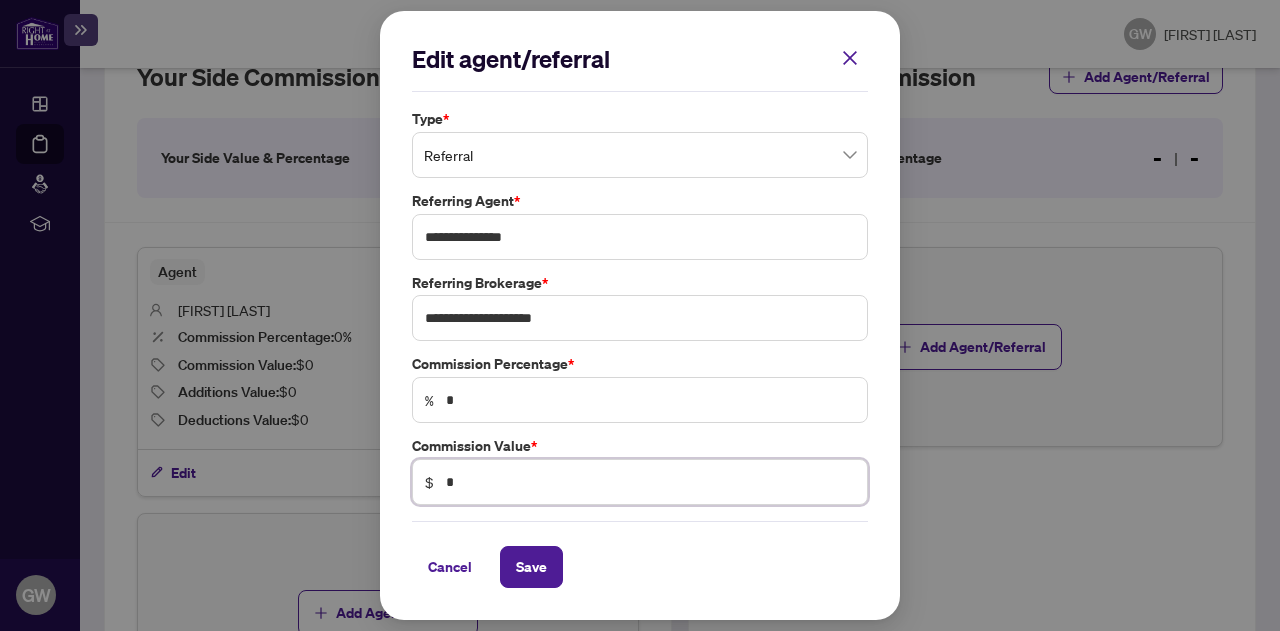 type 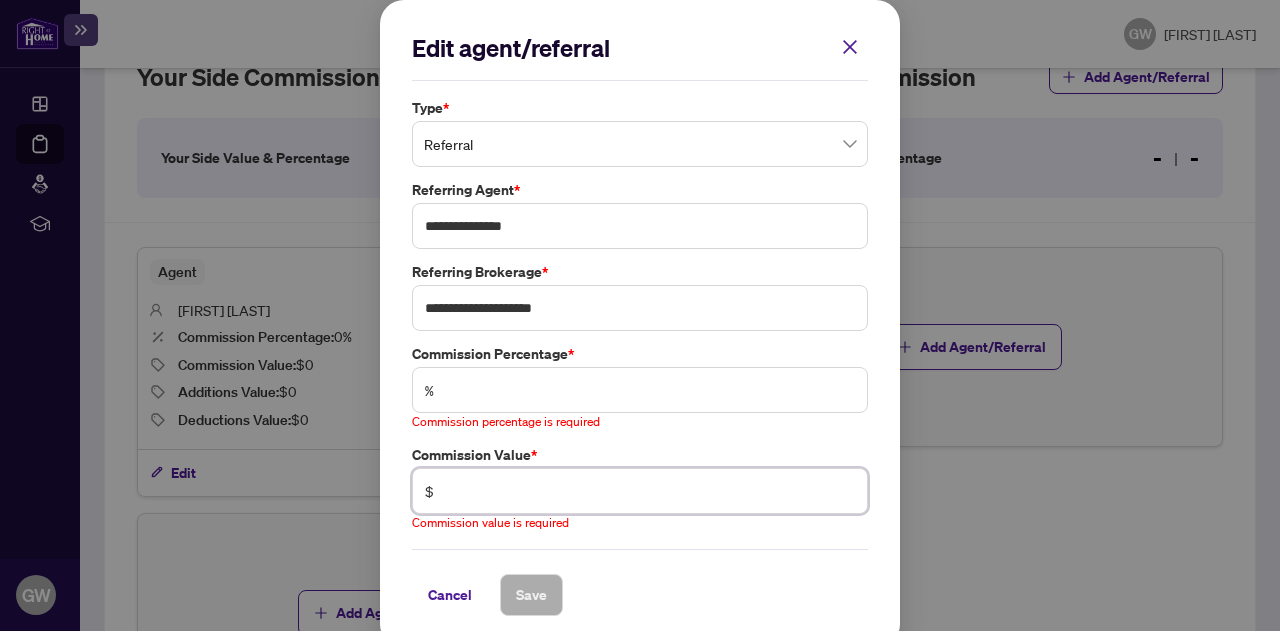 type on "*" 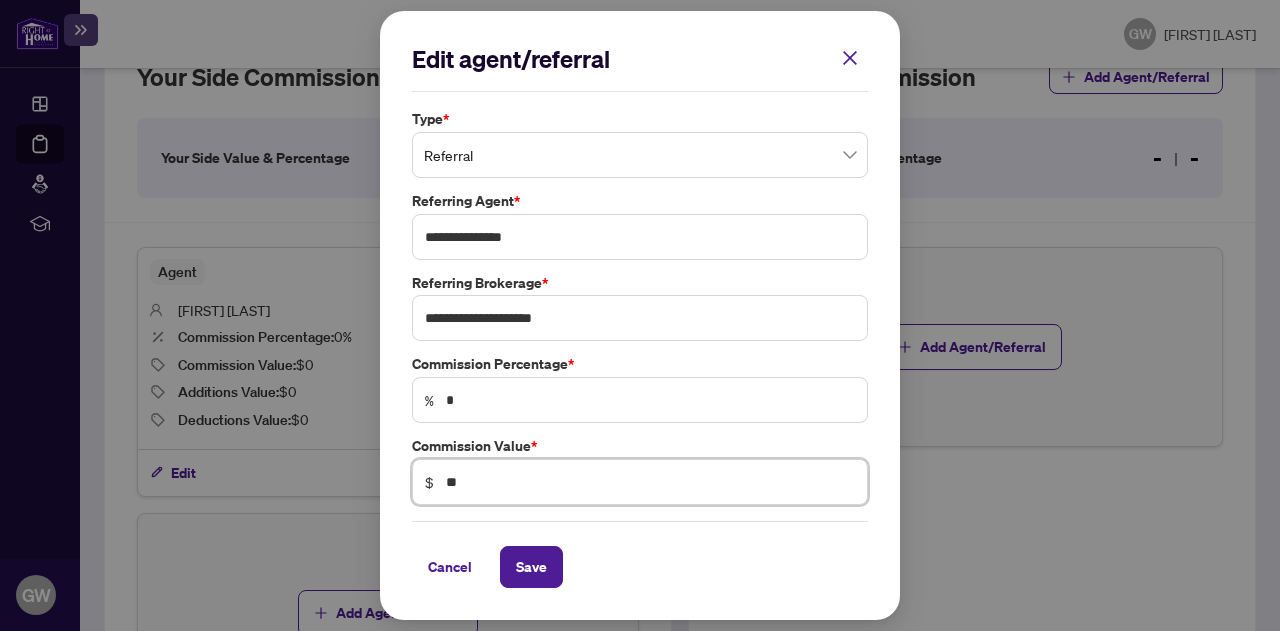 type on "*" 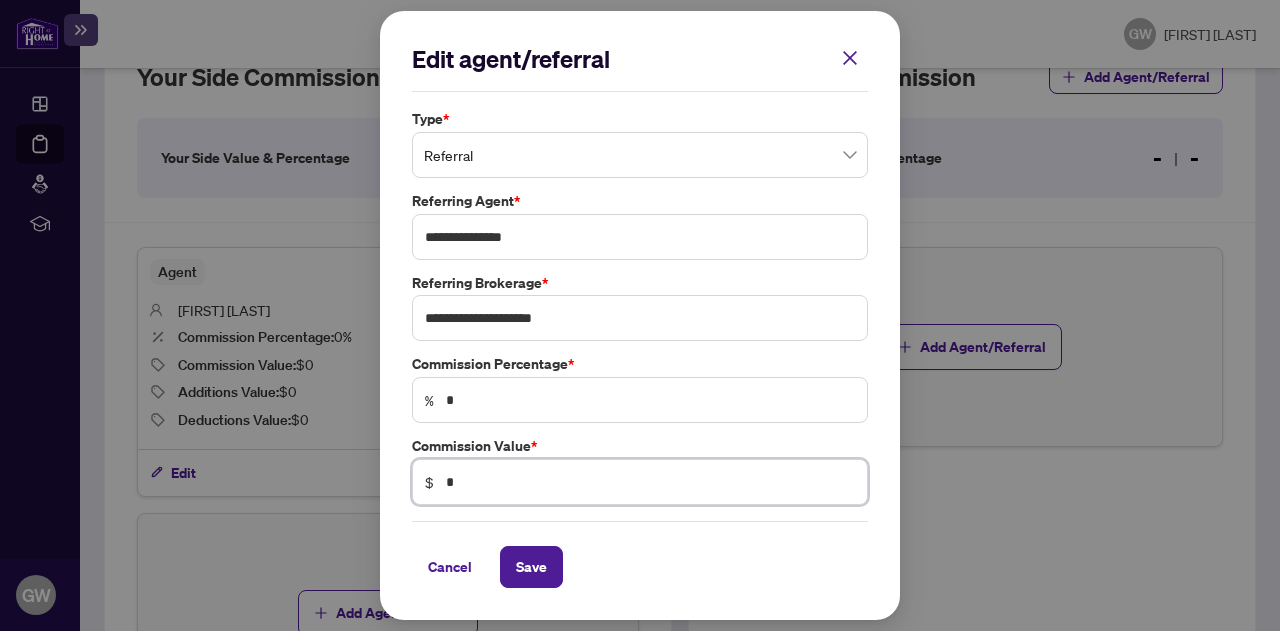 type 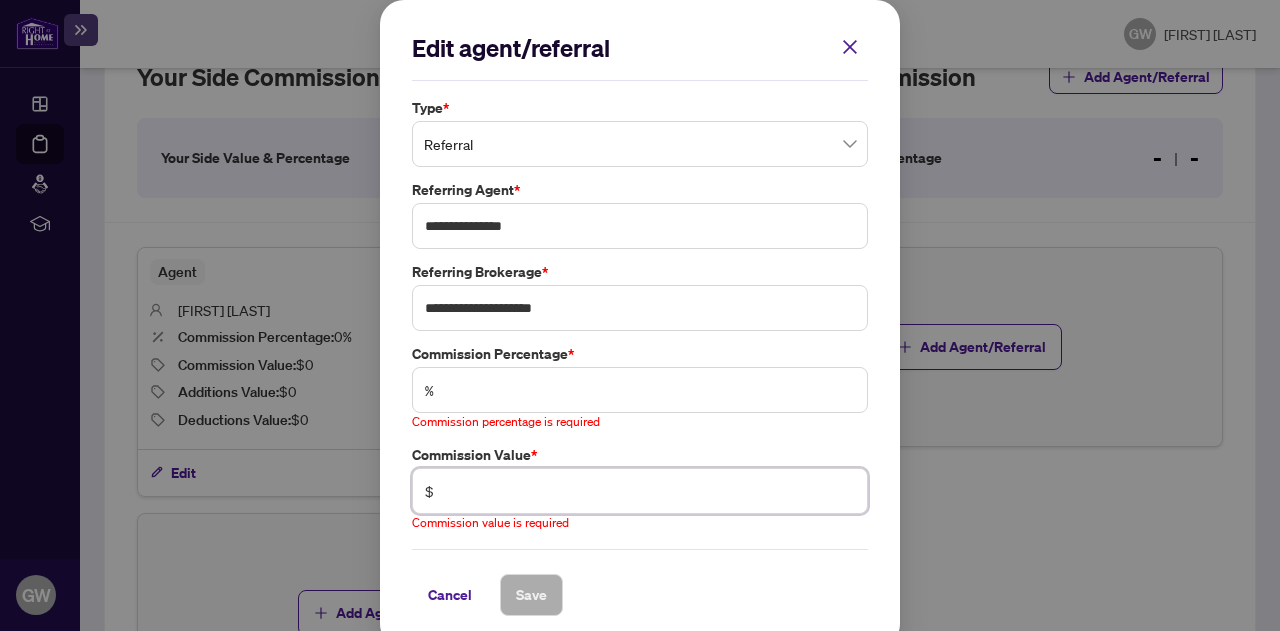 type on "*" 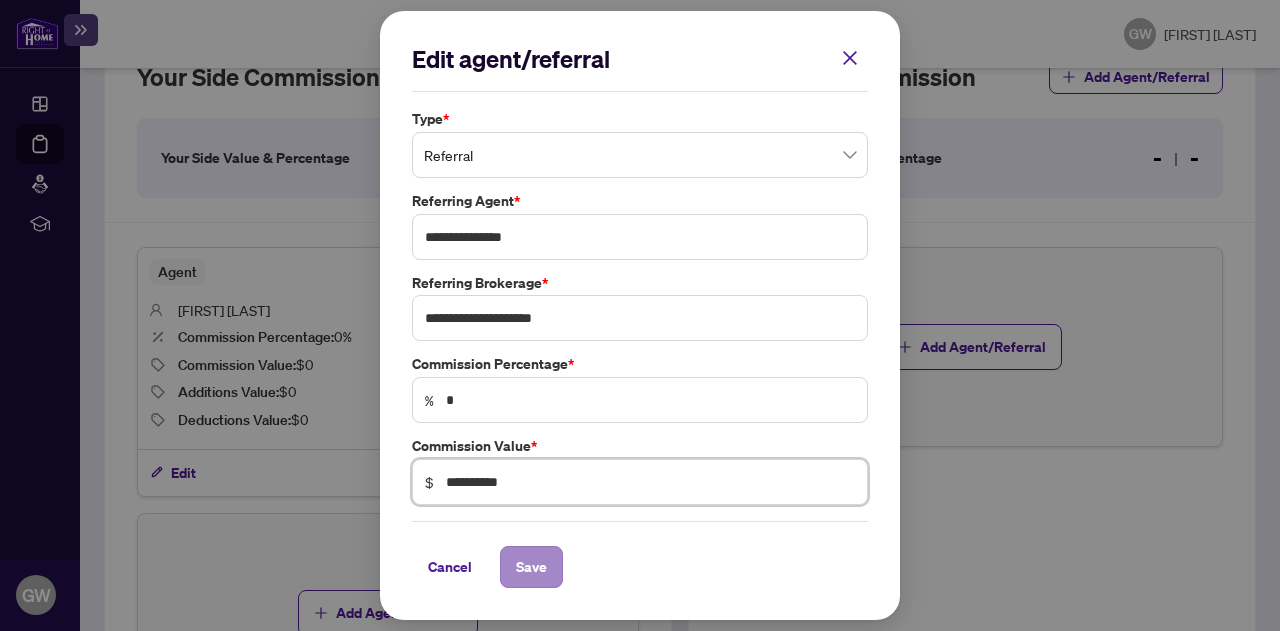 type on "**********" 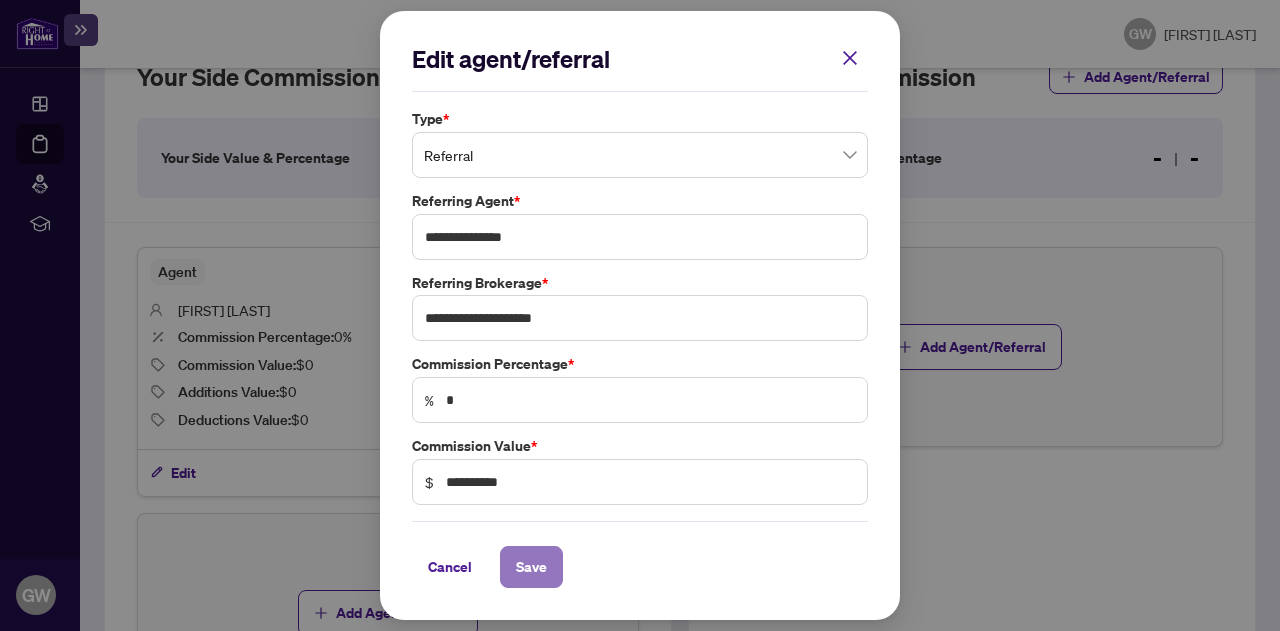 click on "Save" at bounding box center [531, 567] 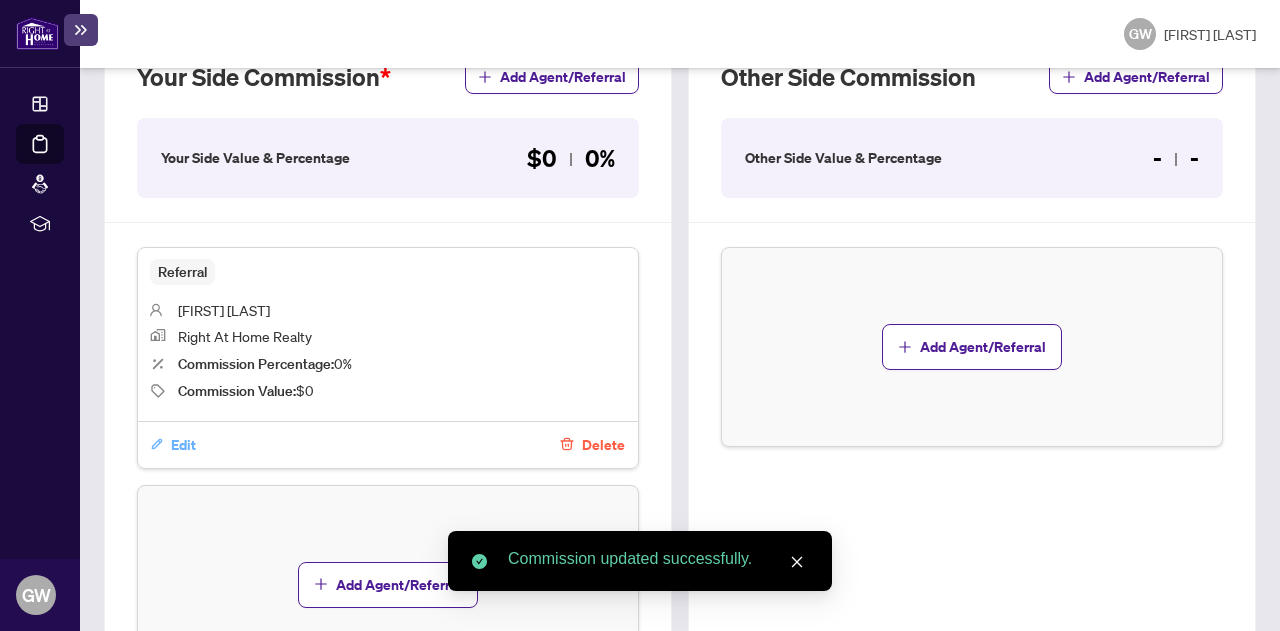 click on "Edit" at bounding box center [183, 445] 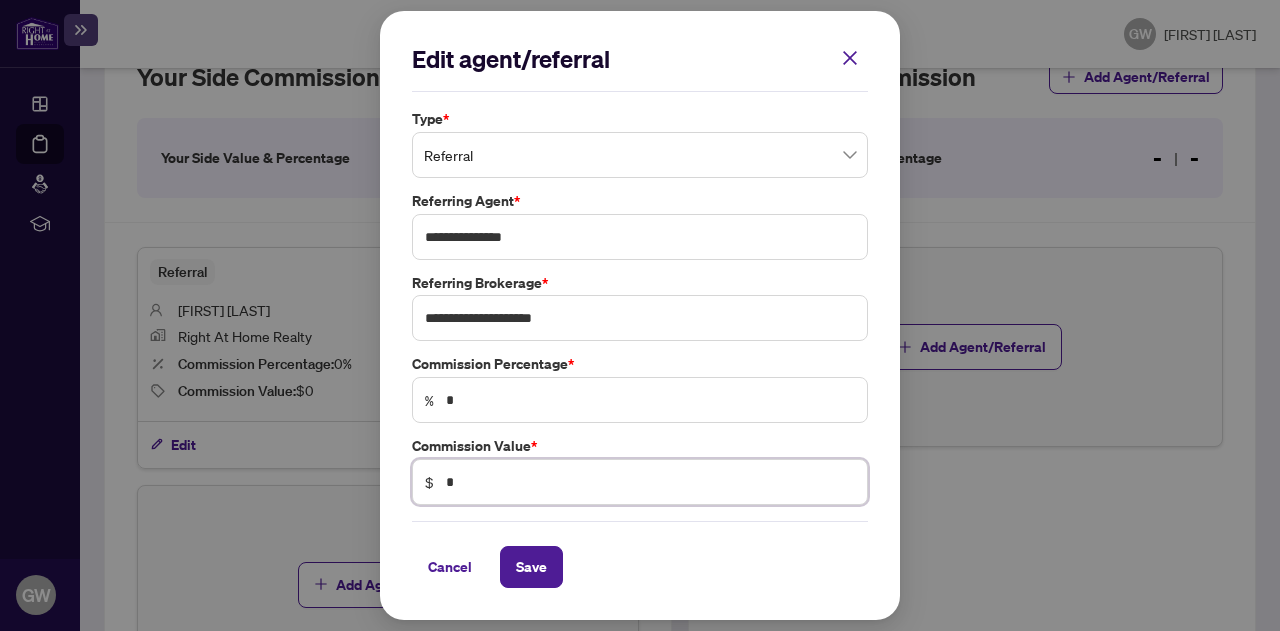 click on "*" at bounding box center [650, 482] 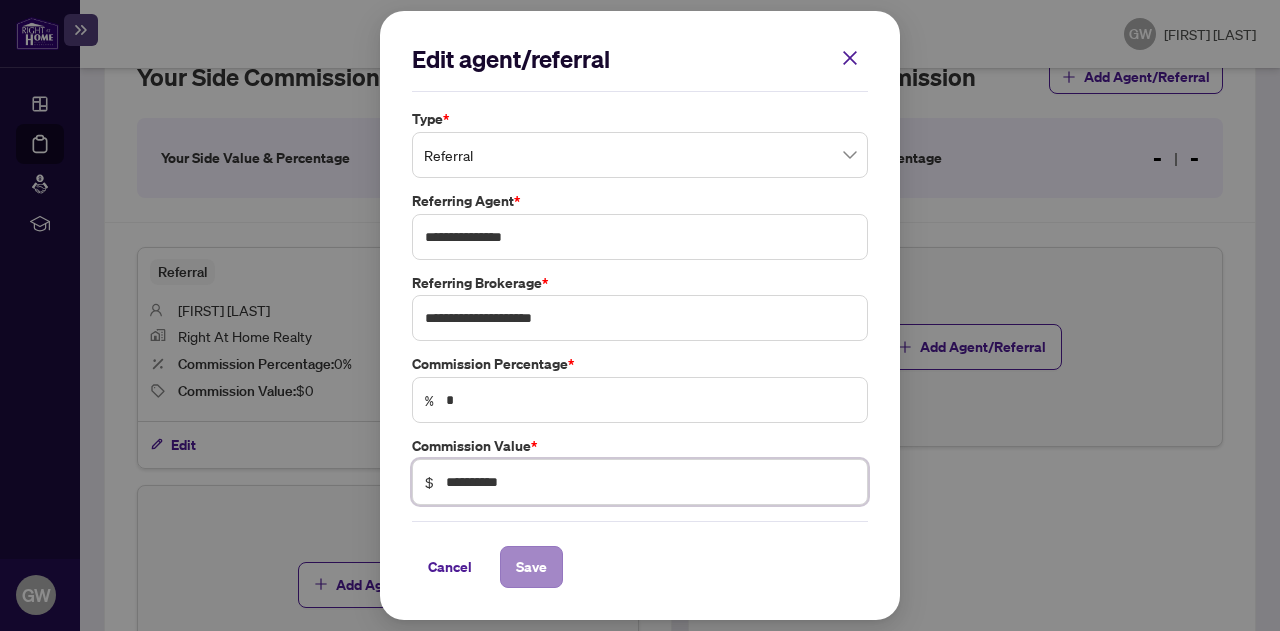 type on "**********" 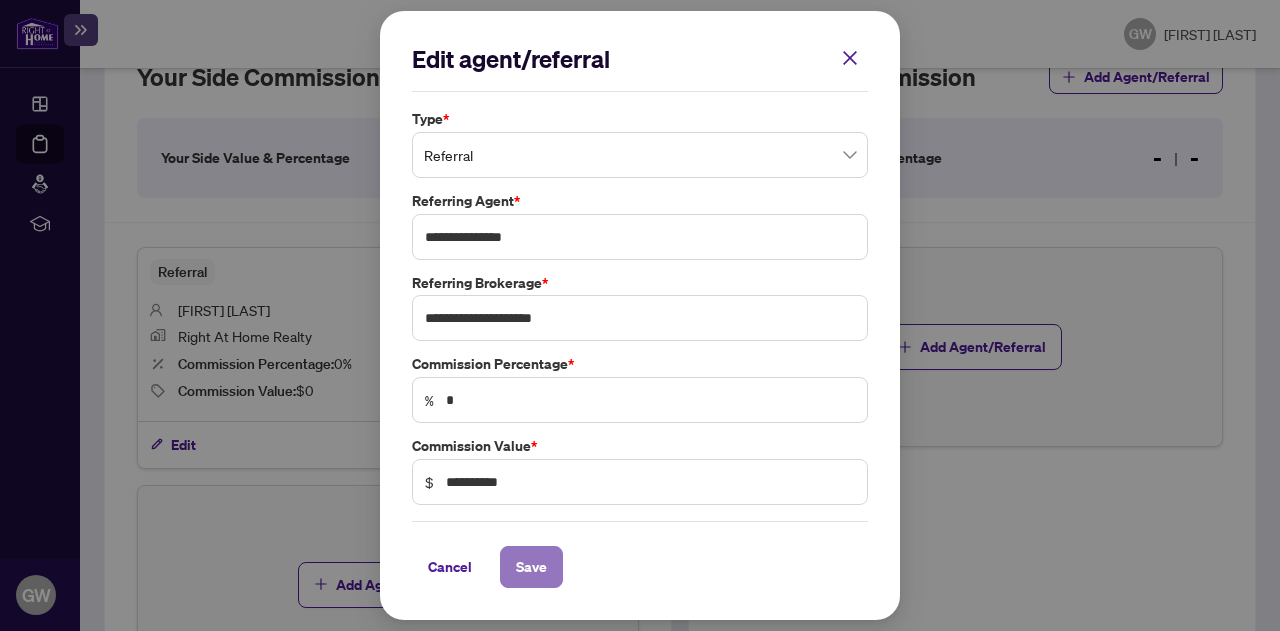 click on "Save" at bounding box center (531, 567) 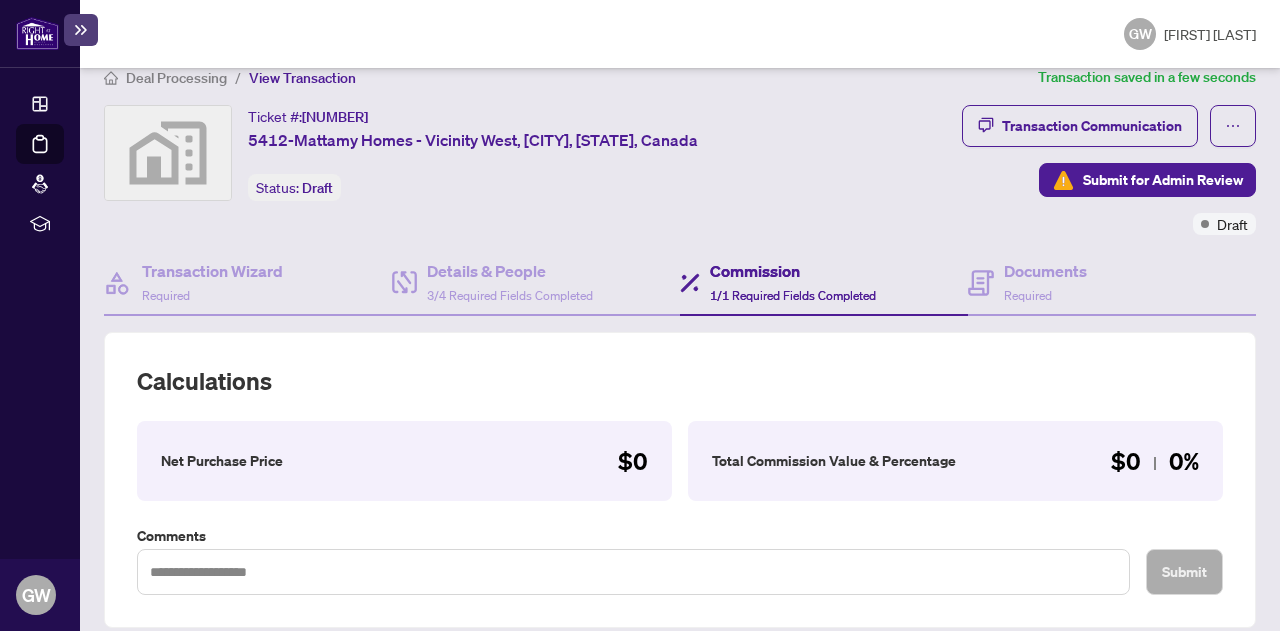scroll, scrollTop: 0, scrollLeft: 0, axis: both 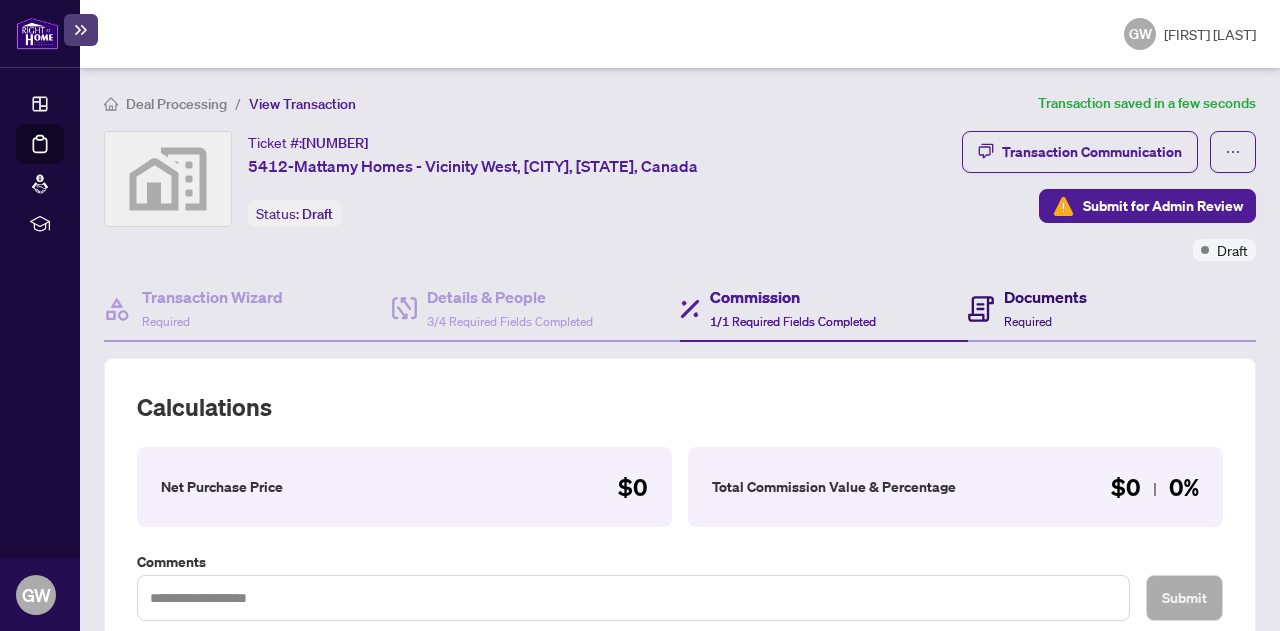 click on "Documents" at bounding box center (1045, 297) 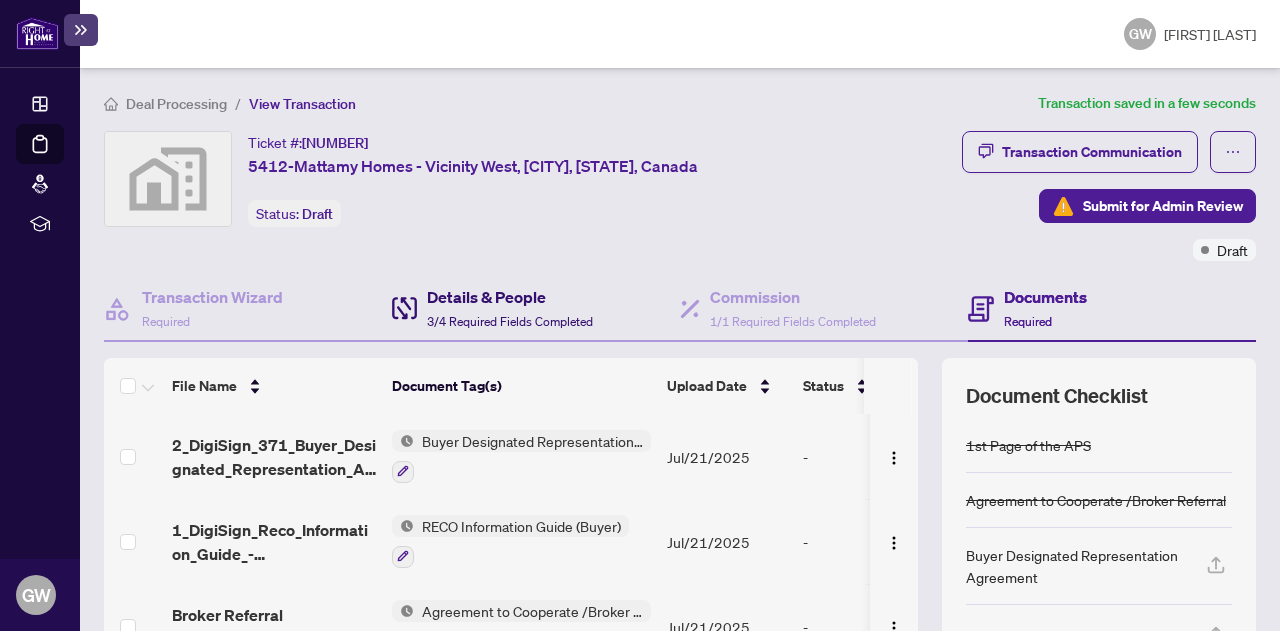 click on "Details & People" at bounding box center (510, 297) 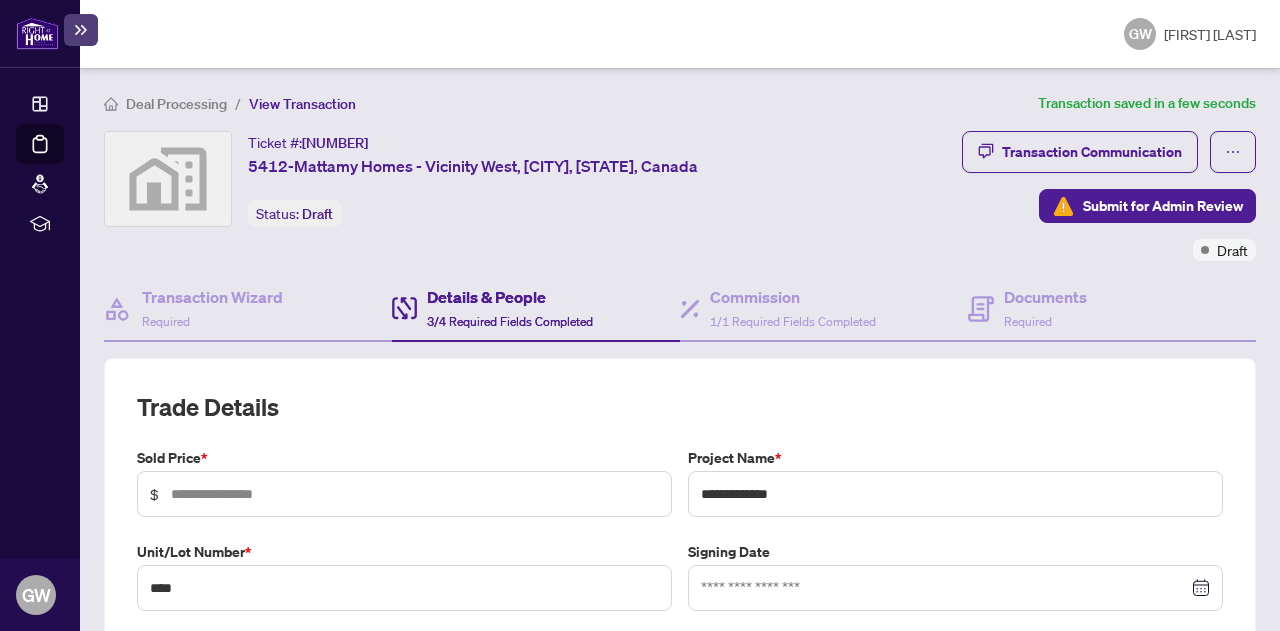 type on "**********" 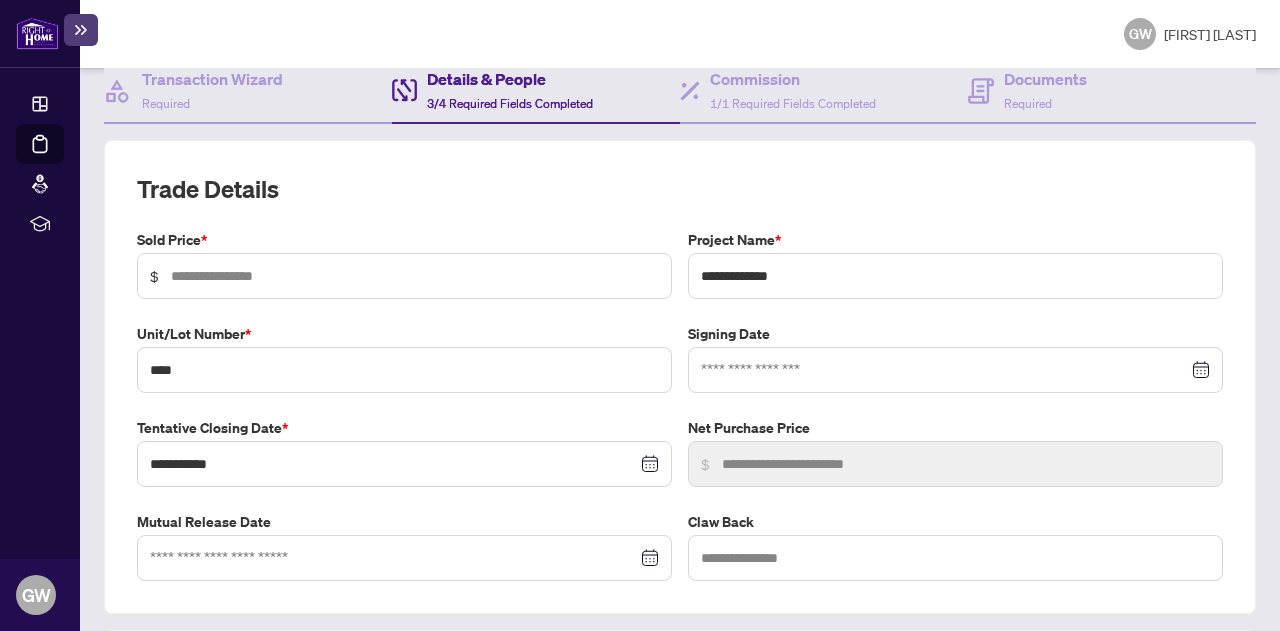 scroll, scrollTop: 219, scrollLeft: 0, axis: vertical 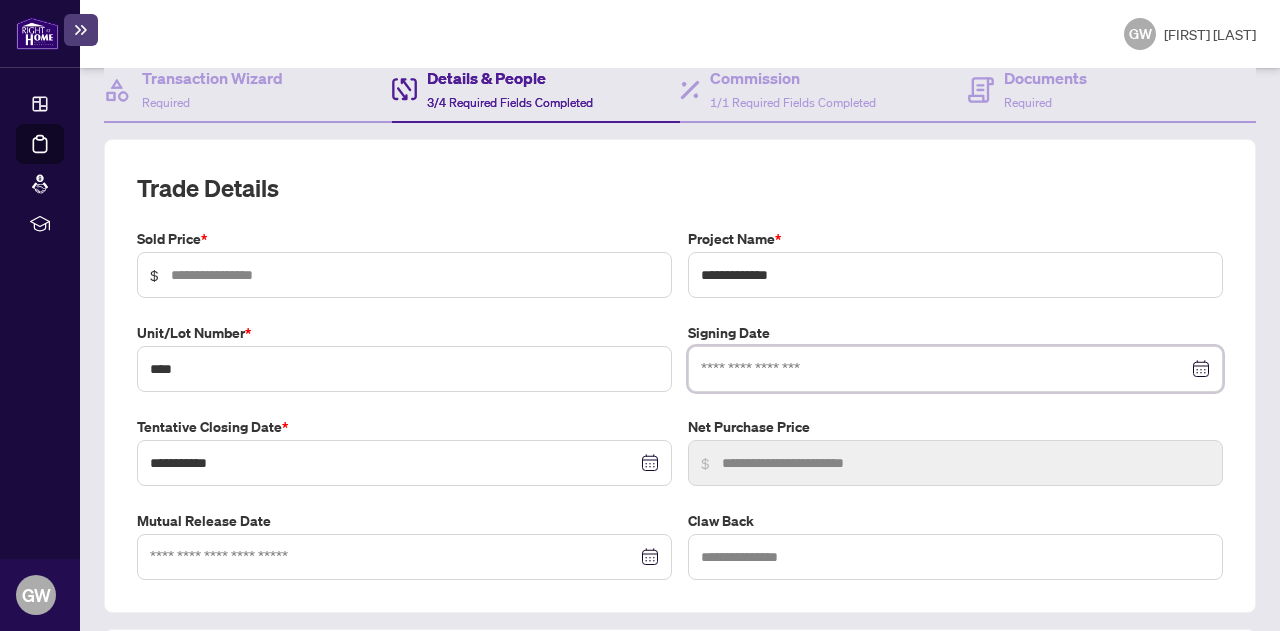 click at bounding box center [944, 369] 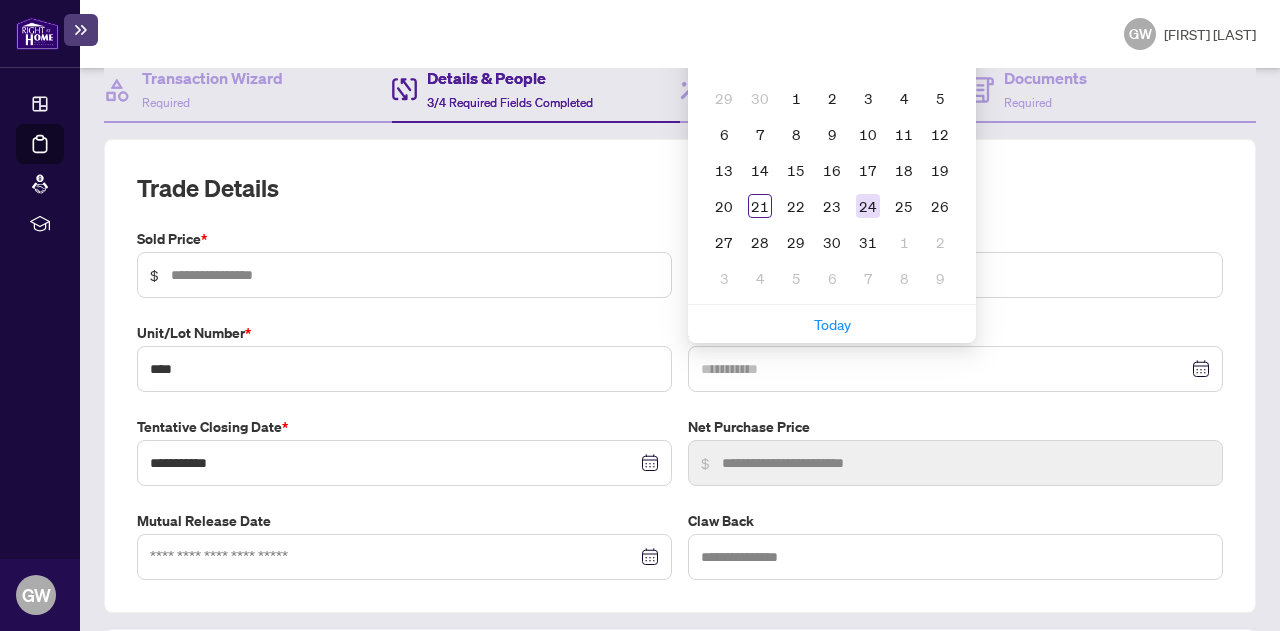 click on "24" at bounding box center (868, 206) 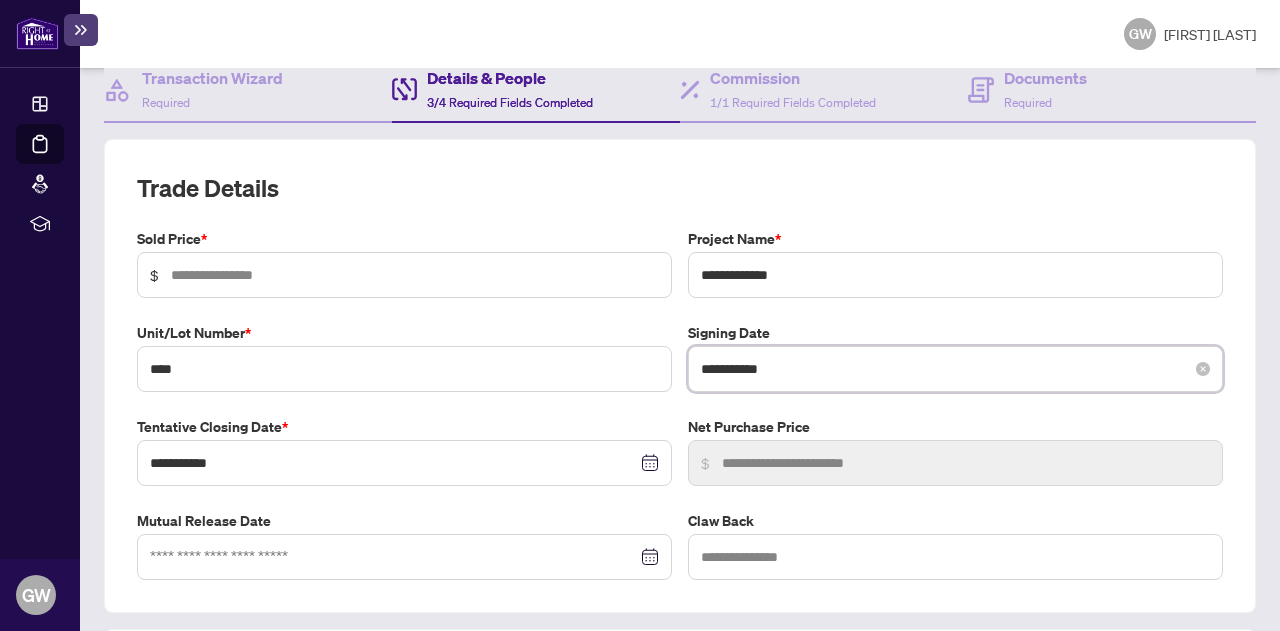 click on "**********" at bounding box center [944, 369] 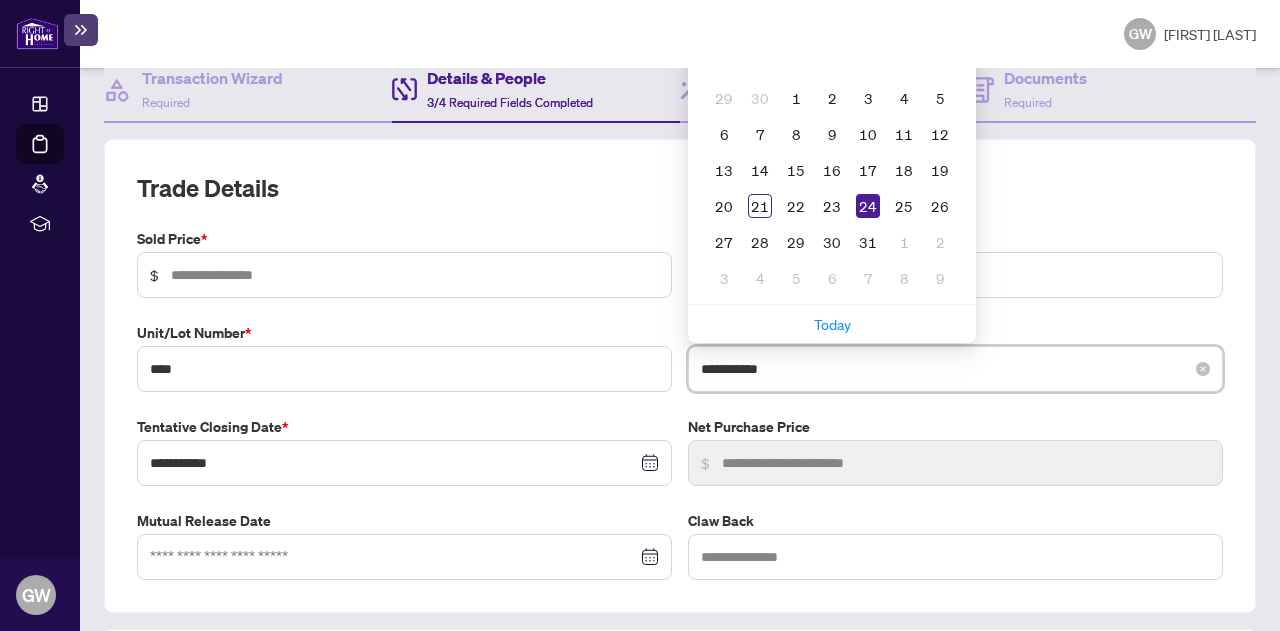 click on "**********" at bounding box center [955, 369] 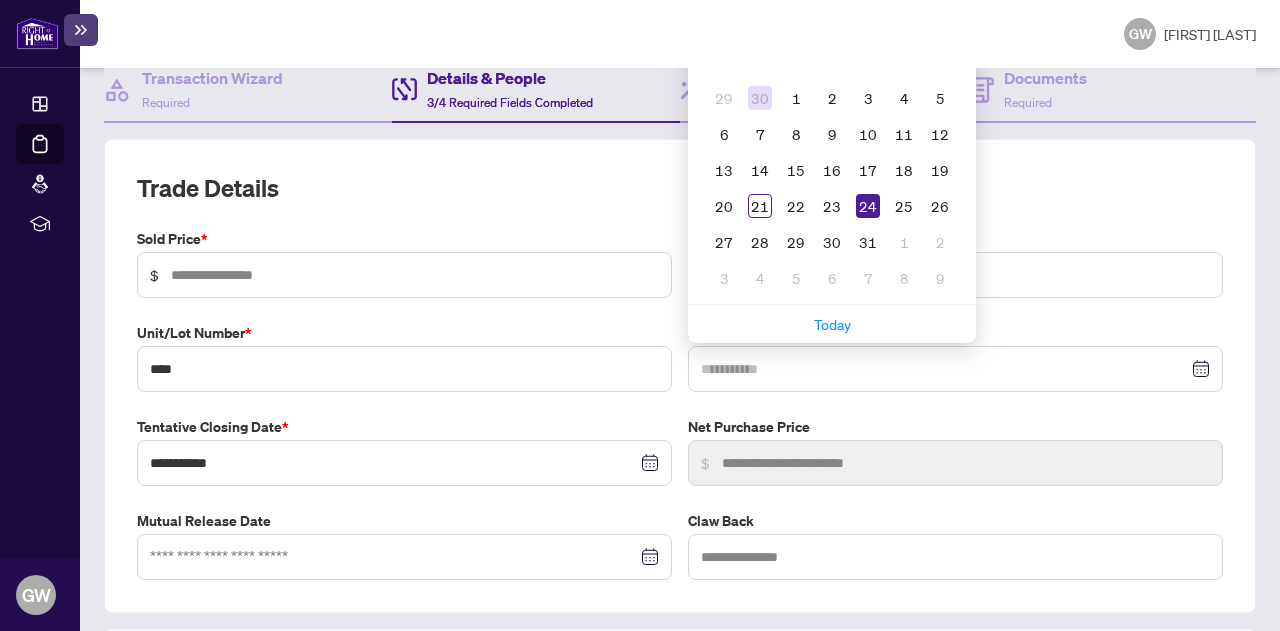 click on "30" at bounding box center (760, 98) 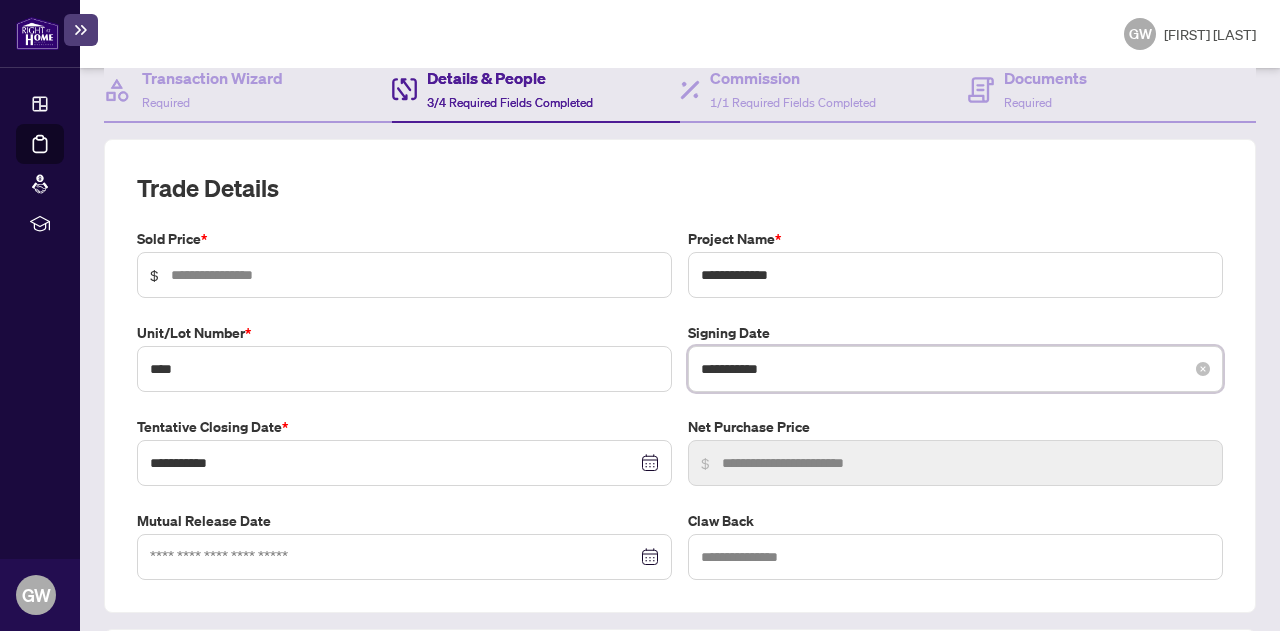 click on "**********" at bounding box center [944, 369] 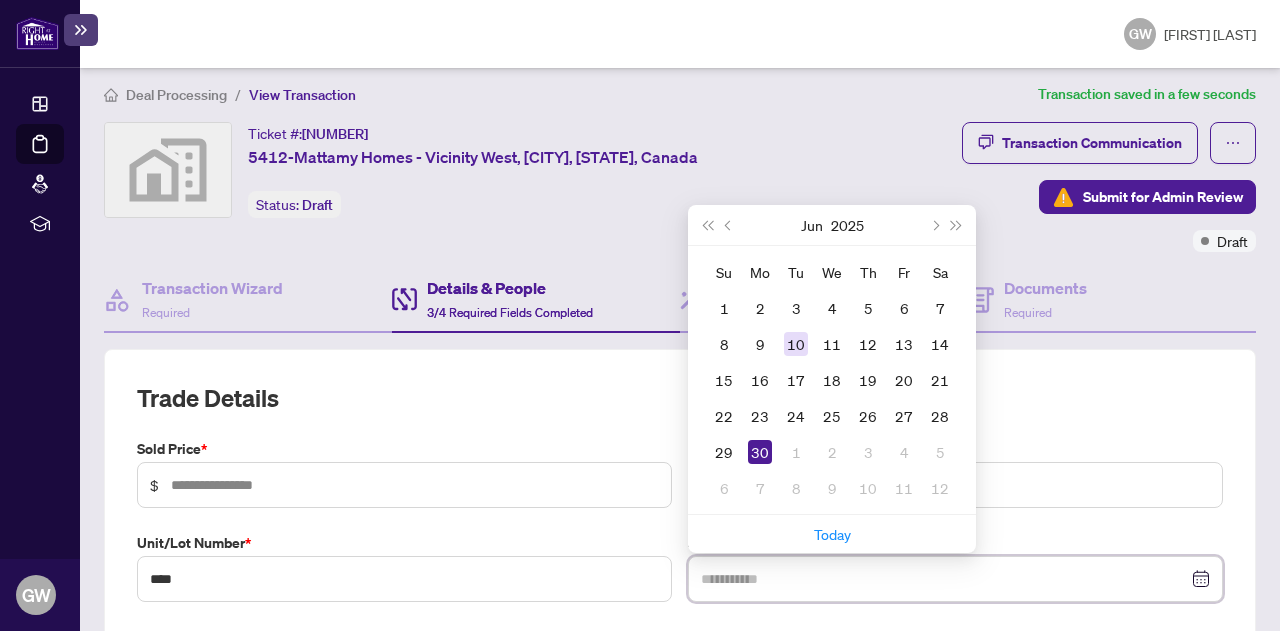 scroll, scrollTop: 8, scrollLeft: 0, axis: vertical 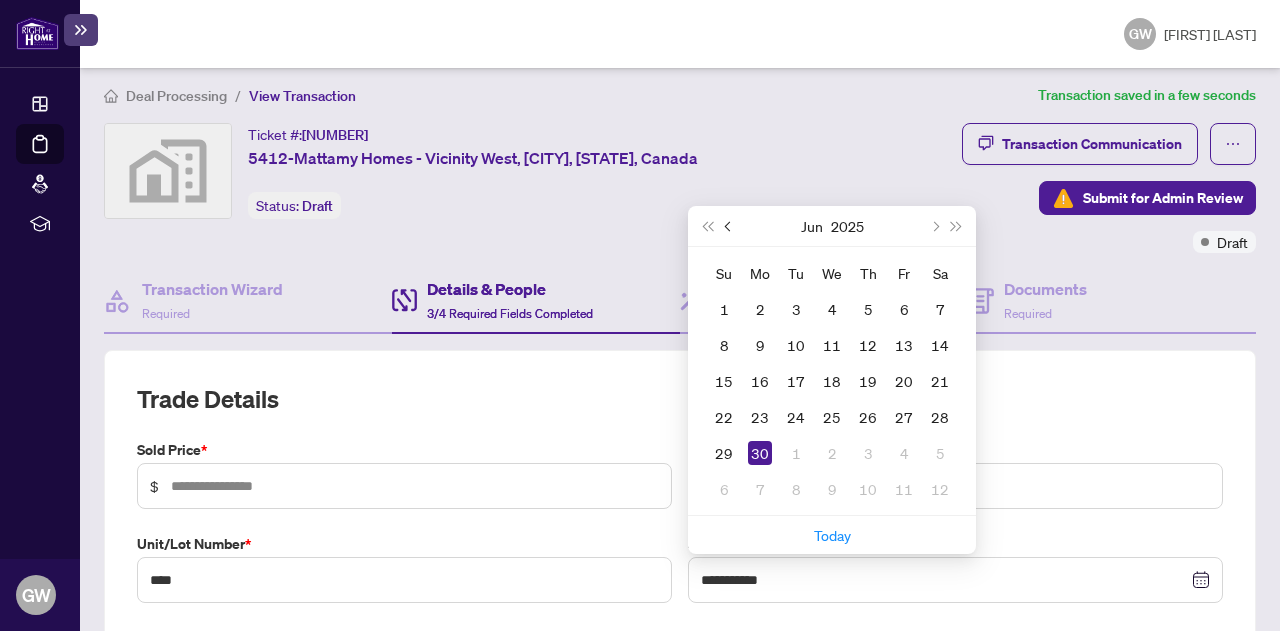 click at bounding box center (730, 226) 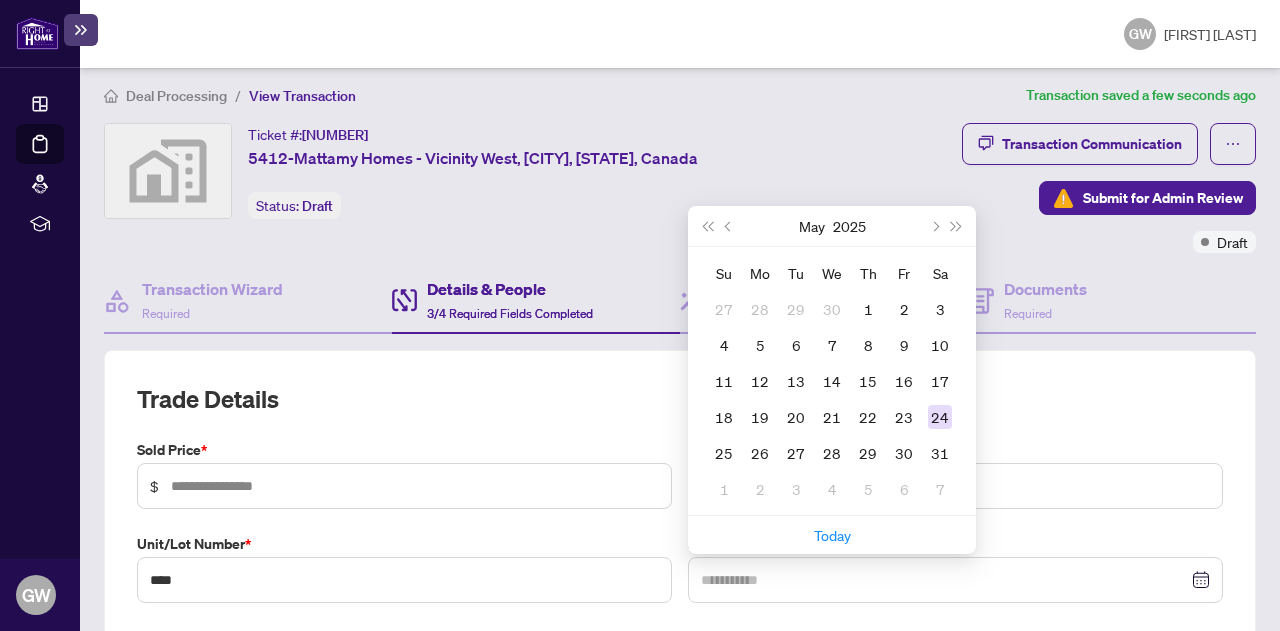 type on "**********" 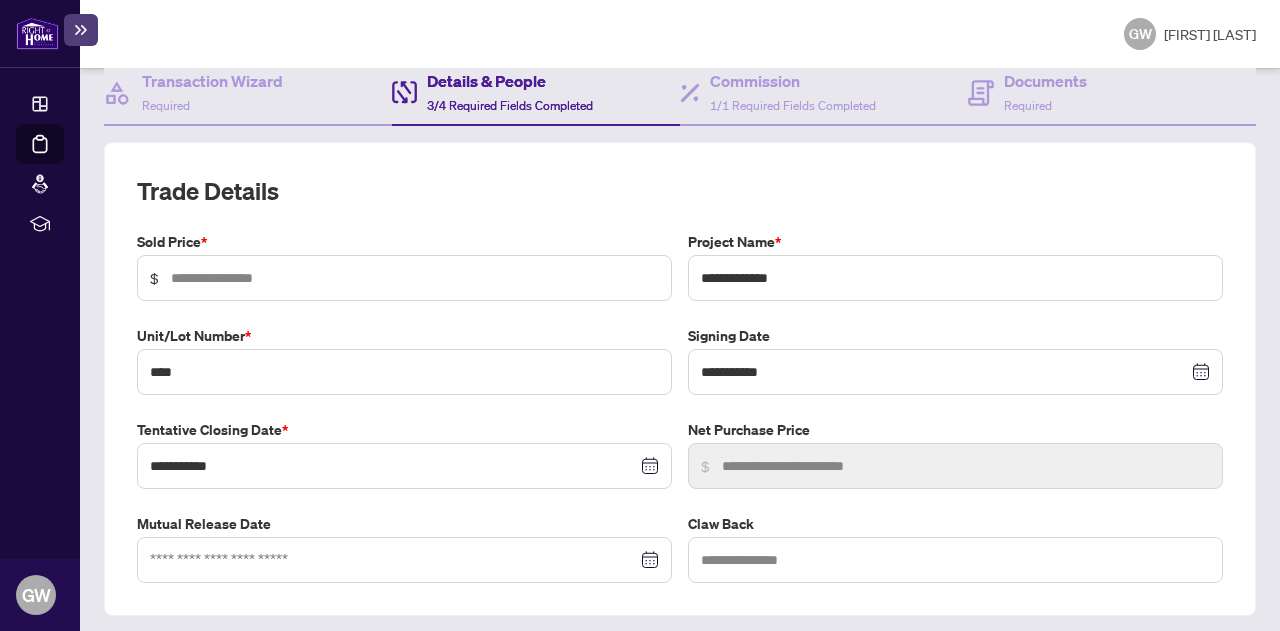 scroll, scrollTop: 217, scrollLeft: 0, axis: vertical 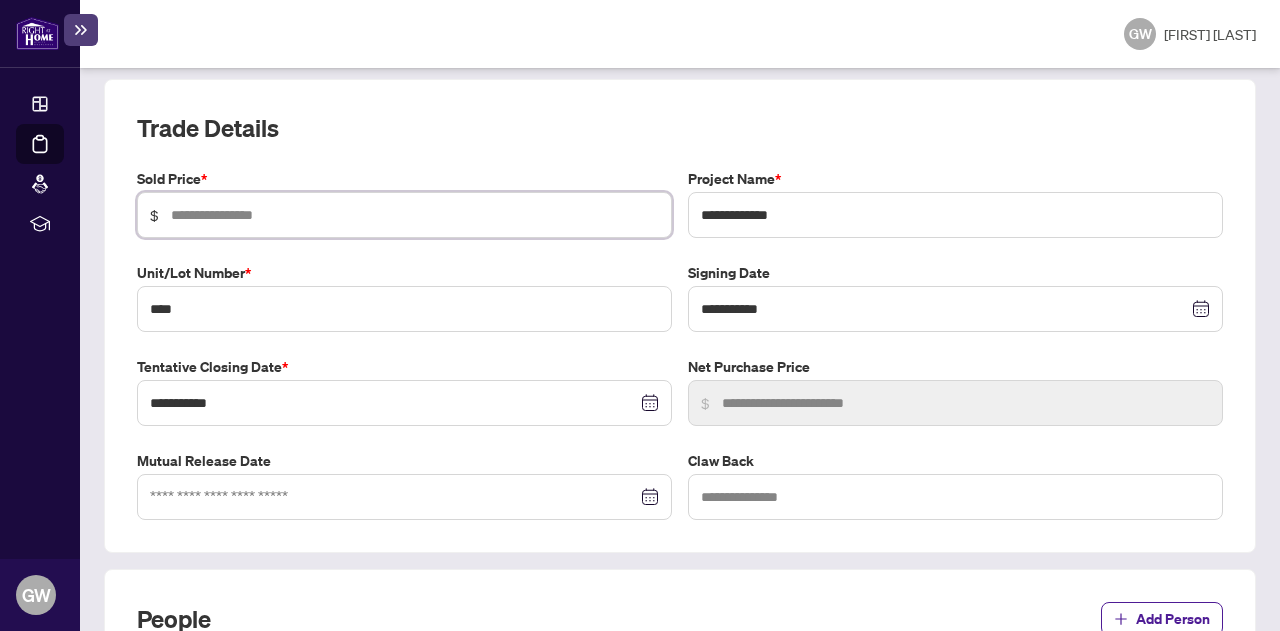 click at bounding box center (415, 215) 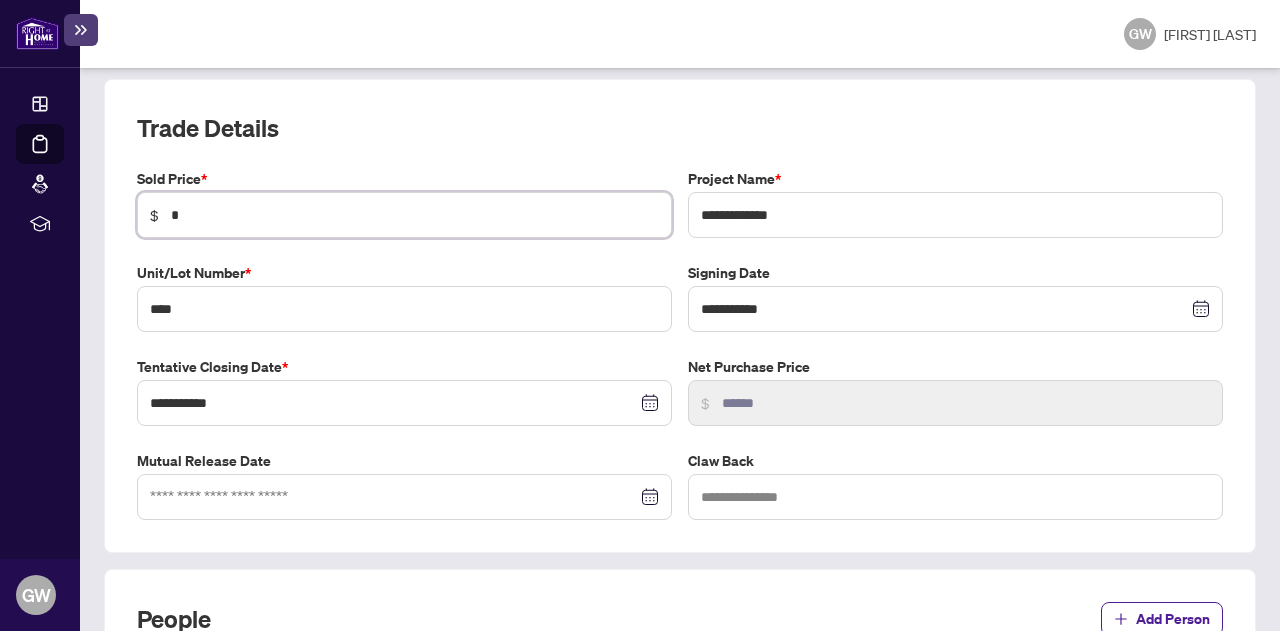 type on "**" 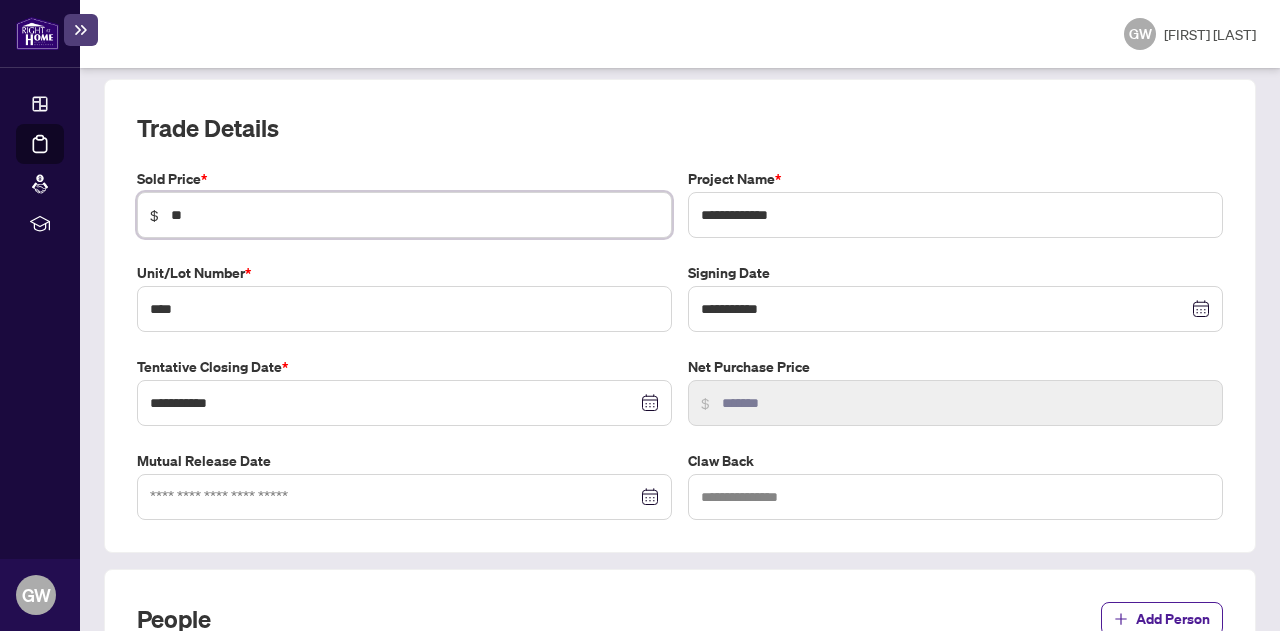 type on "***" 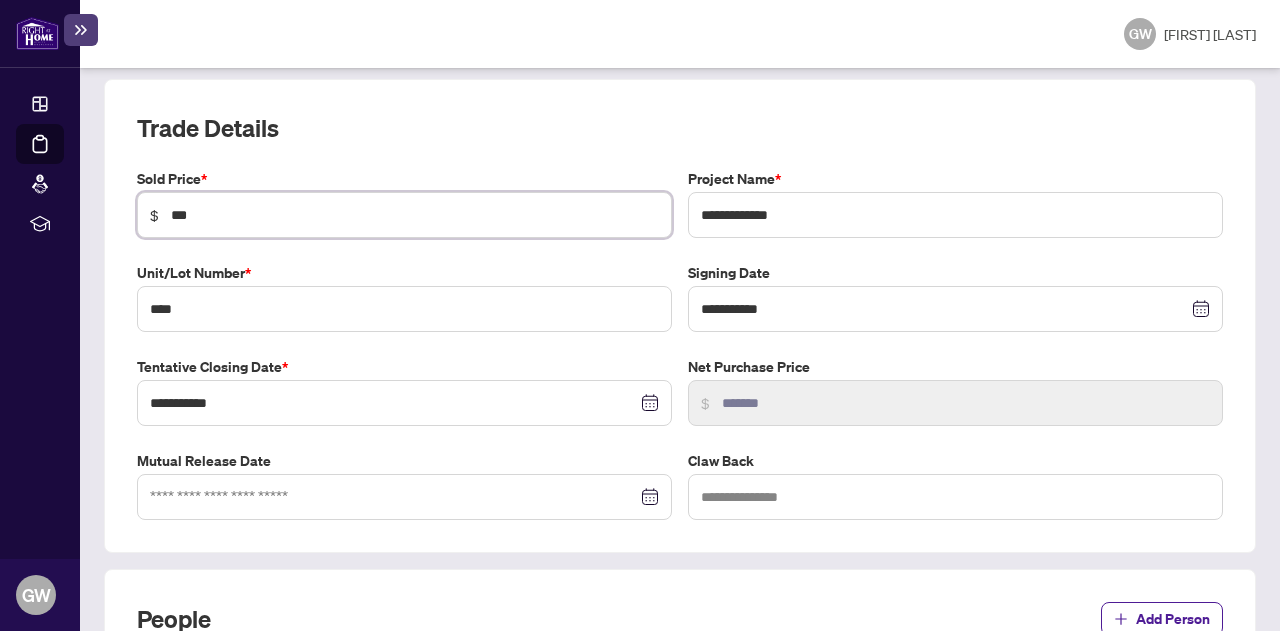 type on "********" 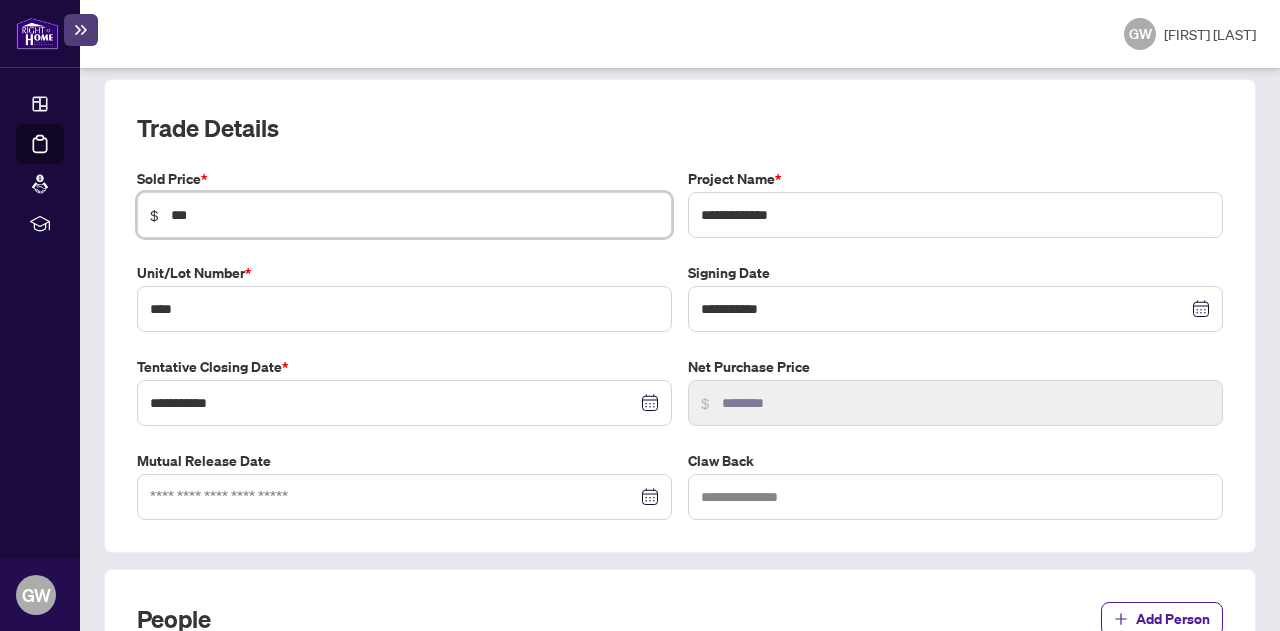 type on "*****" 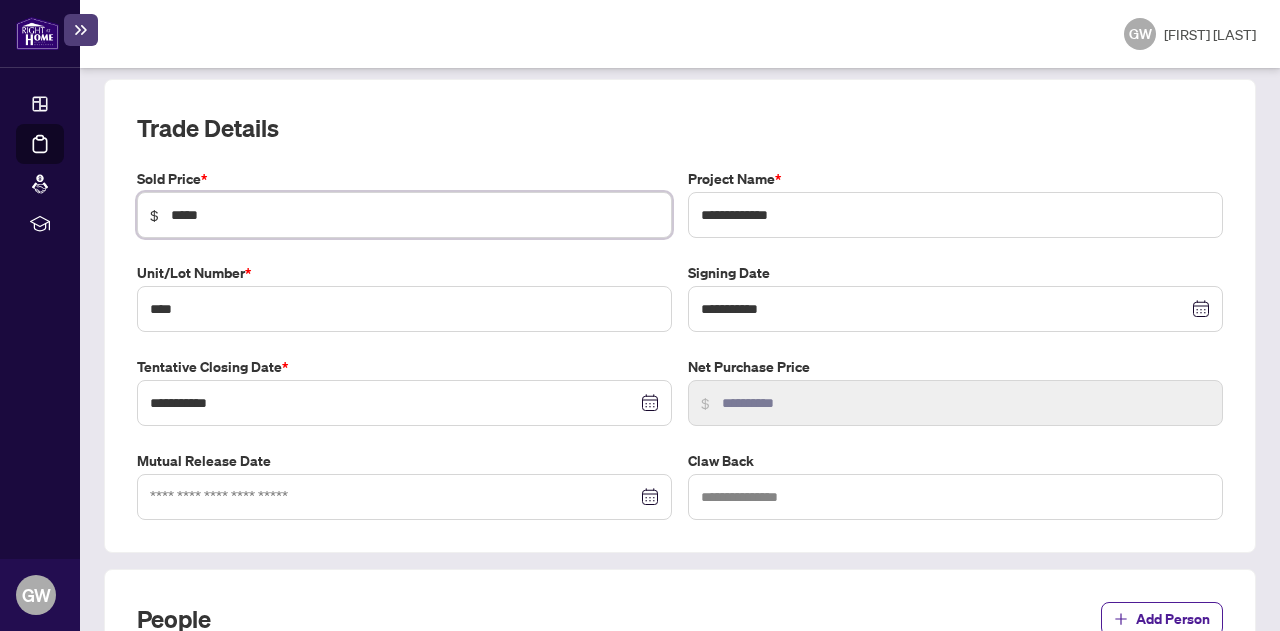 type on "******" 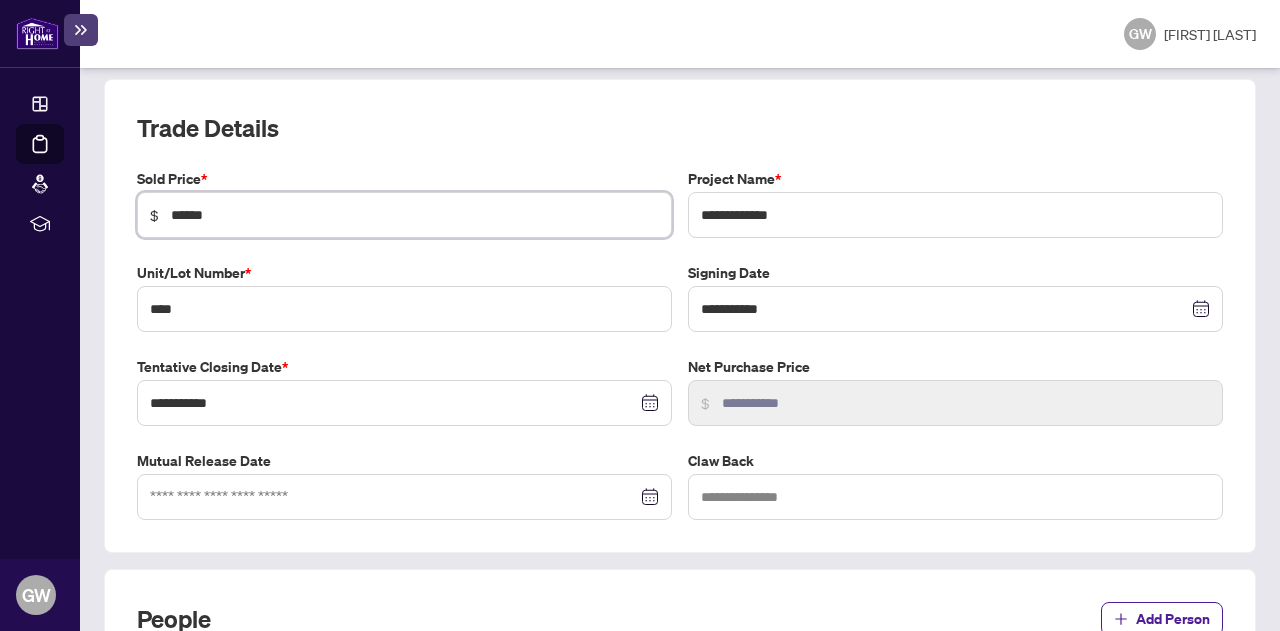 type on "*******" 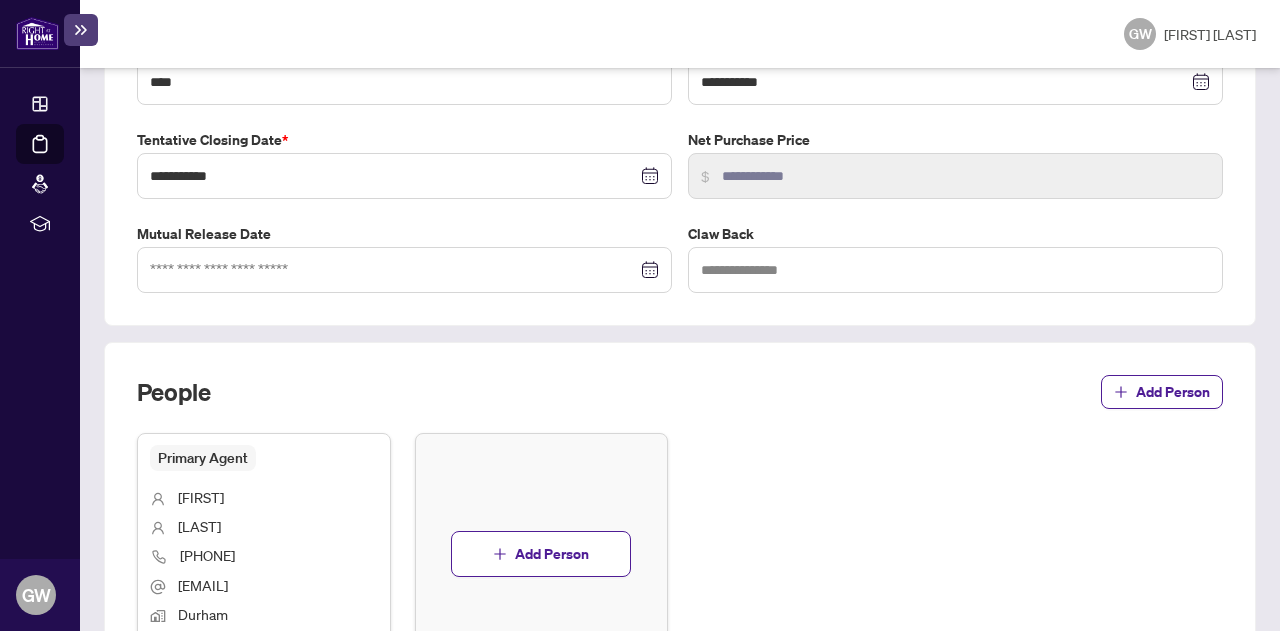 scroll, scrollTop: 490, scrollLeft: 0, axis: vertical 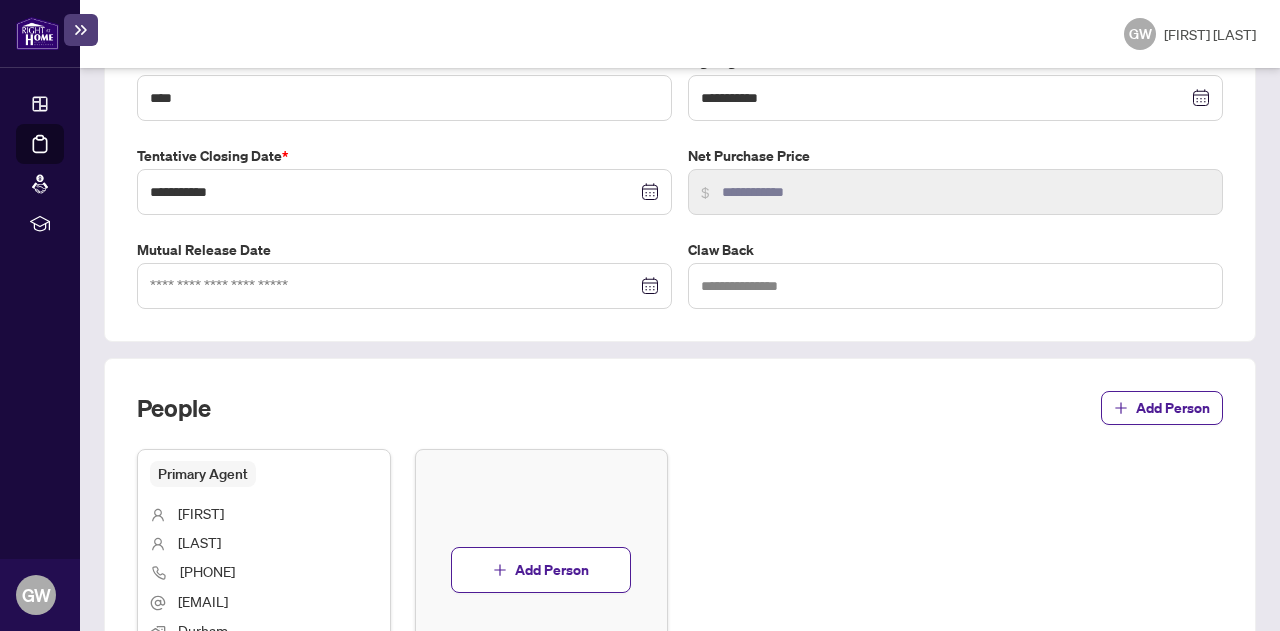 type on "**********" 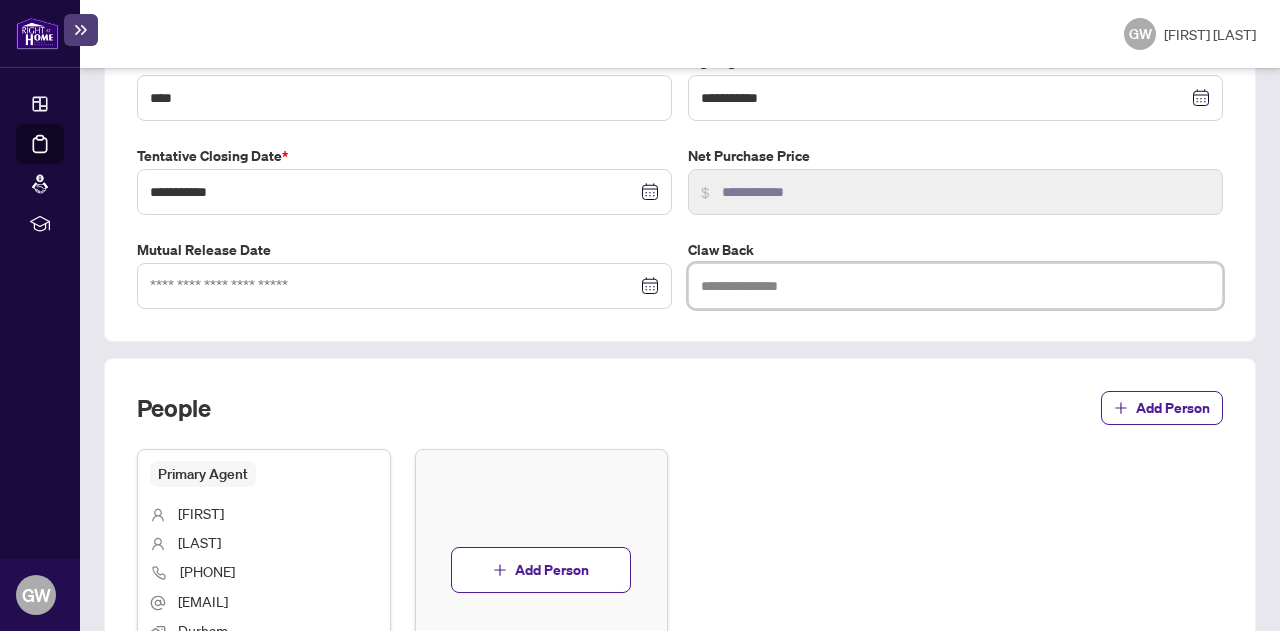 click at bounding box center [955, 286] 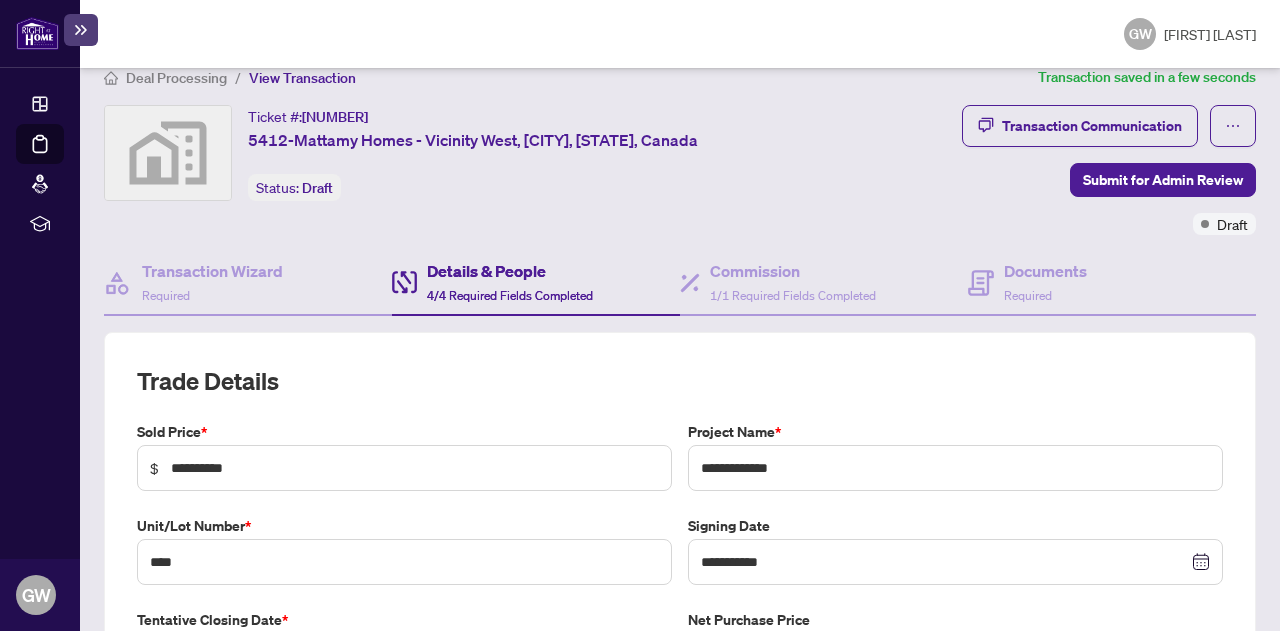 scroll, scrollTop: 0, scrollLeft: 0, axis: both 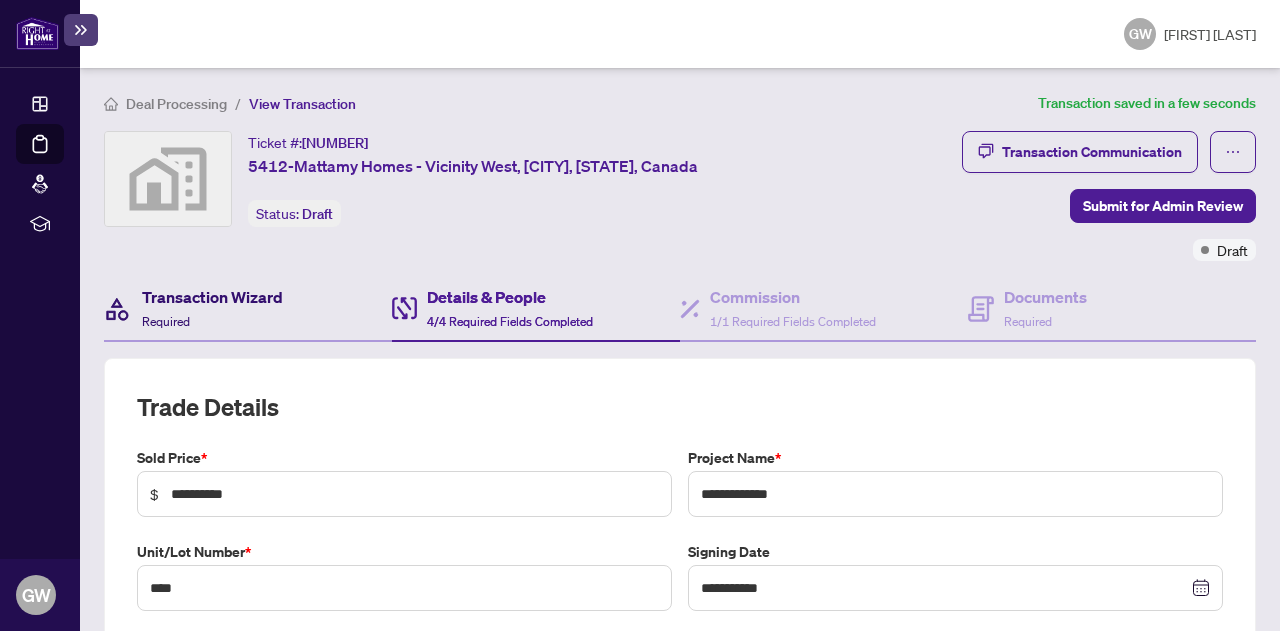 click on "Transaction Wizard" at bounding box center (212, 297) 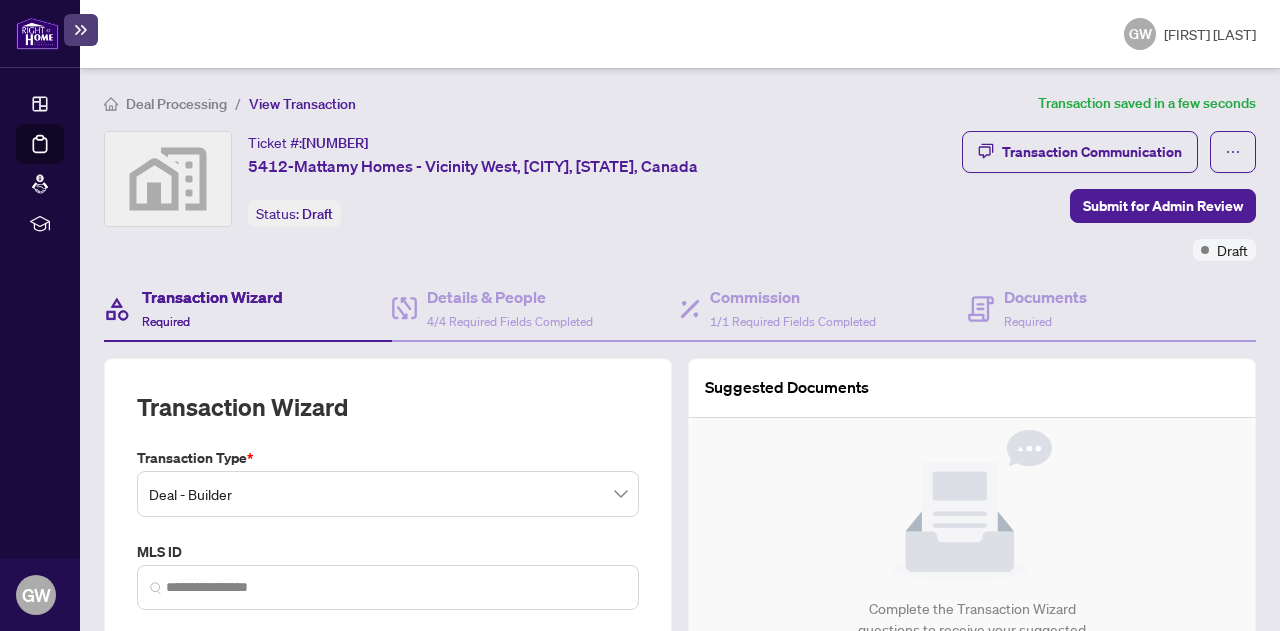type on "**********" 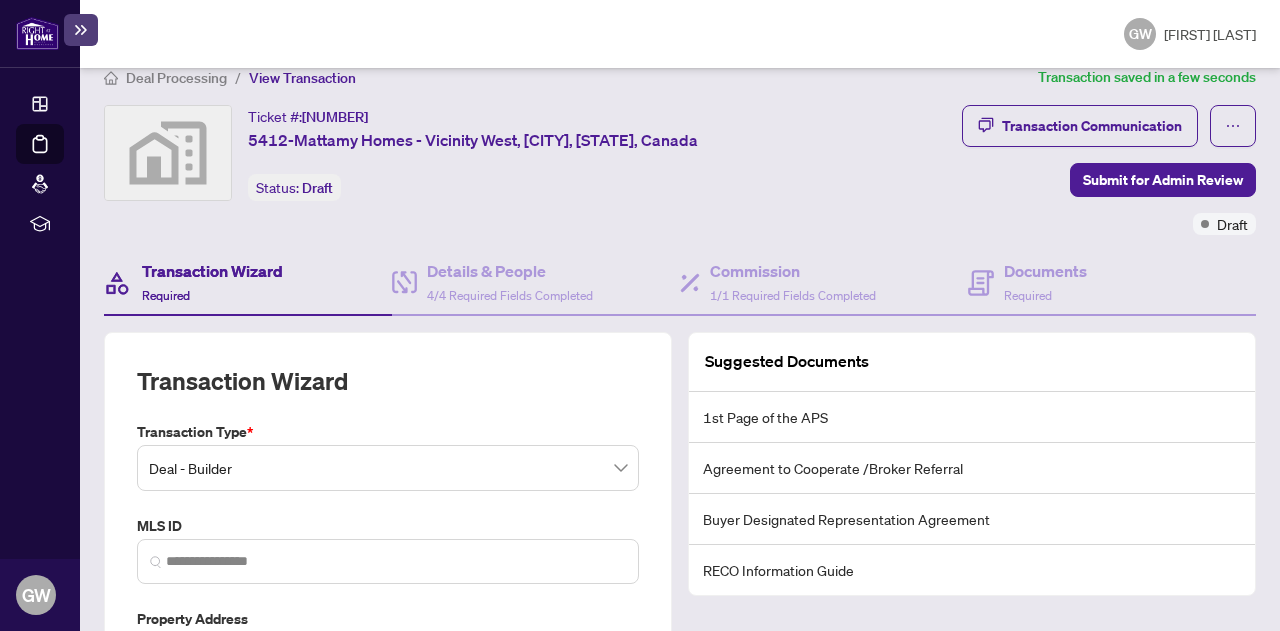 scroll, scrollTop: 0, scrollLeft: 0, axis: both 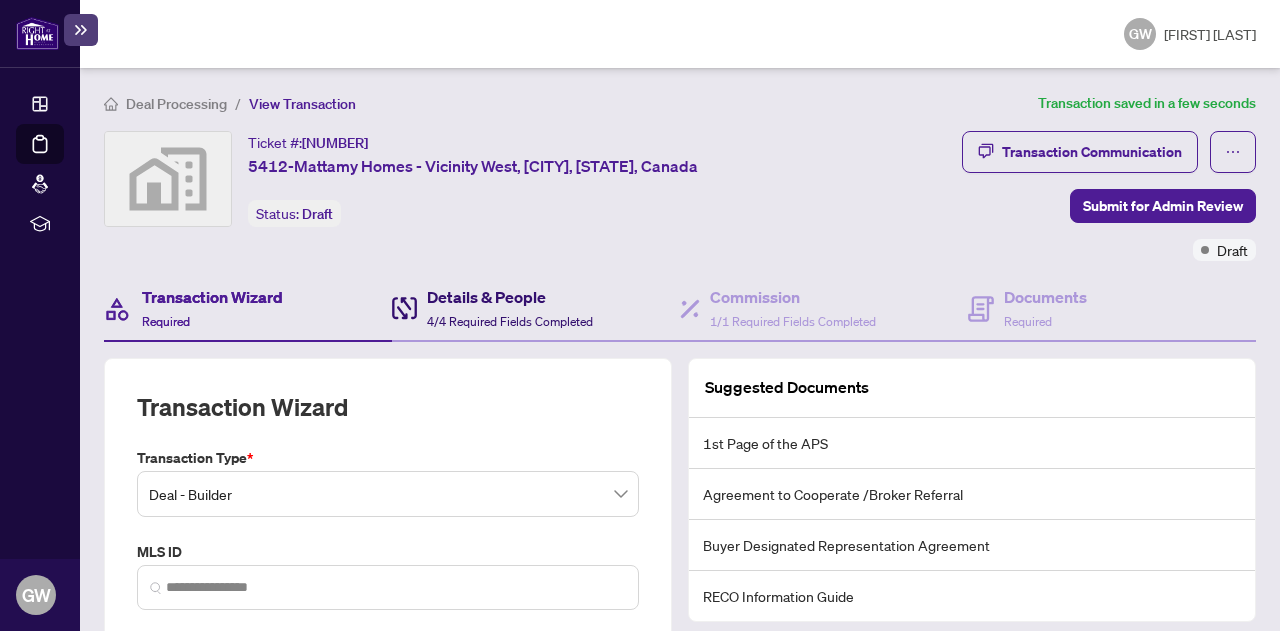click on "4/4 Required Fields Completed" at bounding box center [510, 321] 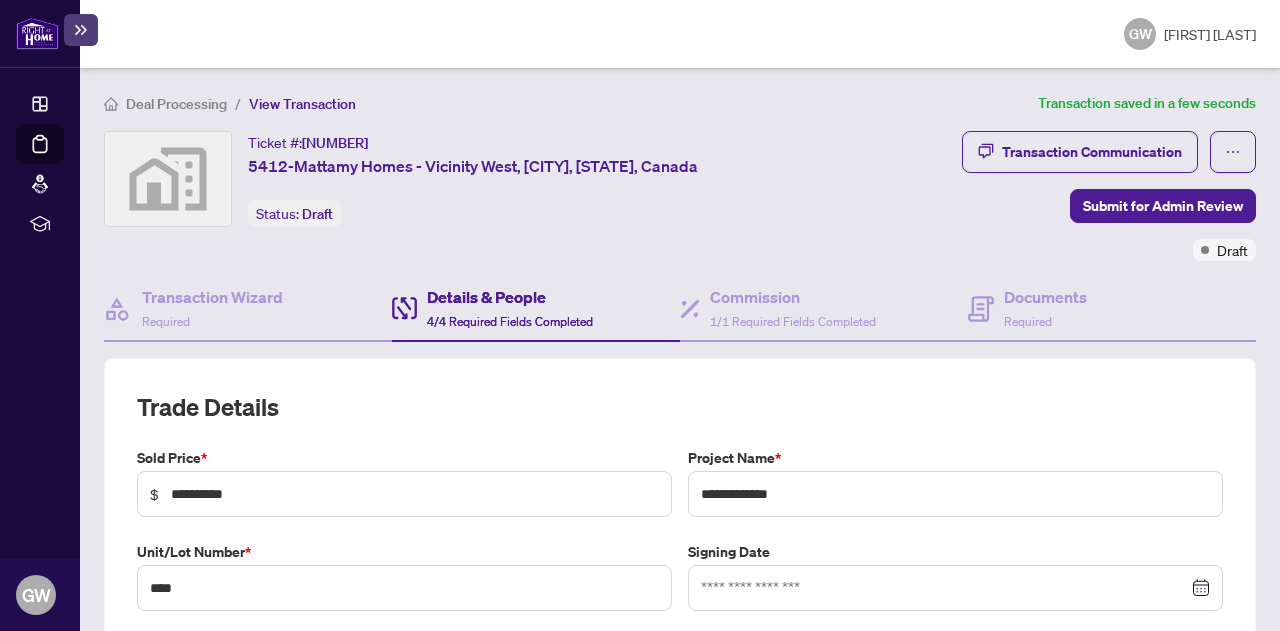 type on "**********" 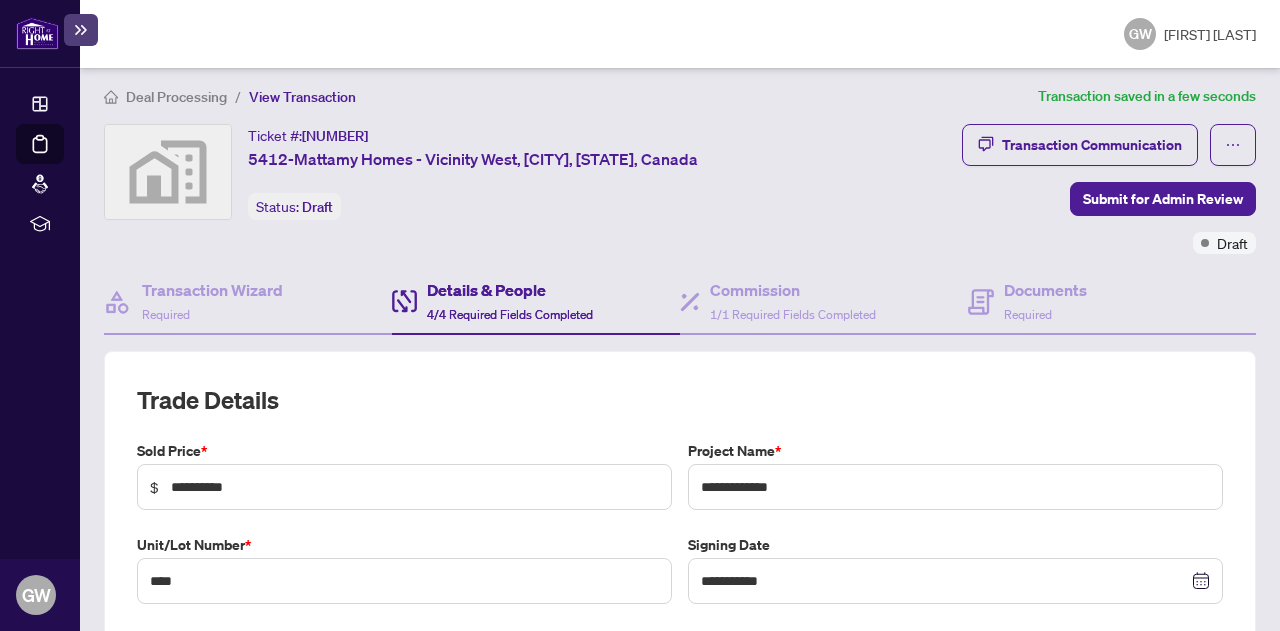 scroll, scrollTop: 0, scrollLeft: 0, axis: both 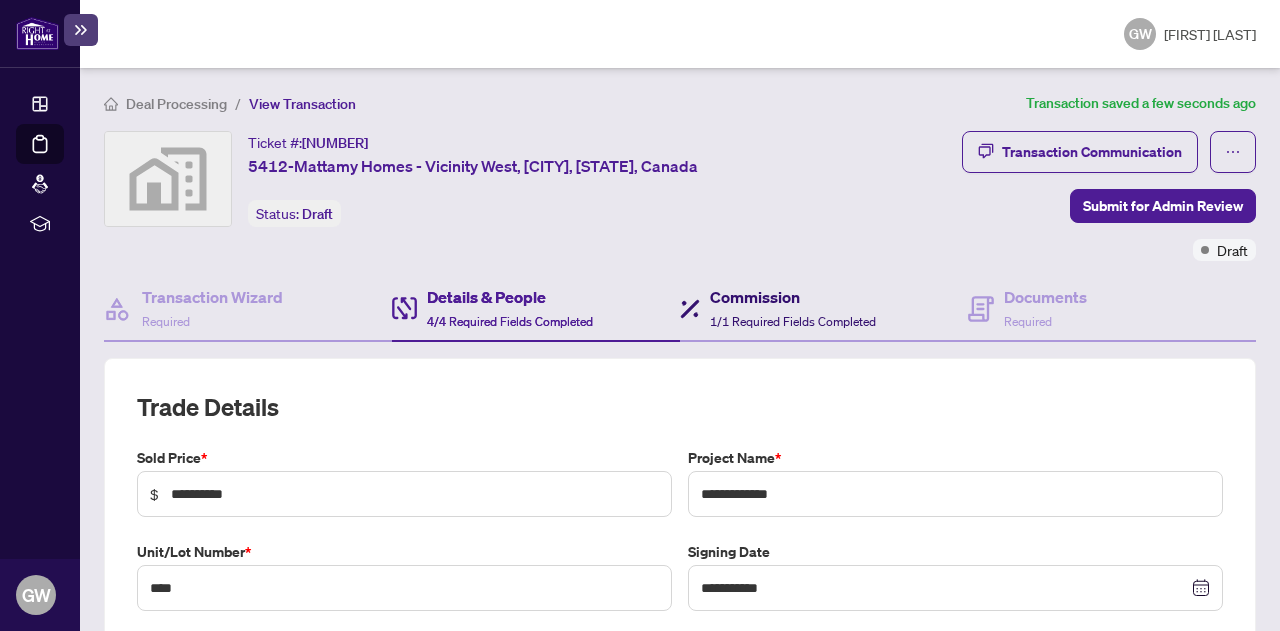 click on "1/1 Required Fields Completed" at bounding box center (793, 321) 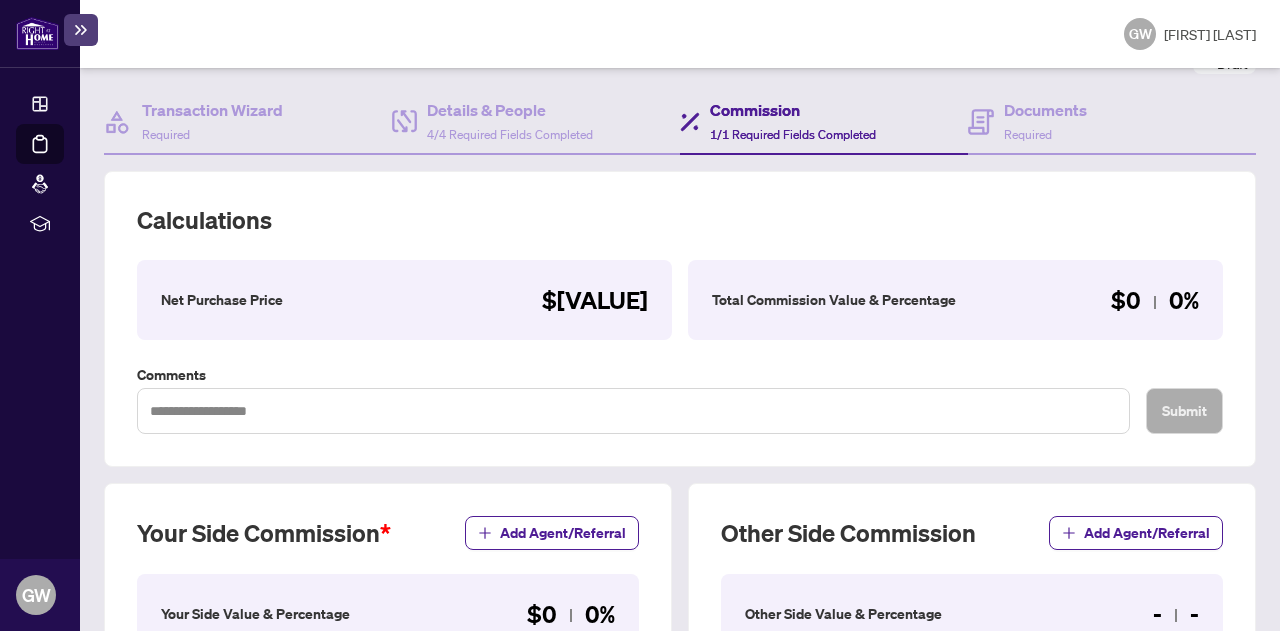 scroll, scrollTop: 196, scrollLeft: 0, axis: vertical 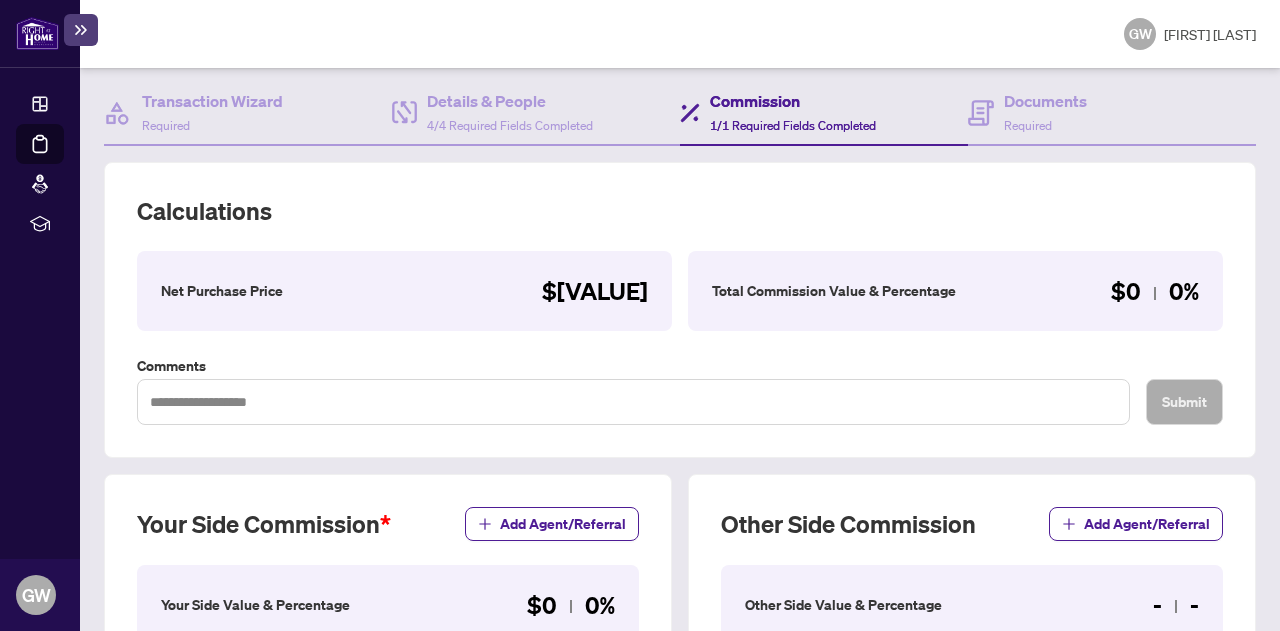 click on "Total Commission Value & Percentage $0     0%" at bounding box center [955, 291] 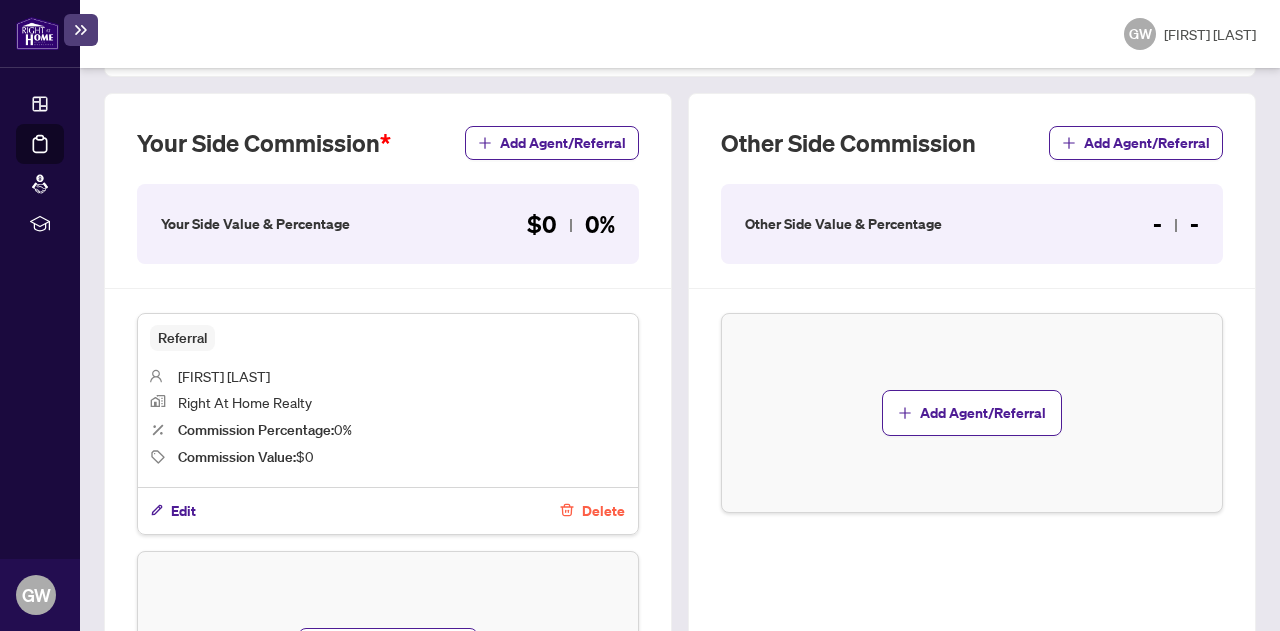 scroll, scrollTop: 578, scrollLeft: 0, axis: vertical 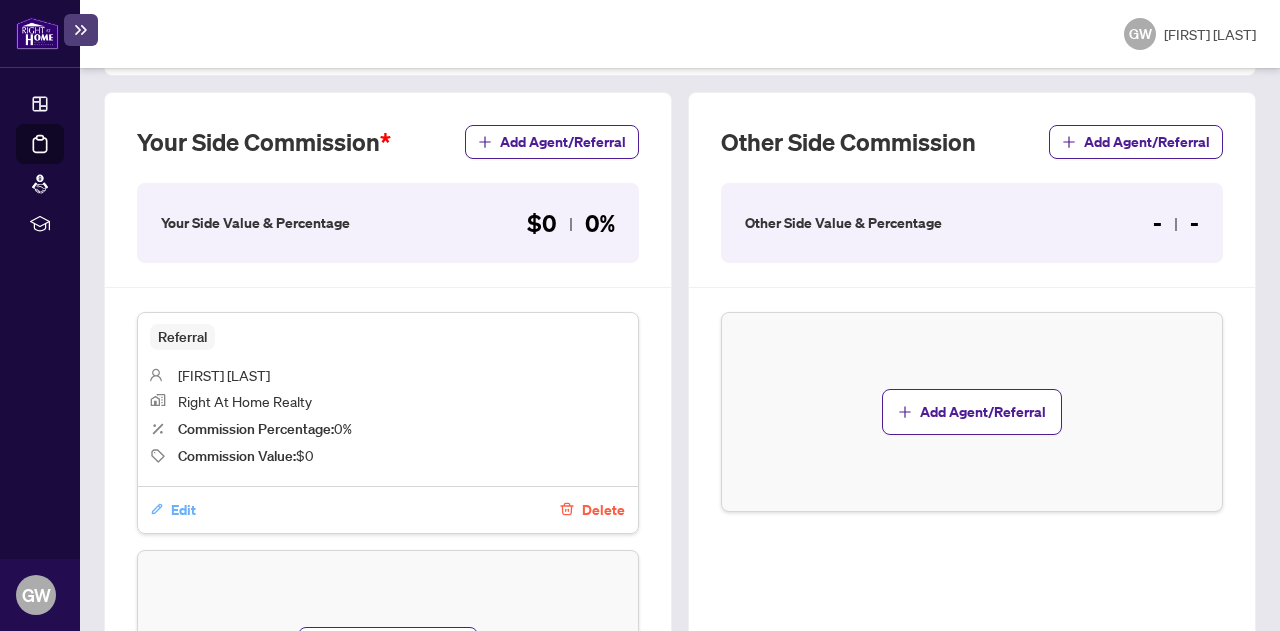 click on "Edit" at bounding box center [183, 510] 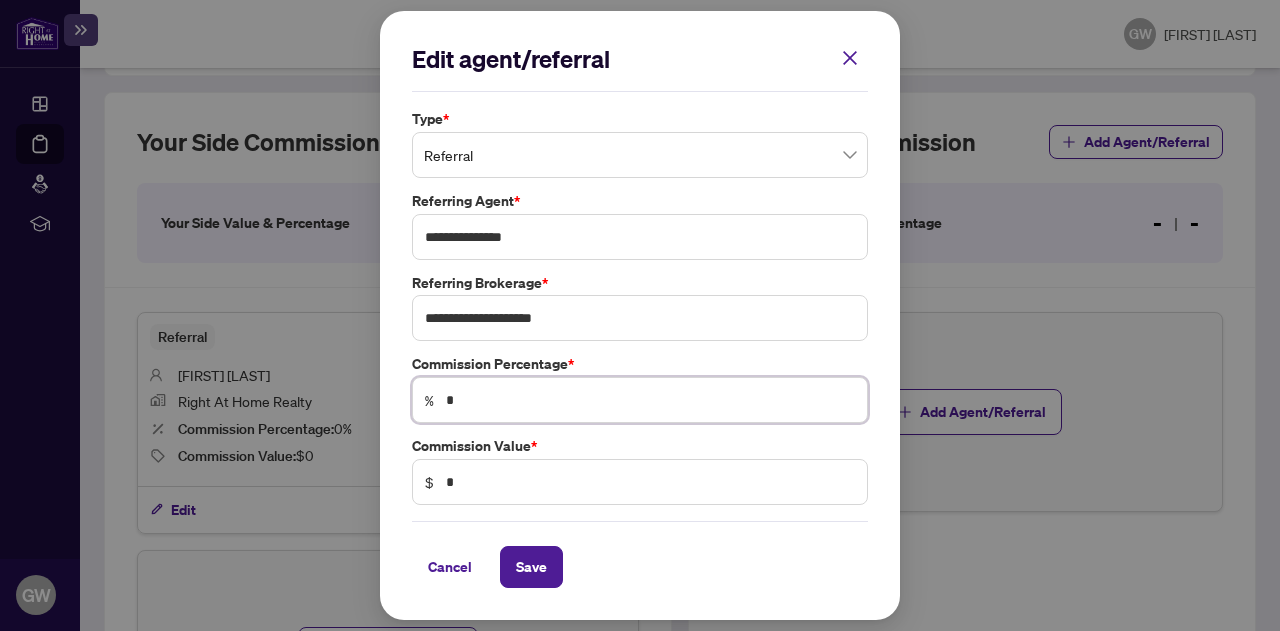 click on "*" at bounding box center (650, 400) 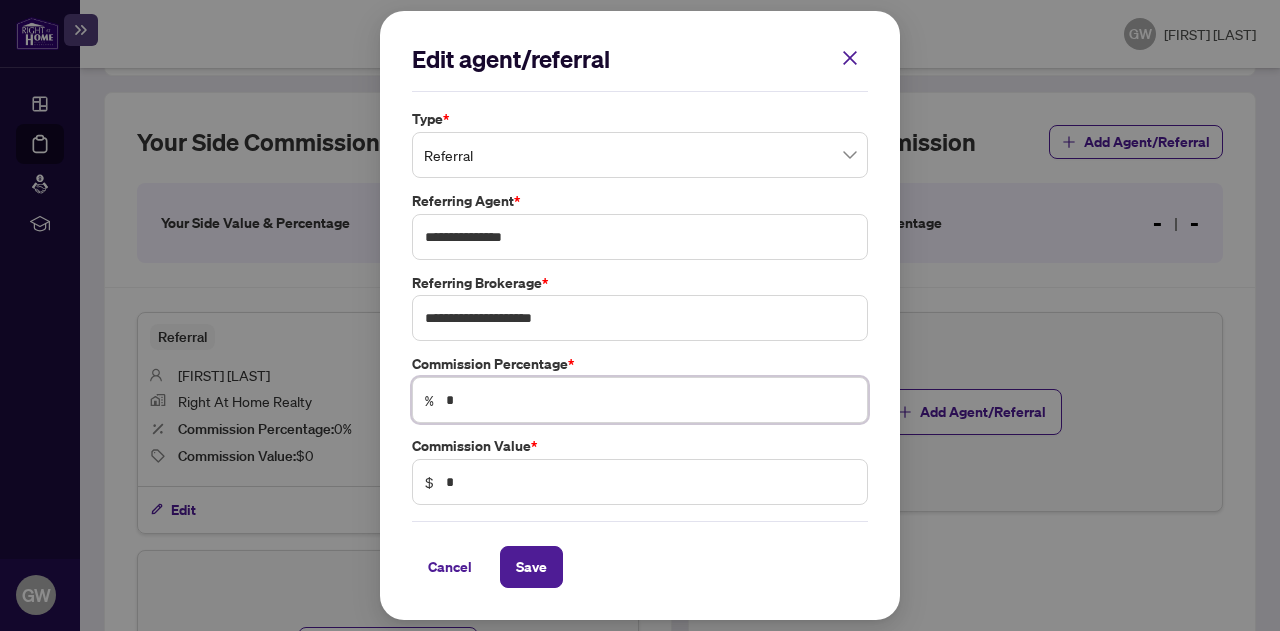 type on "*" 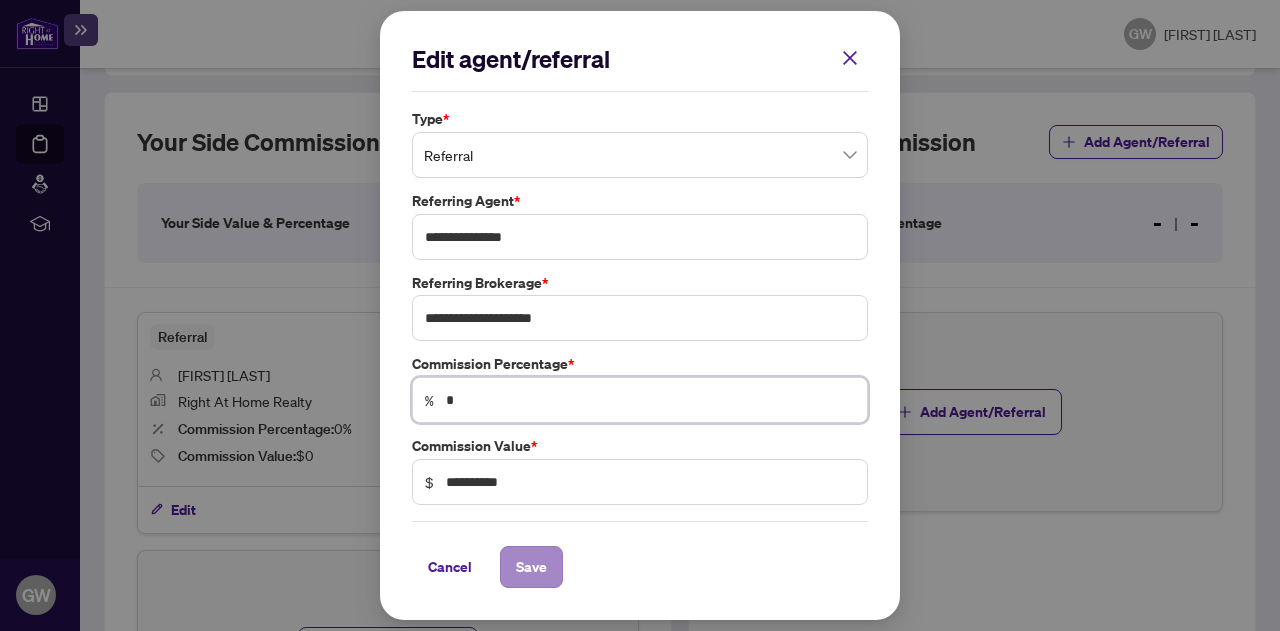 type on "*" 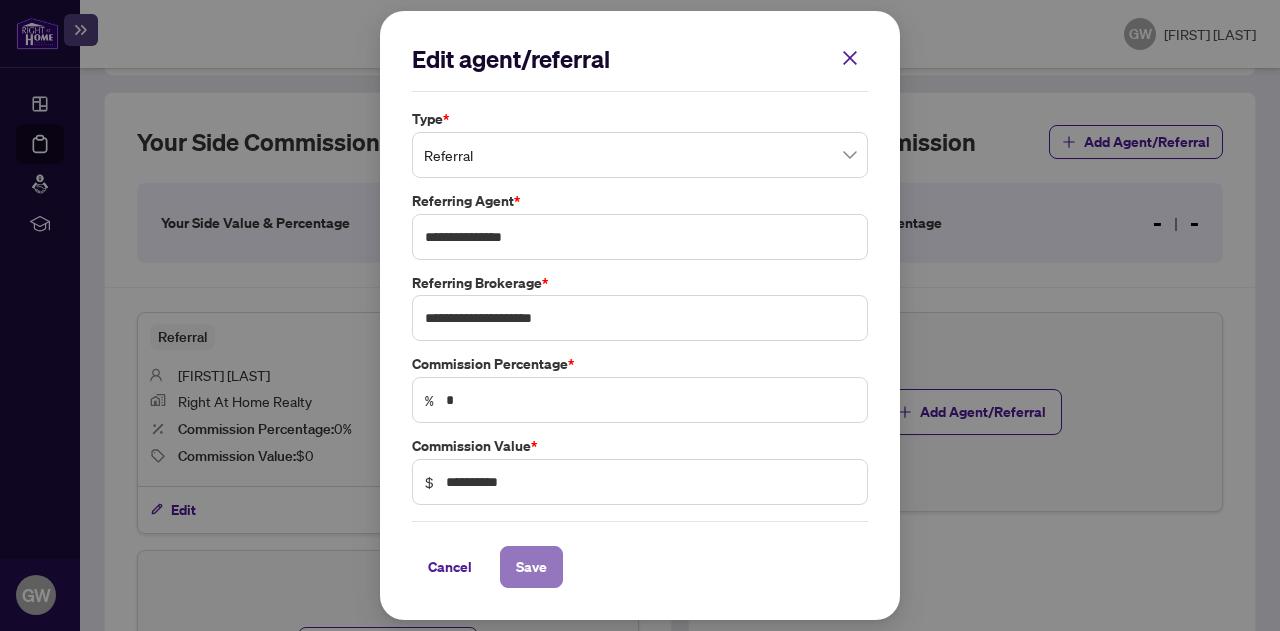 click on "Save" at bounding box center (531, 567) 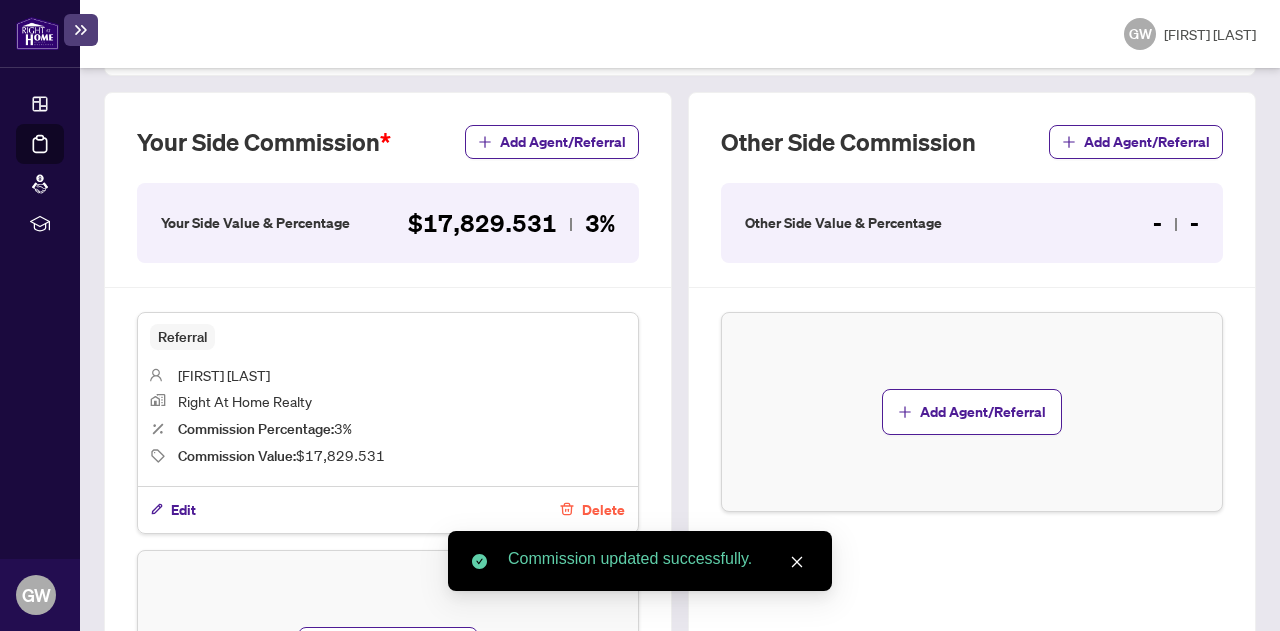click on "Commission updated successfully." at bounding box center (658, 559) 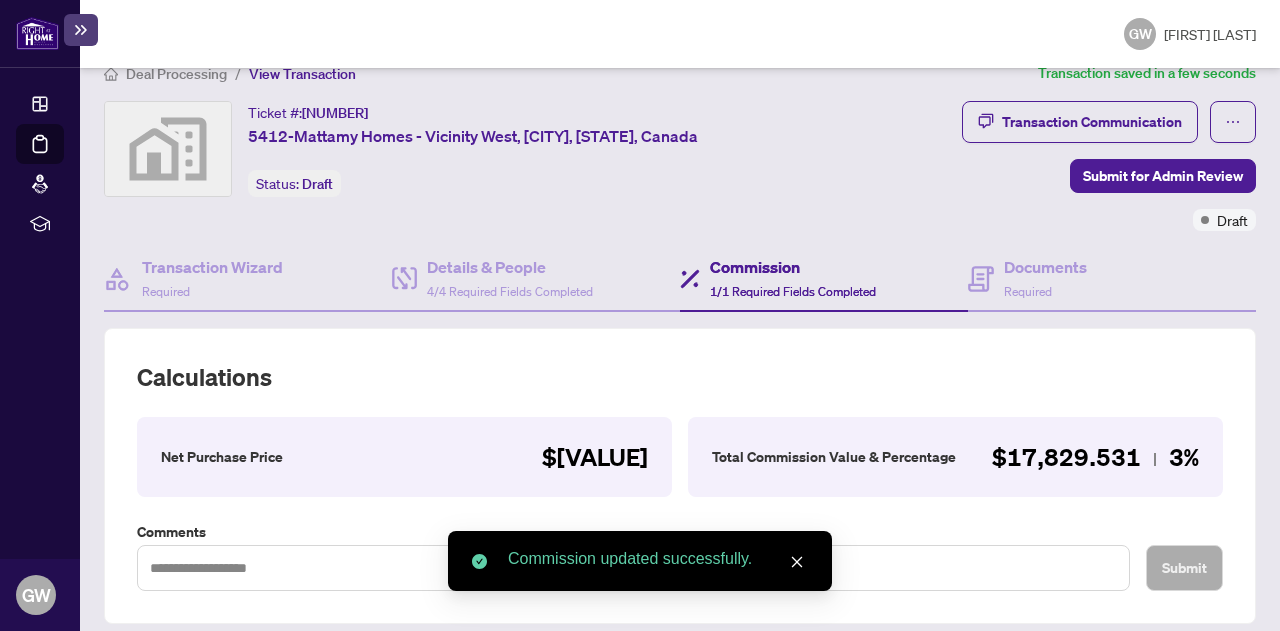 scroll, scrollTop: 0, scrollLeft: 0, axis: both 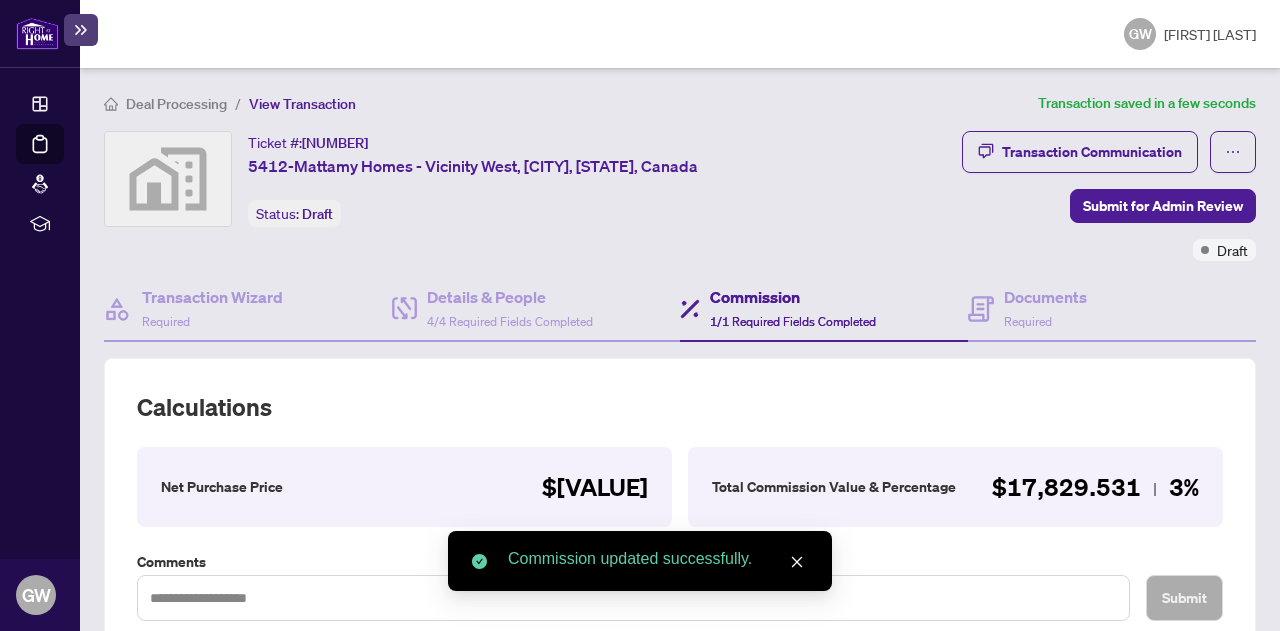 click on "Commission" at bounding box center (793, 297) 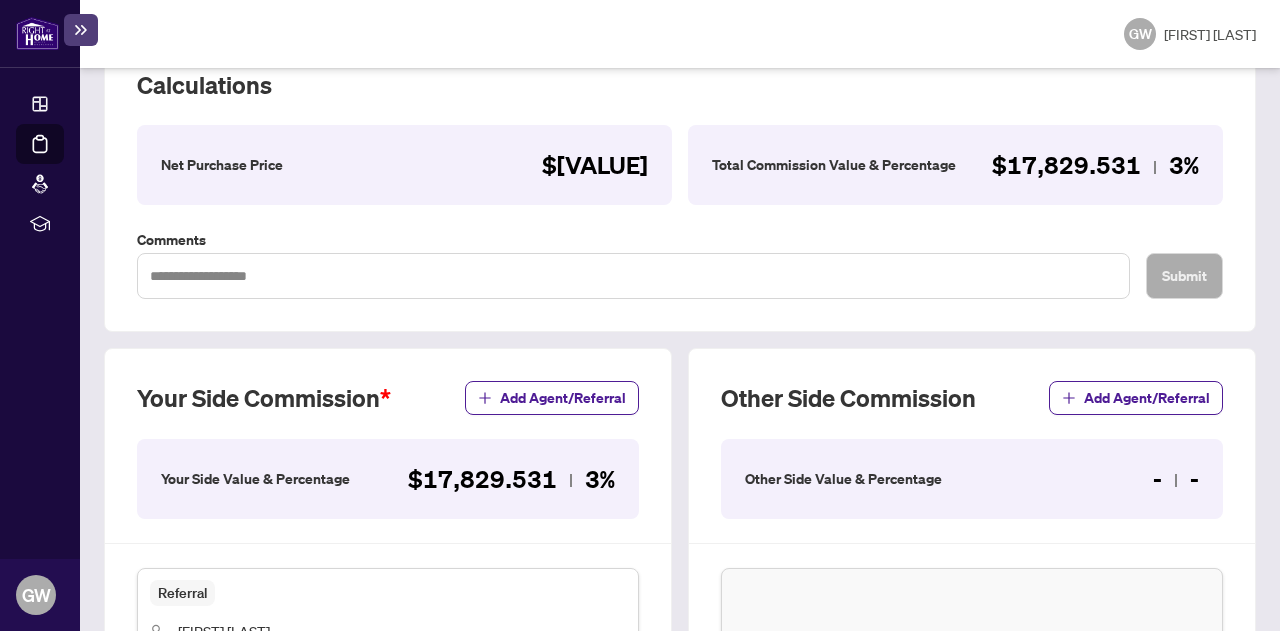 scroll, scrollTop: 322, scrollLeft: 0, axis: vertical 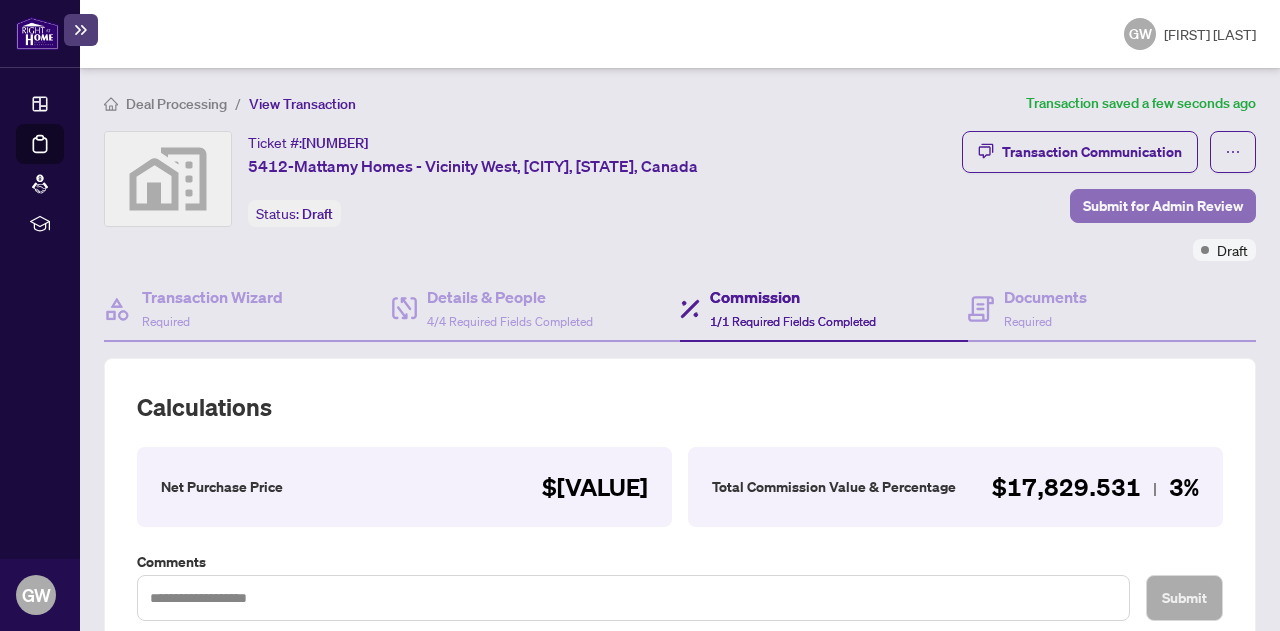 click on "Submit for Admin Review" at bounding box center [1163, 206] 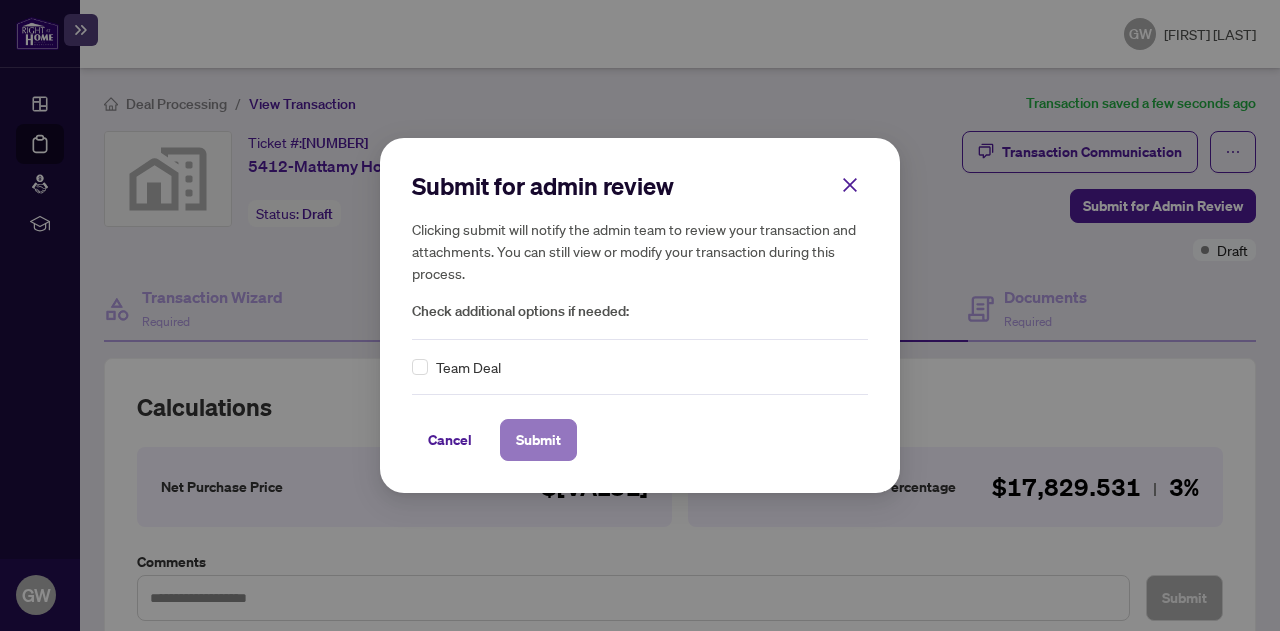 click on "Submit" at bounding box center [538, 440] 